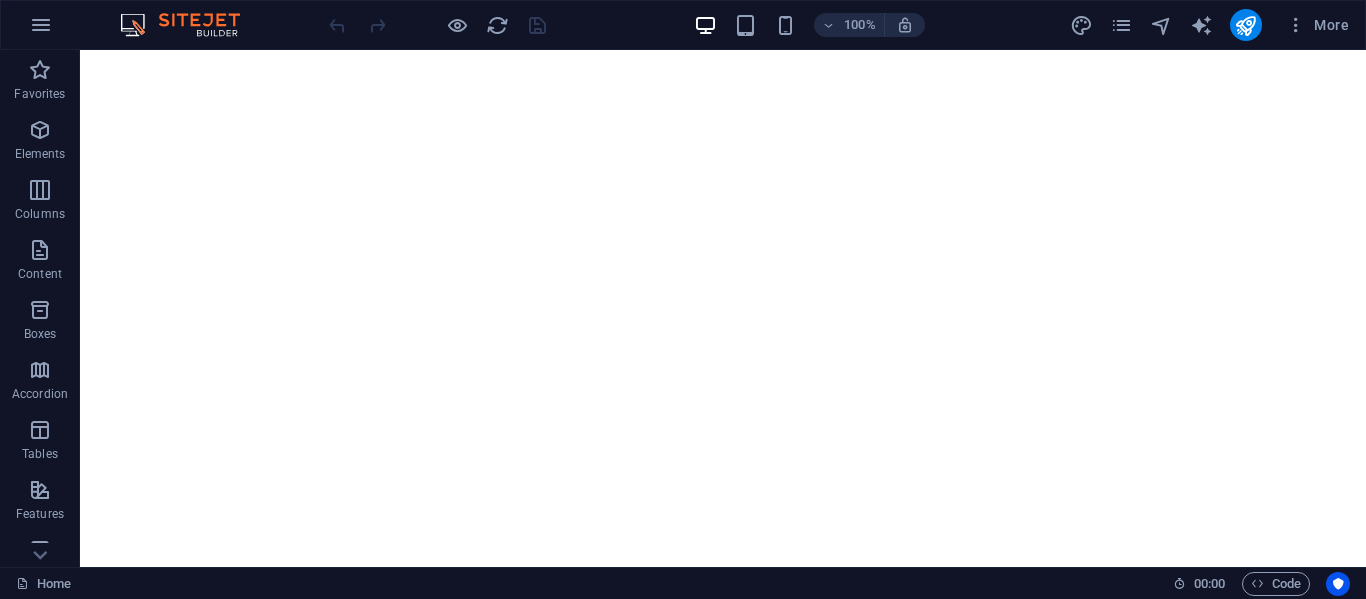 scroll, scrollTop: 0, scrollLeft: 0, axis: both 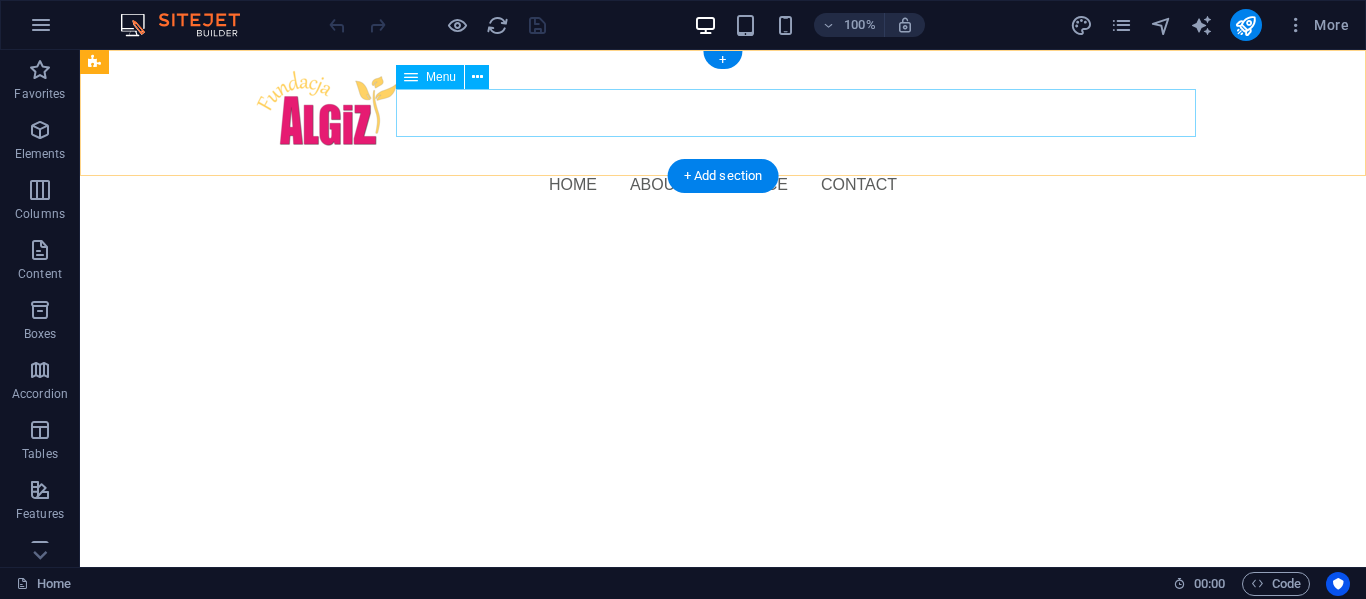 click on "Home About Service Contact" at bounding box center [723, 185] 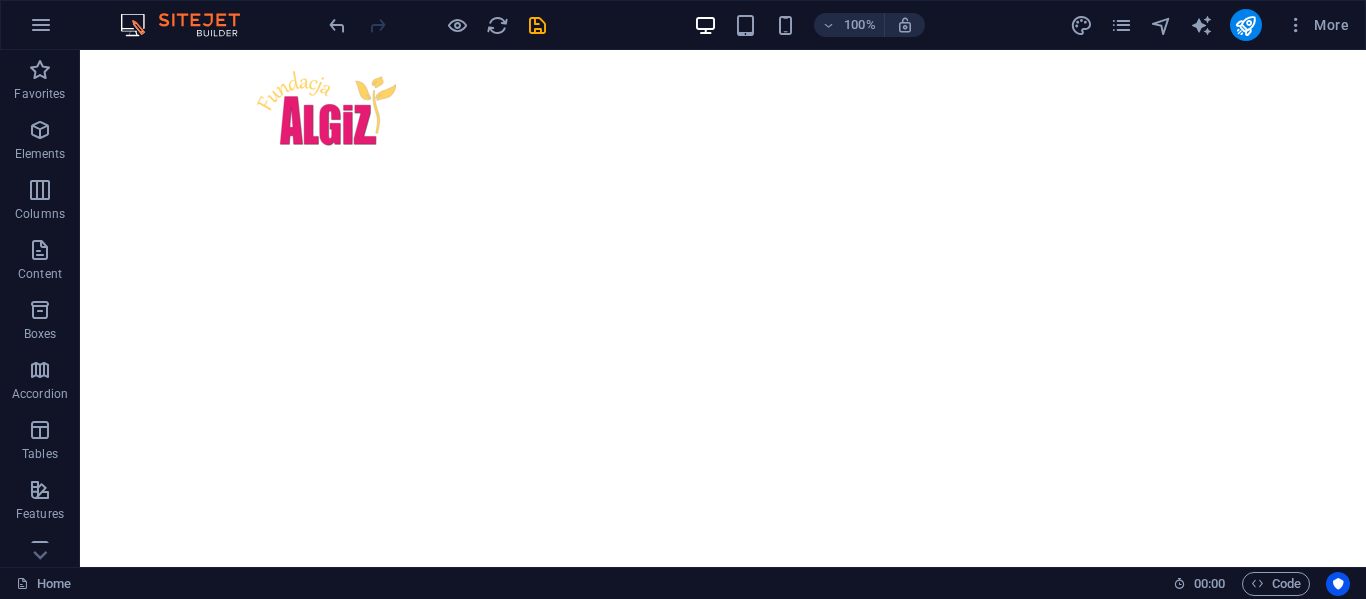 click on "Skip to main content
Menu" at bounding box center [723, 113] 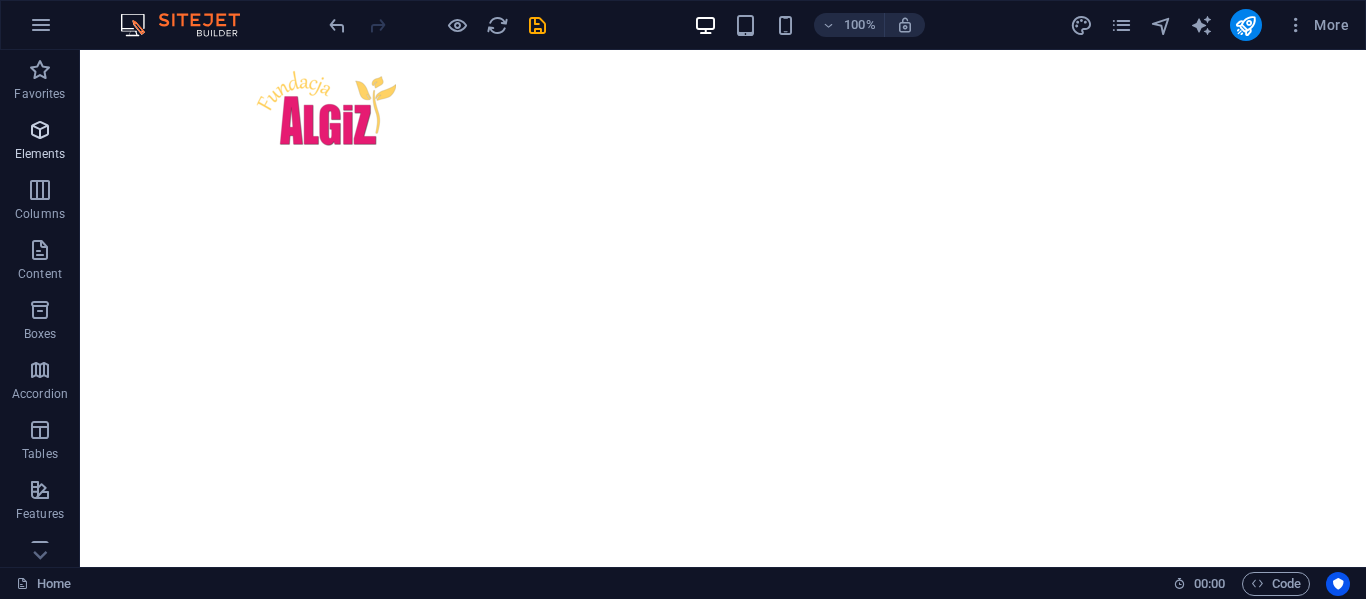 click on "Elements" at bounding box center (40, 142) 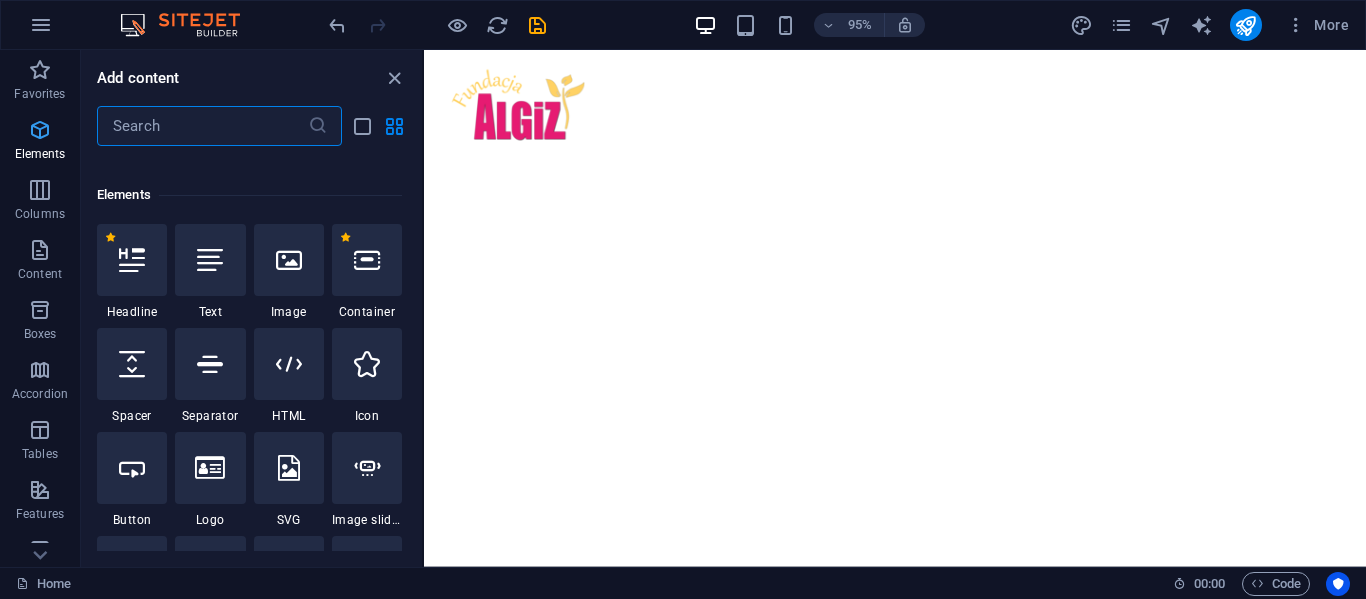 scroll, scrollTop: 213, scrollLeft: 0, axis: vertical 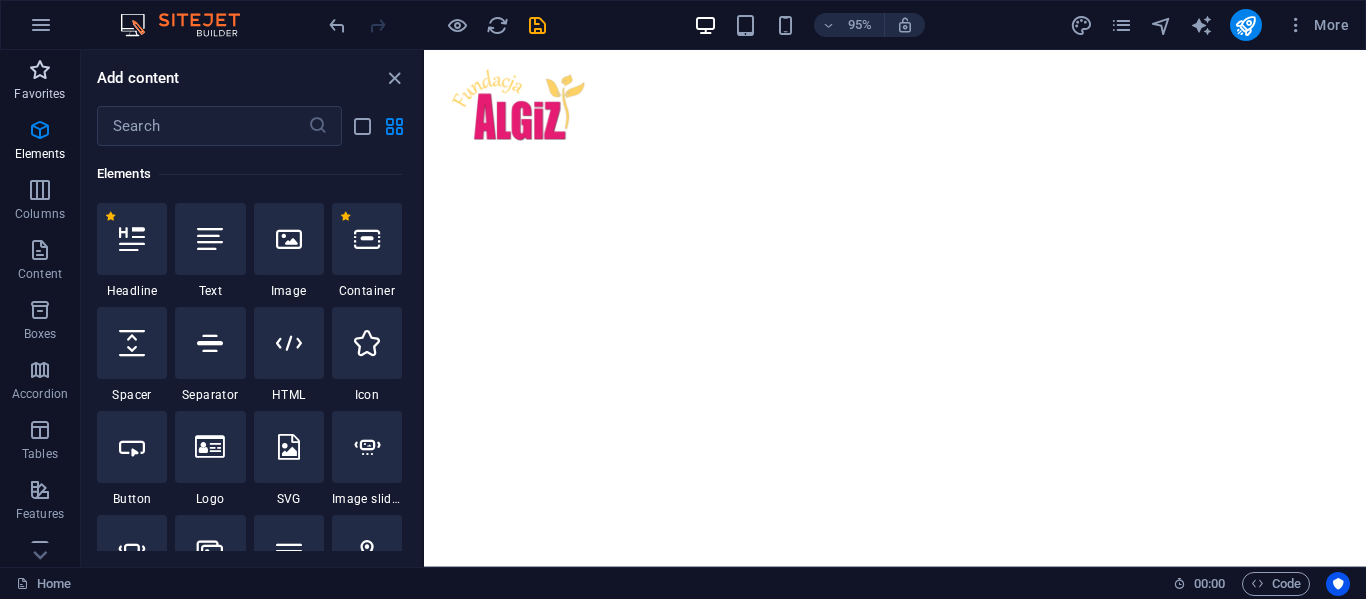 click at bounding box center [40, 70] 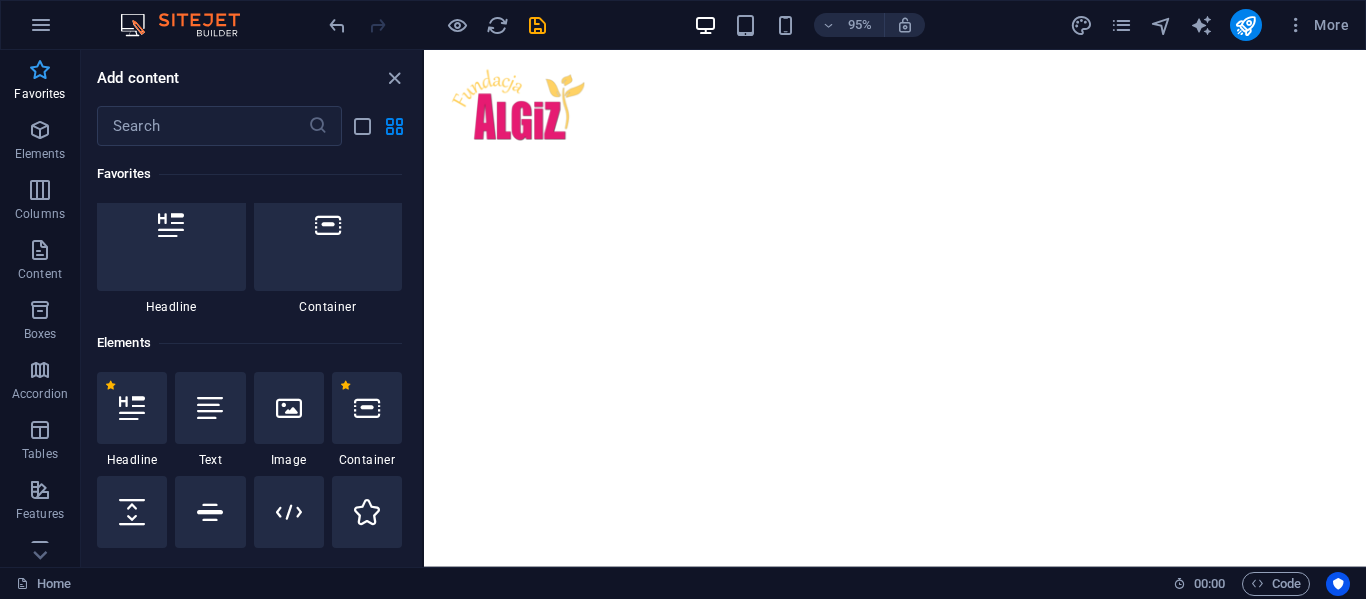 scroll, scrollTop: 0, scrollLeft: 0, axis: both 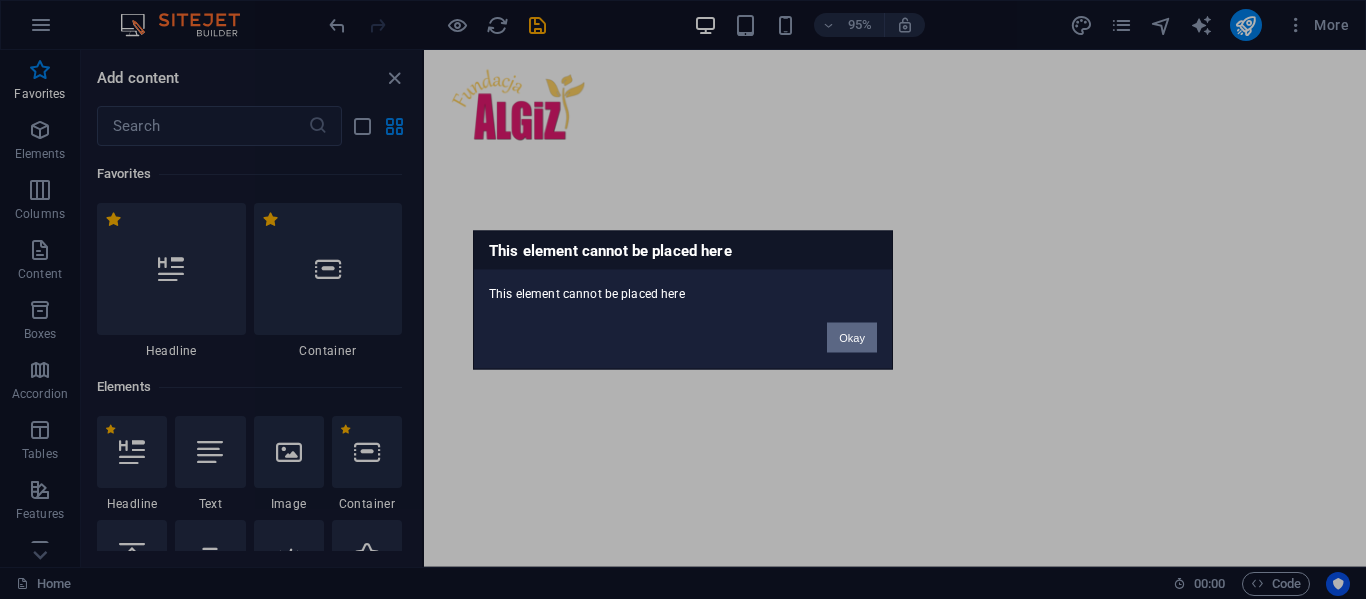 click on "Okay" at bounding box center [852, 337] 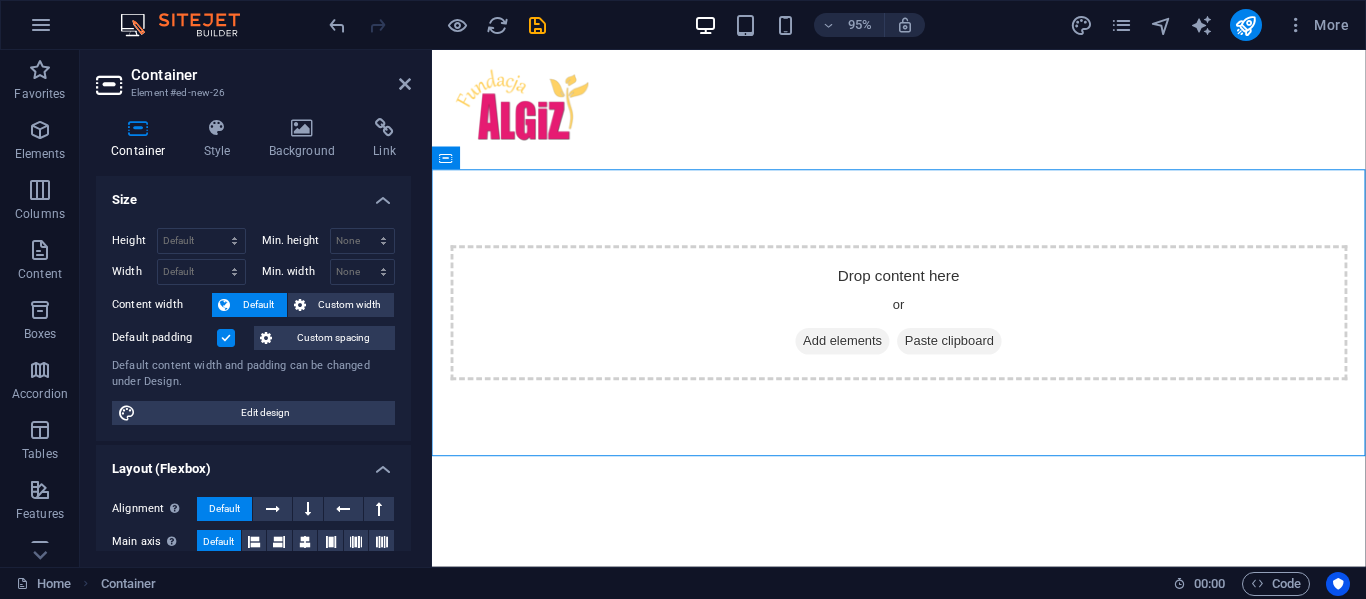 click on "Container Element #ed-new-26
Container Style Background Link Size Height Default px rem % vh vw Min. height None px rem % vh vw Width Default px rem % em vh vw Min. width None px rem % vh vw Content width Default Custom width Width Default px rem % em vh vw Min. width None px rem % vh vw Default padding Custom spacing Default content width and padding can be changed under Design. Edit design Layout (Flexbox) Alignment Determines the flex direction. Default Main axis Determine how elements should behave along the main axis inside this container (justify content). Default Side axis Control the vertical direction of the element inside of the container (align items). Default Wrap Default On Off Fill Controls the distances and direction of elements on the y-axis across several lines (align content). Default Accessibility ARIA helps assistive technologies (like screen readers) to understand the role, state, and behavior of web elements Role The ARIA role defines the purpose of an element.  None Fan" at bounding box center [256, 308] 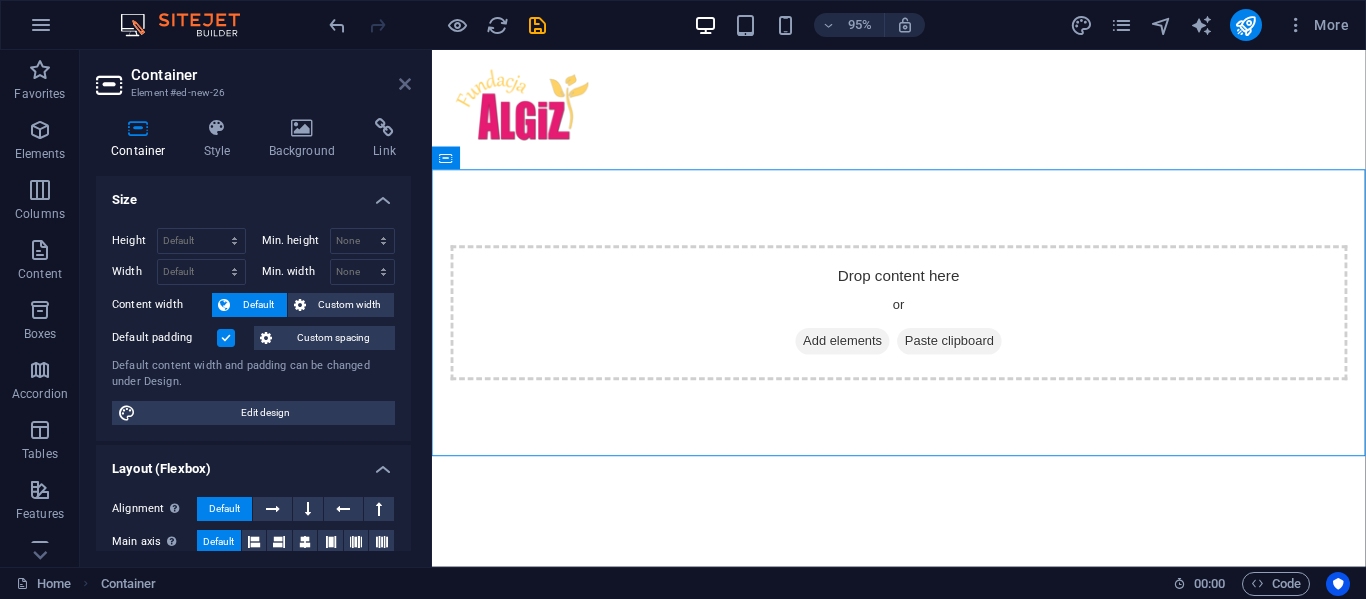 click at bounding box center (405, 84) 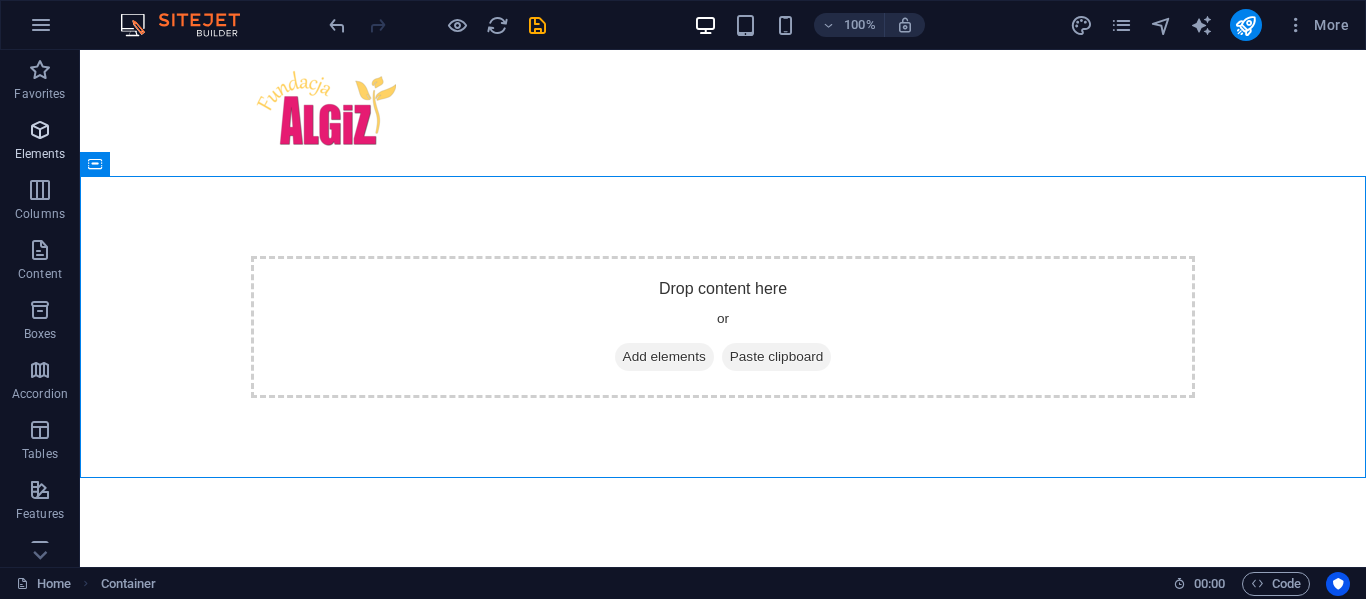 click on "Elements" at bounding box center (40, 142) 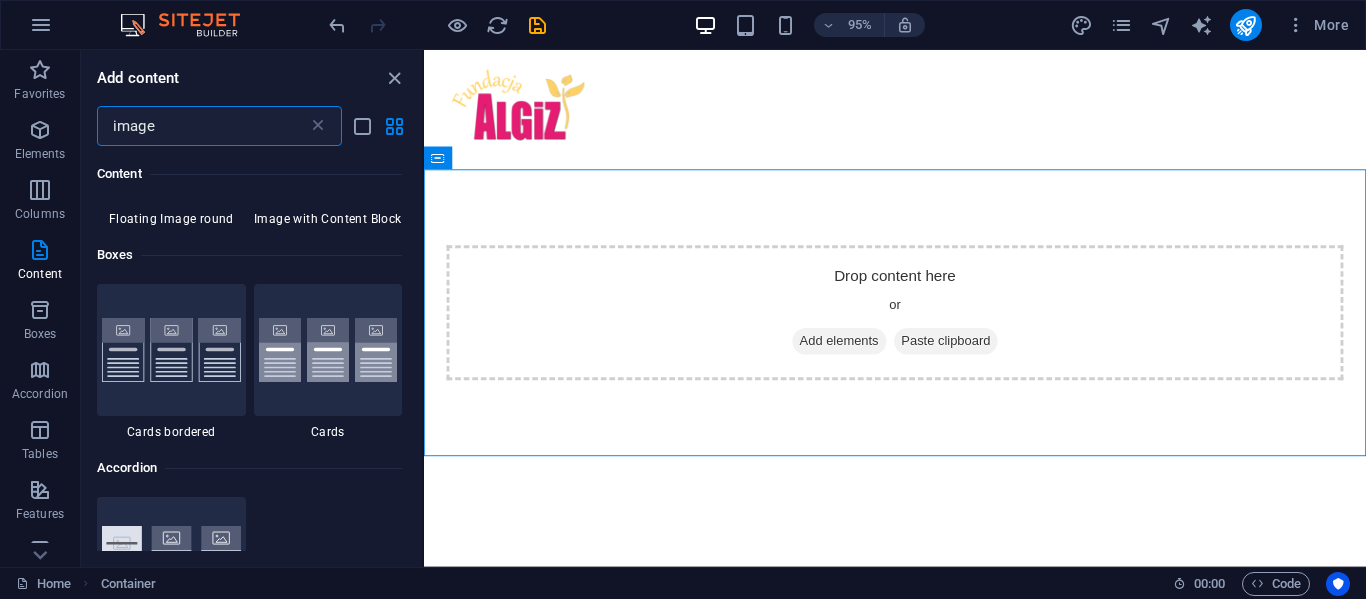 scroll, scrollTop: 941, scrollLeft: 0, axis: vertical 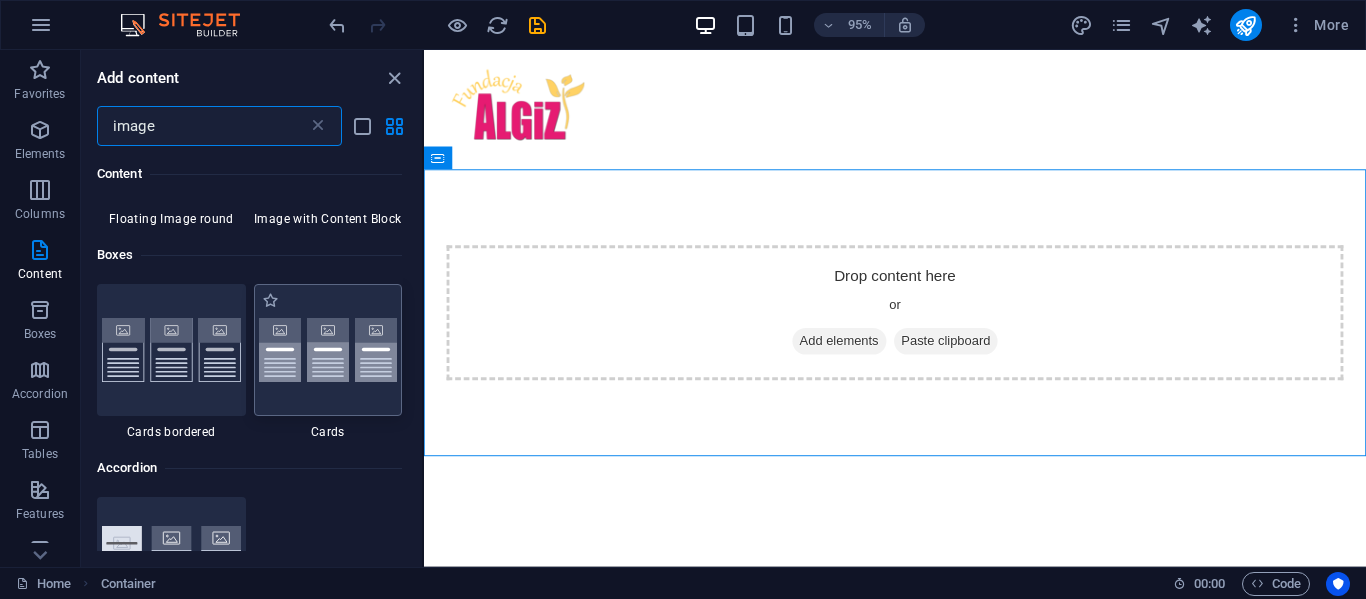 type on "image" 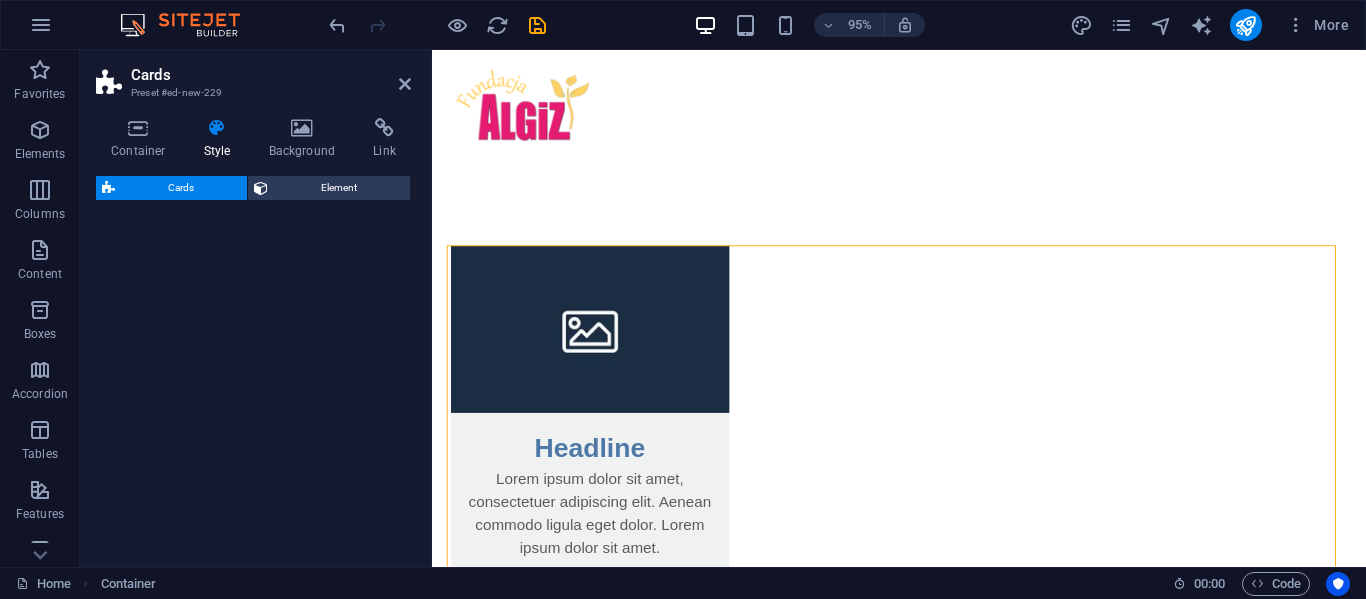 select on "rem" 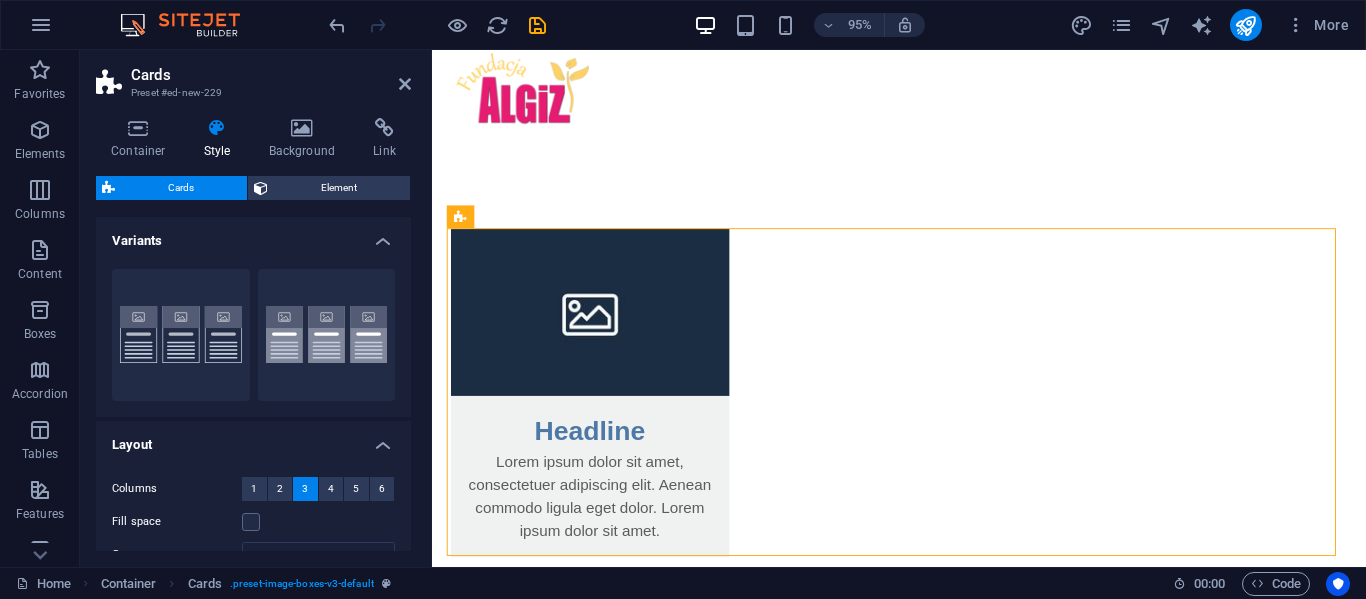 scroll, scrollTop: 18, scrollLeft: 0, axis: vertical 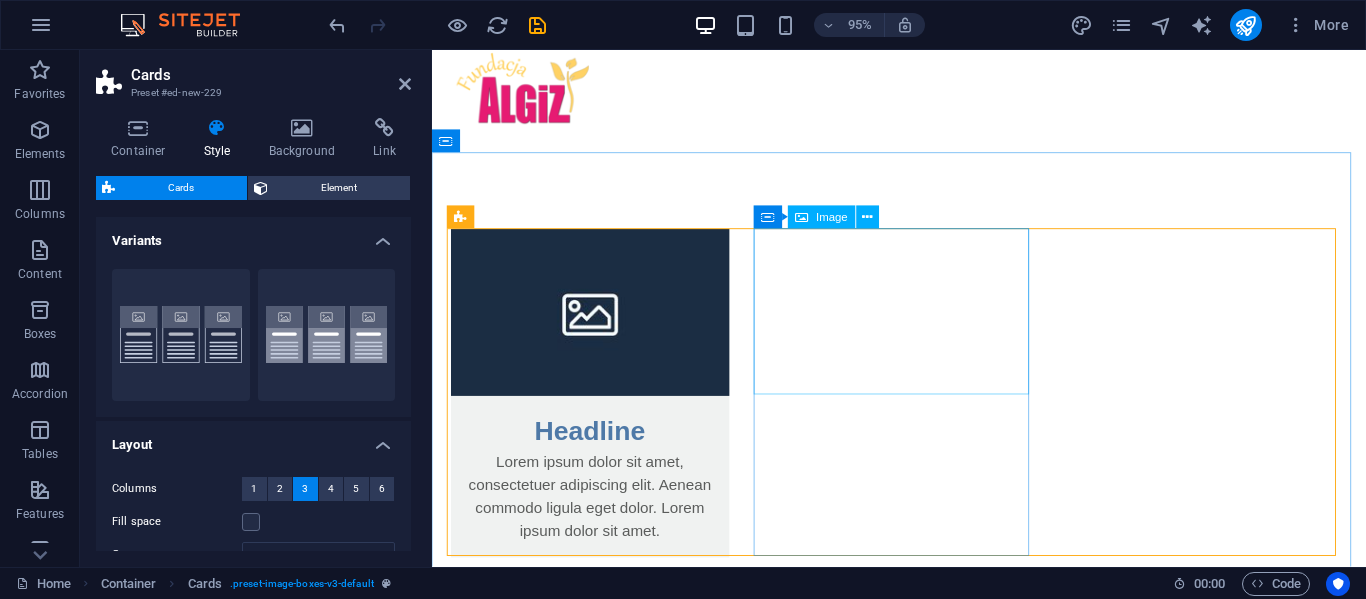 click at bounding box center [598, 688] 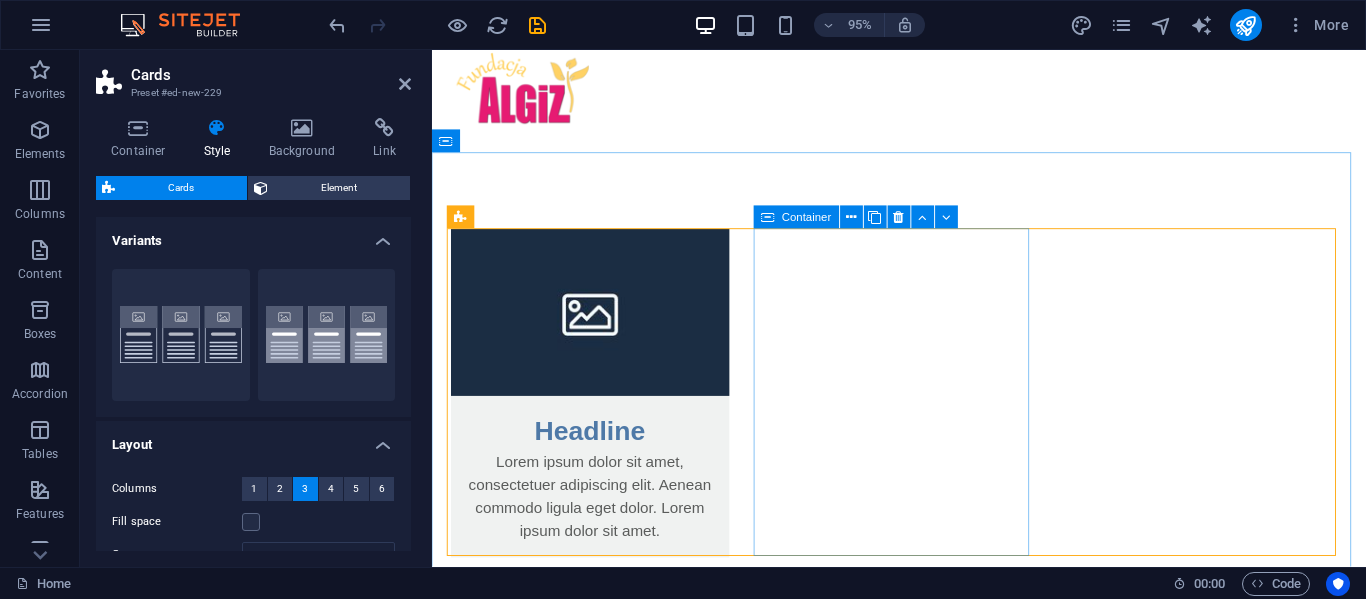 click on "Headline Lorem ipsum dolor sit amet, consectetuer adipiscing elit. Aenean commodo ligula eget dolor. Lorem ipsum dolor sit amet." at bounding box center (598, 677) 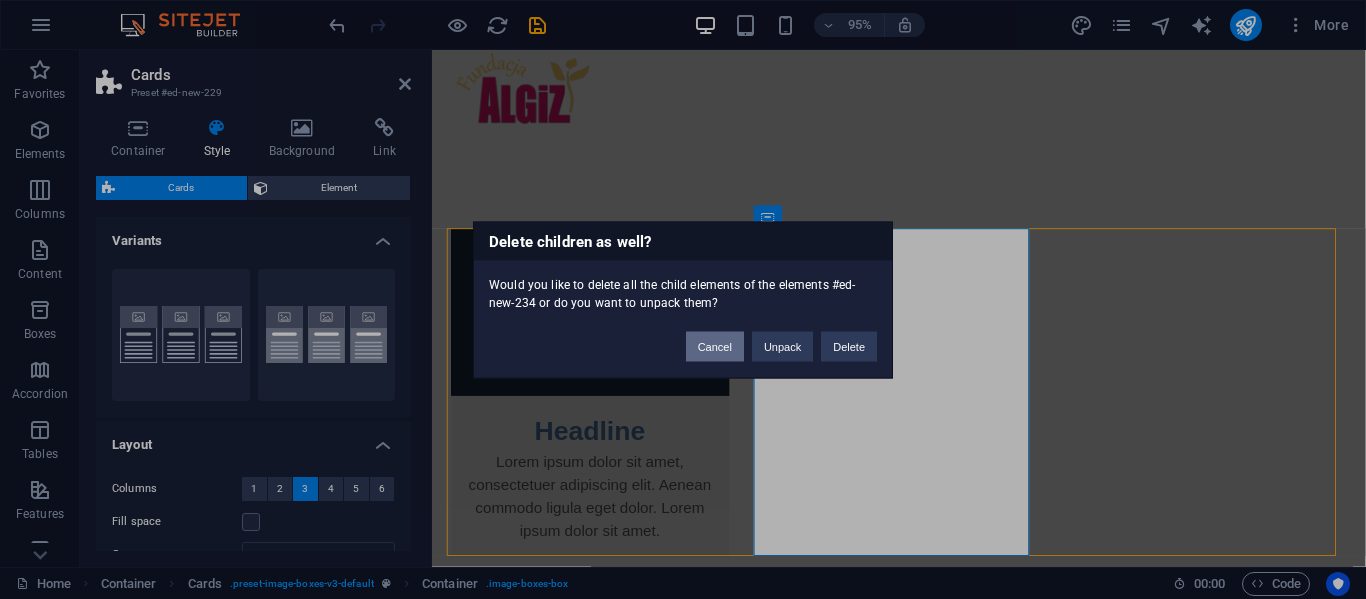 click on "Cancel" at bounding box center [715, 346] 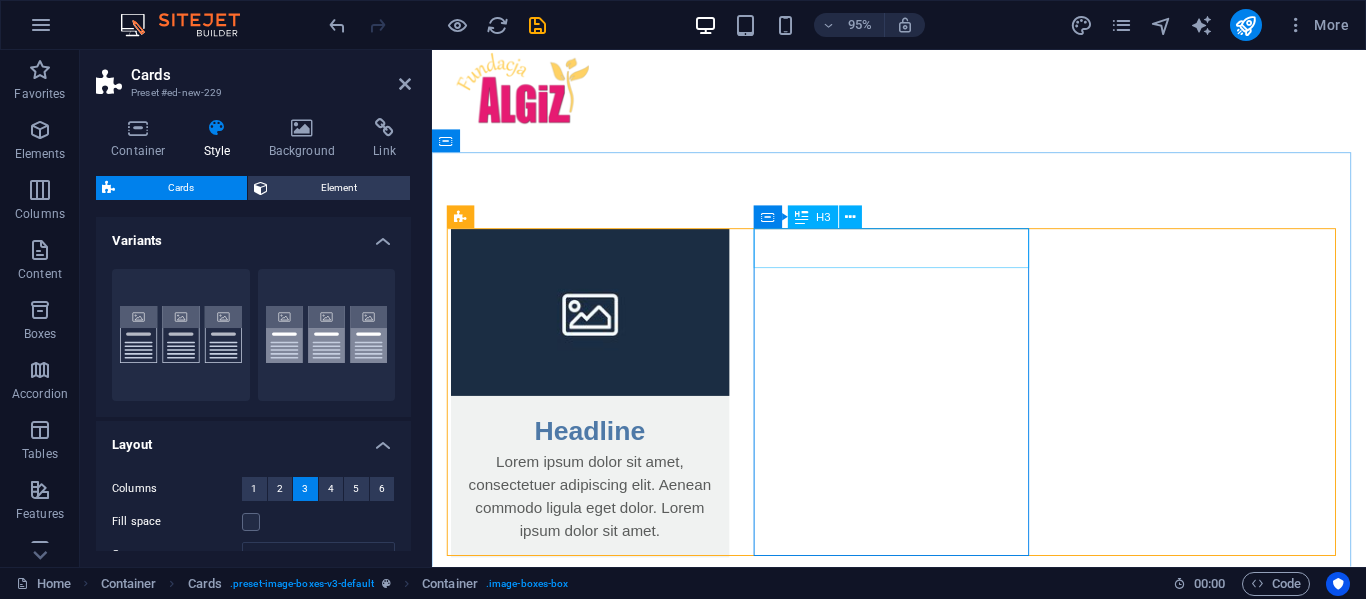 click on "Headline" at bounding box center (598, 621) 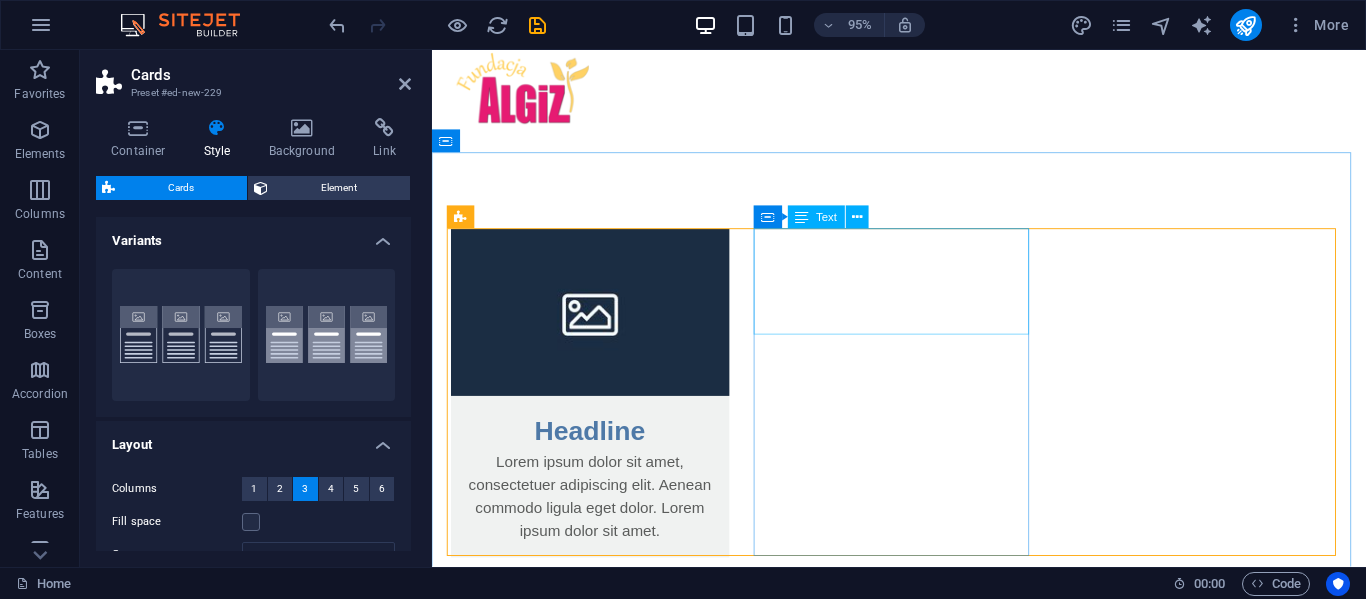 click on "Lorem ipsum dolor sit amet, consectetuer adipiscing elit. Aenean commodo ligula eget dolor. Lorem ipsum dolor sit amet." at bounding box center (598, 656) 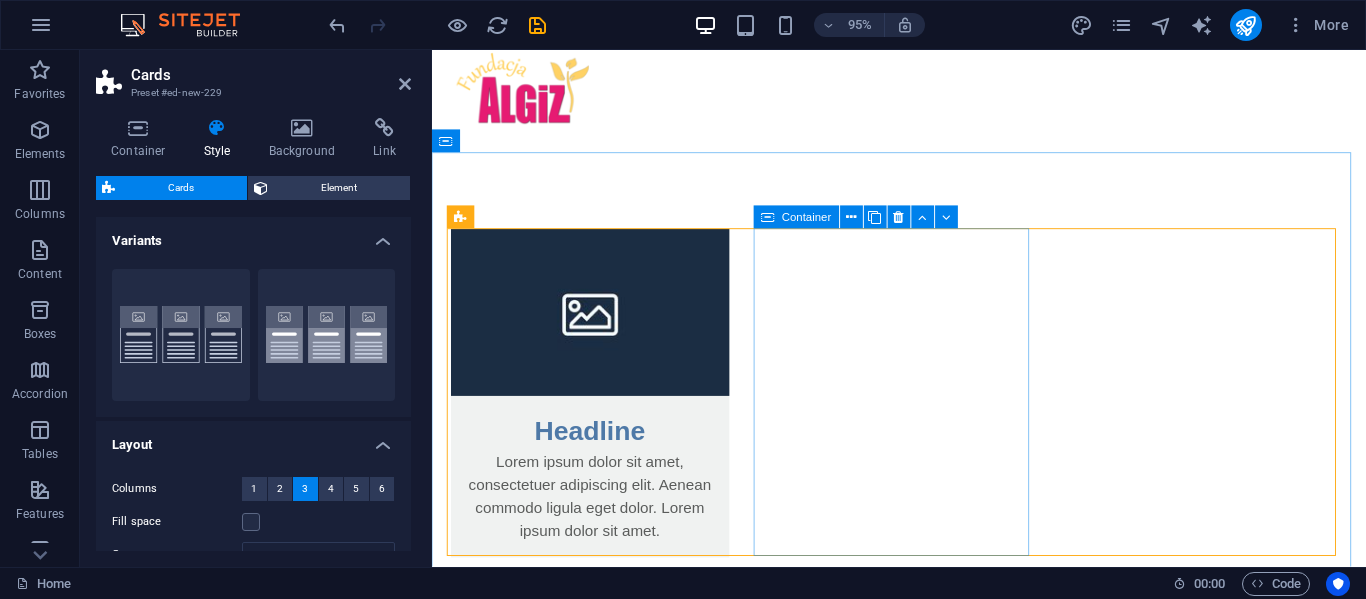 click on "Drop content here or  Add elements  Paste clipboard" at bounding box center (598, 671) 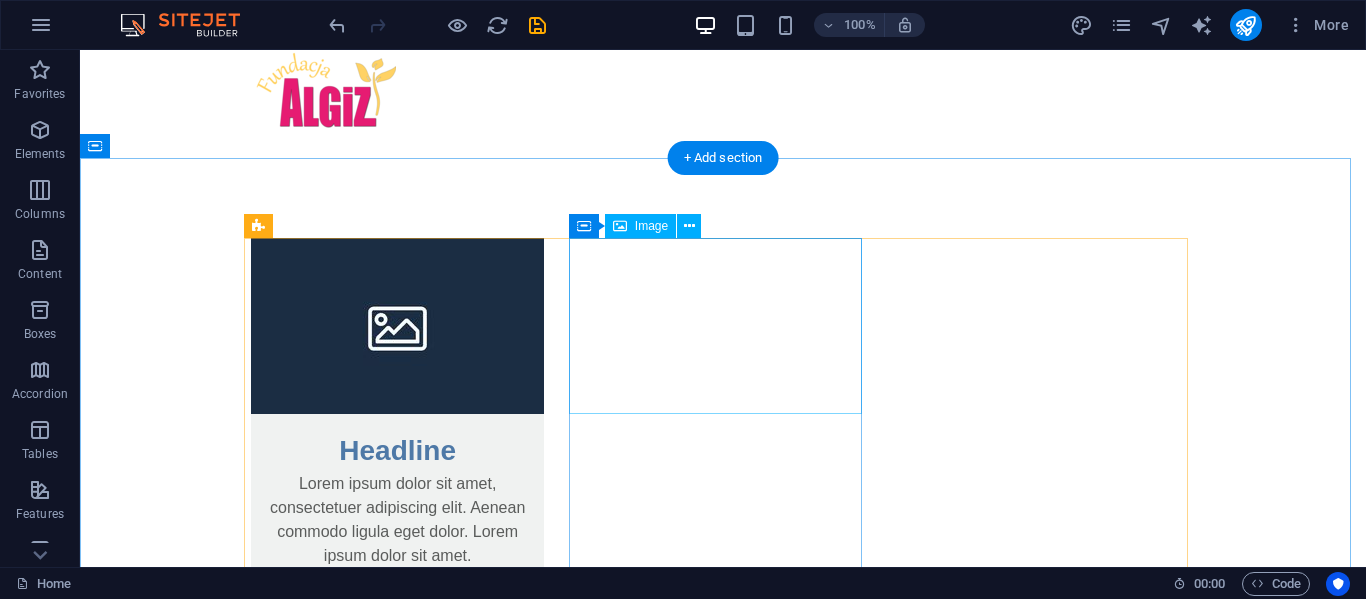 click at bounding box center [397, 688] 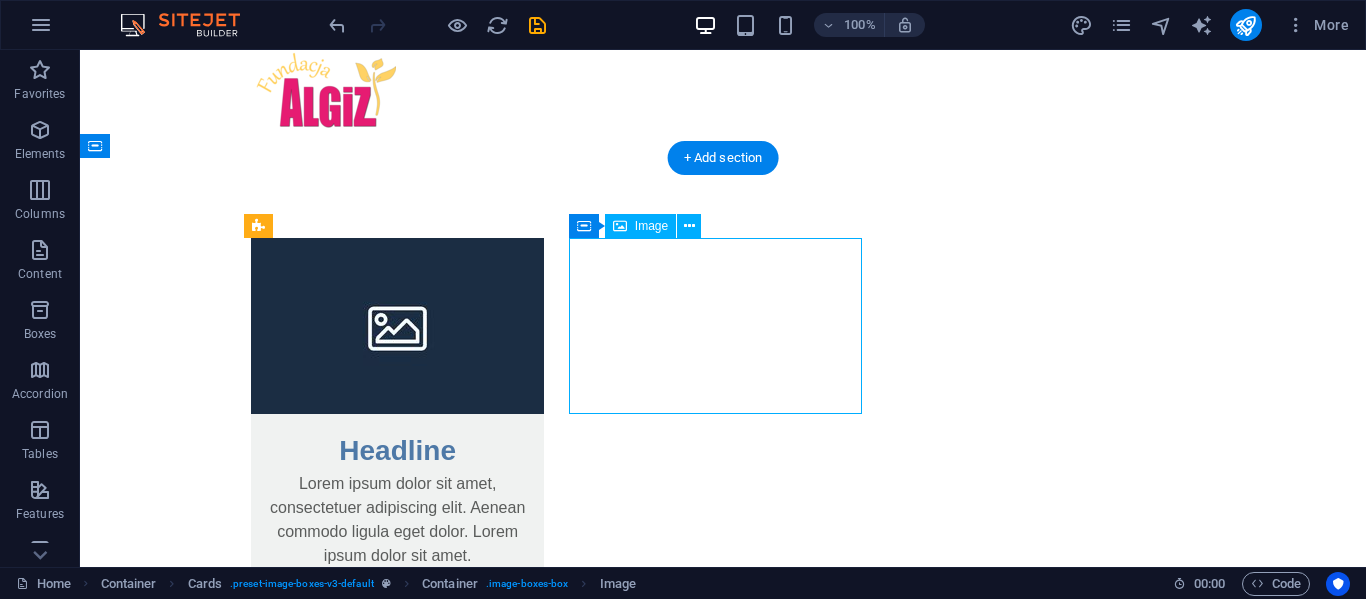 click at bounding box center [397, 688] 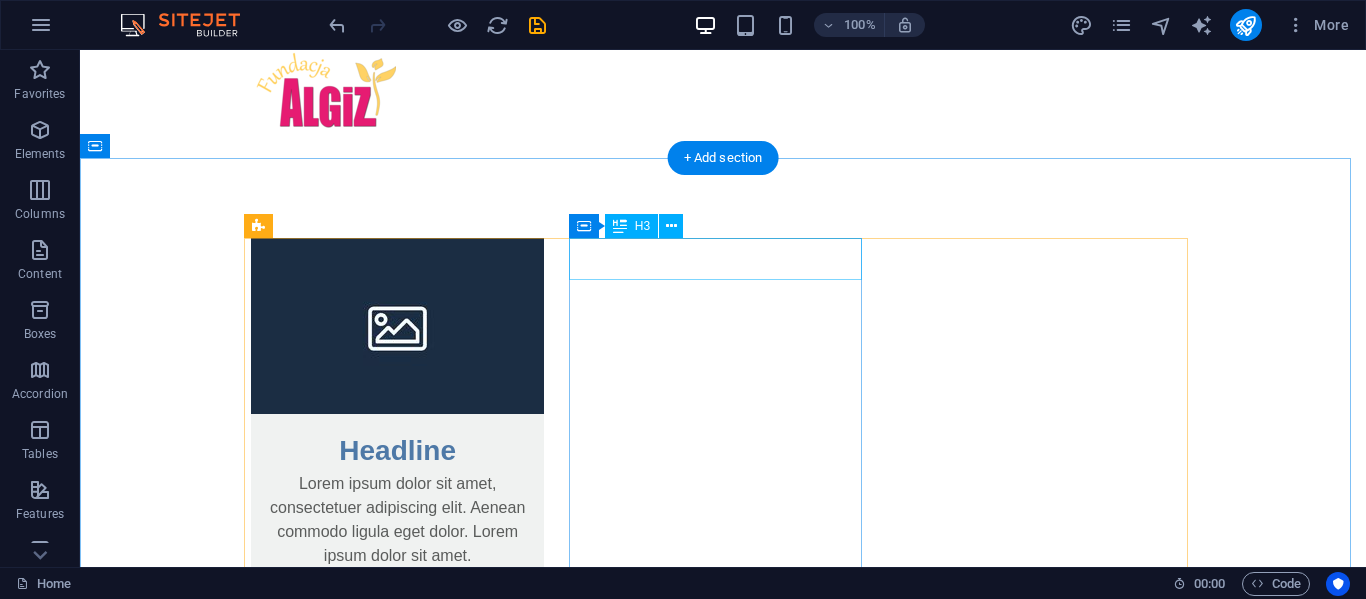 click on "Headline" at bounding box center [397, 621] 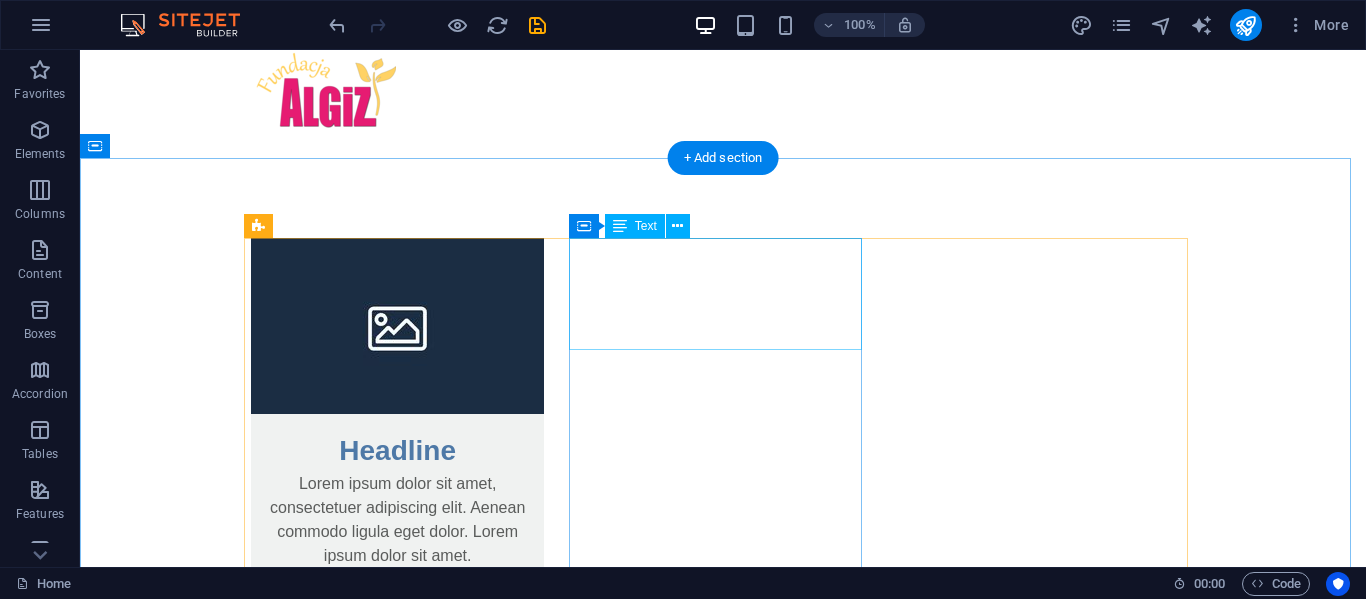 click on "Lorem ipsum dolor sit amet, consectetuer adipiscing elit. Aenean commodo ligula eget dolor. Lorem ipsum dolor sit amet." at bounding box center (397, 656) 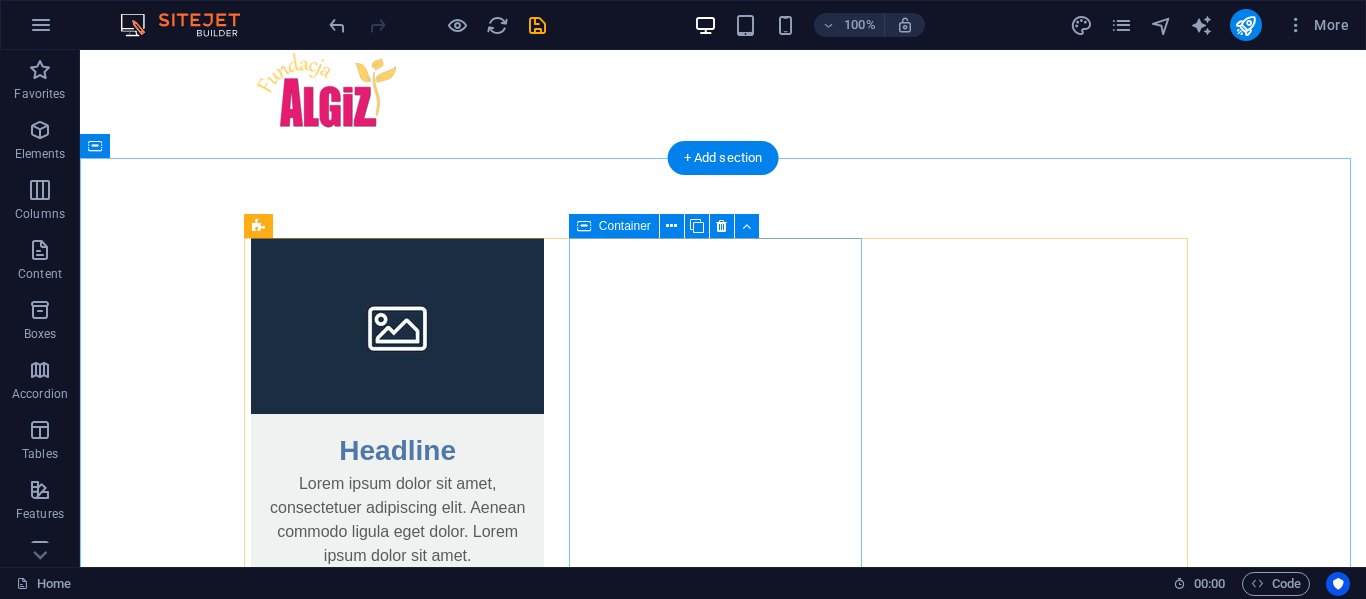 click on "Drop content here or  Add elements  Paste clipboard" at bounding box center [397, 671] 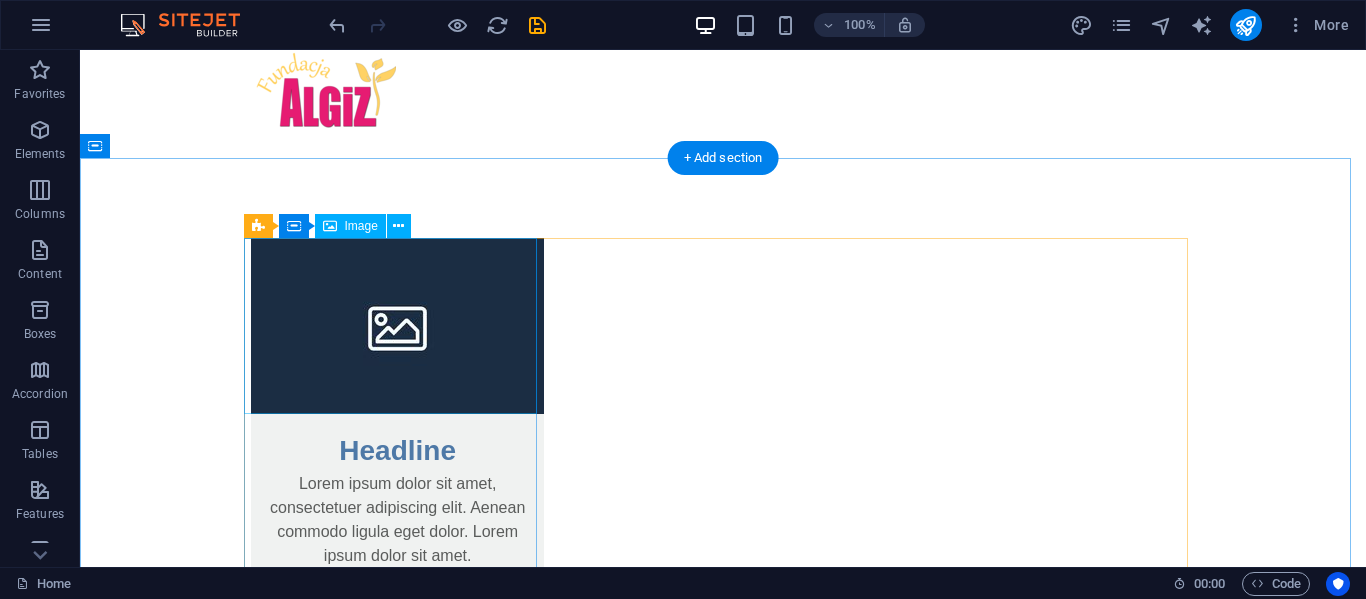 click at bounding box center (397, 326) 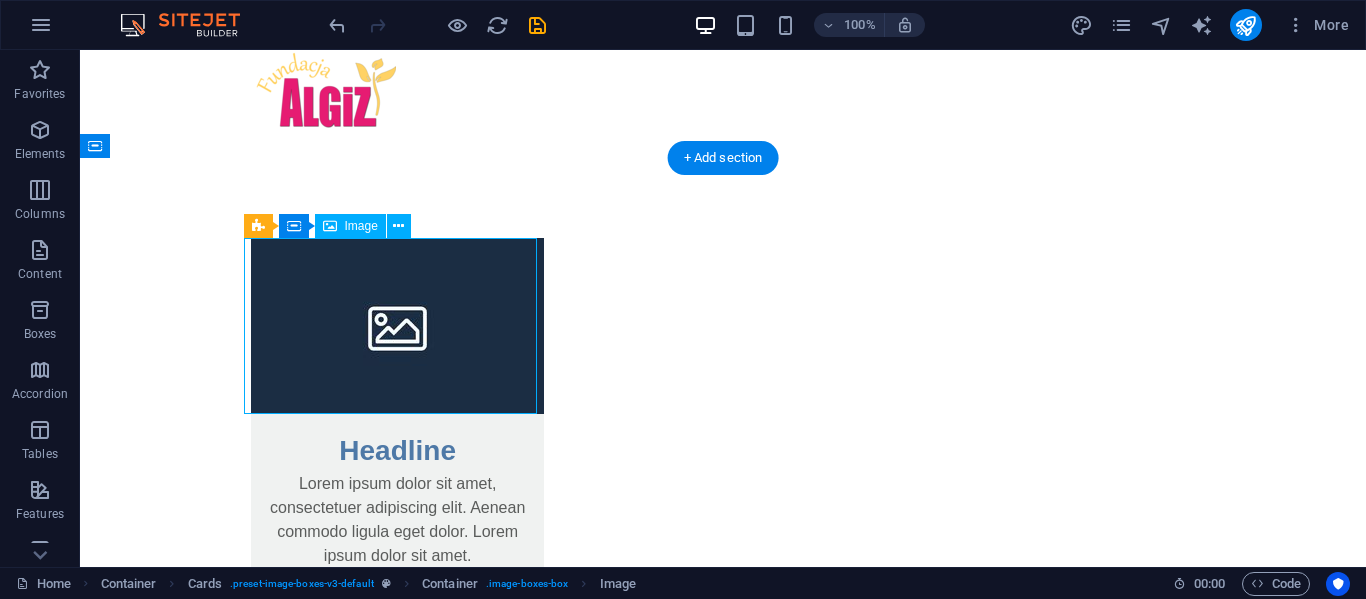 click at bounding box center [397, 326] 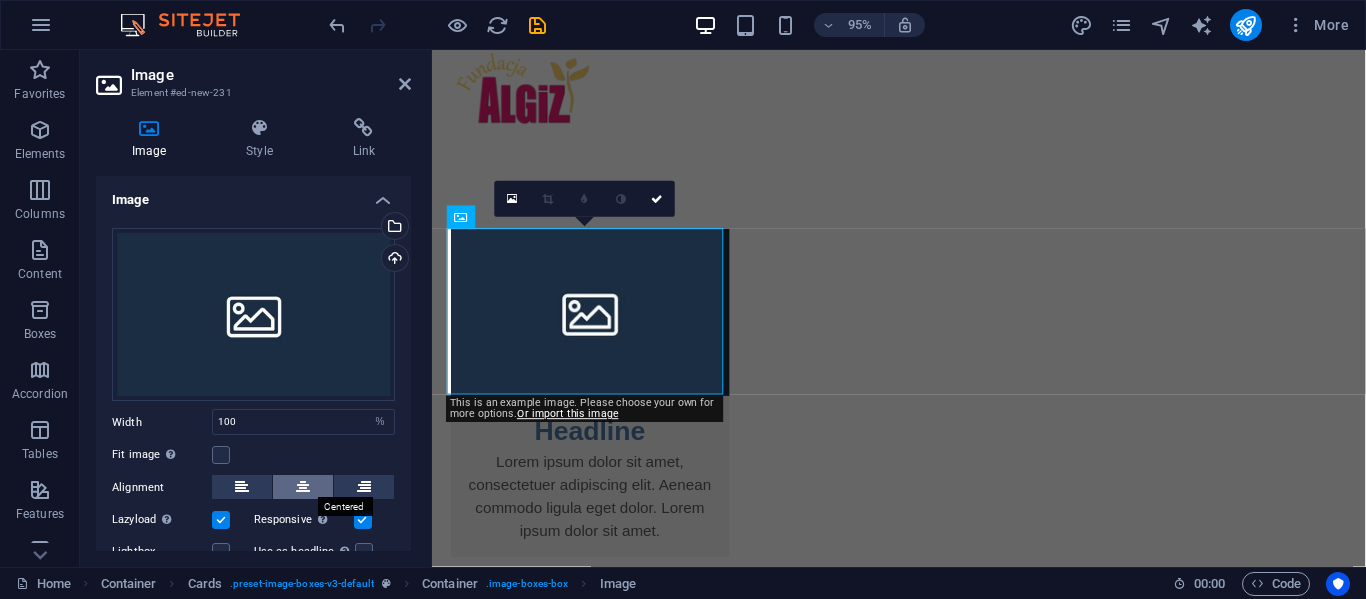 click at bounding box center [303, 487] 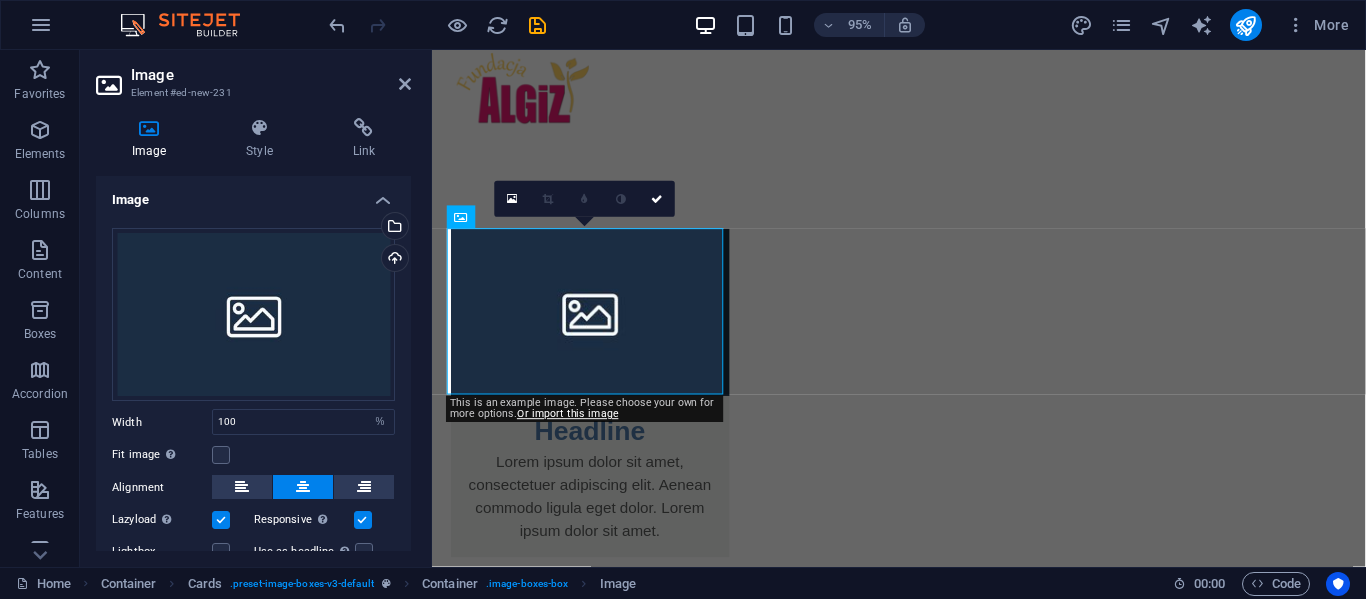 click at bounding box center [303, 487] 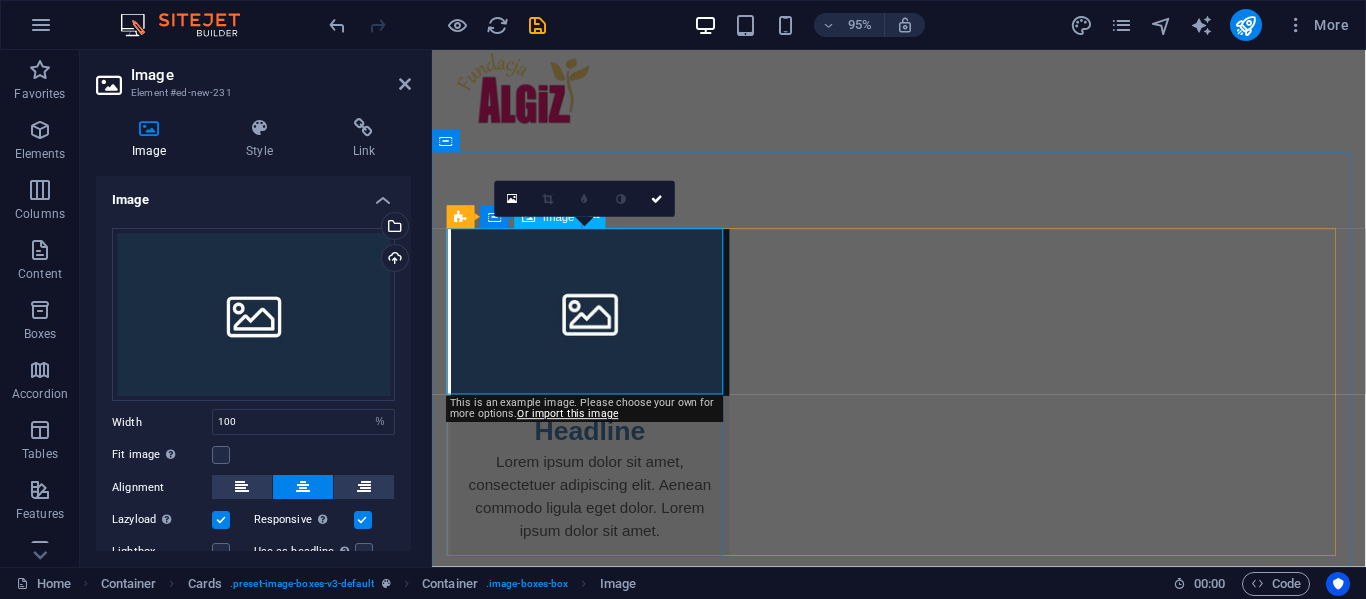click at bounding box center [598, 326] 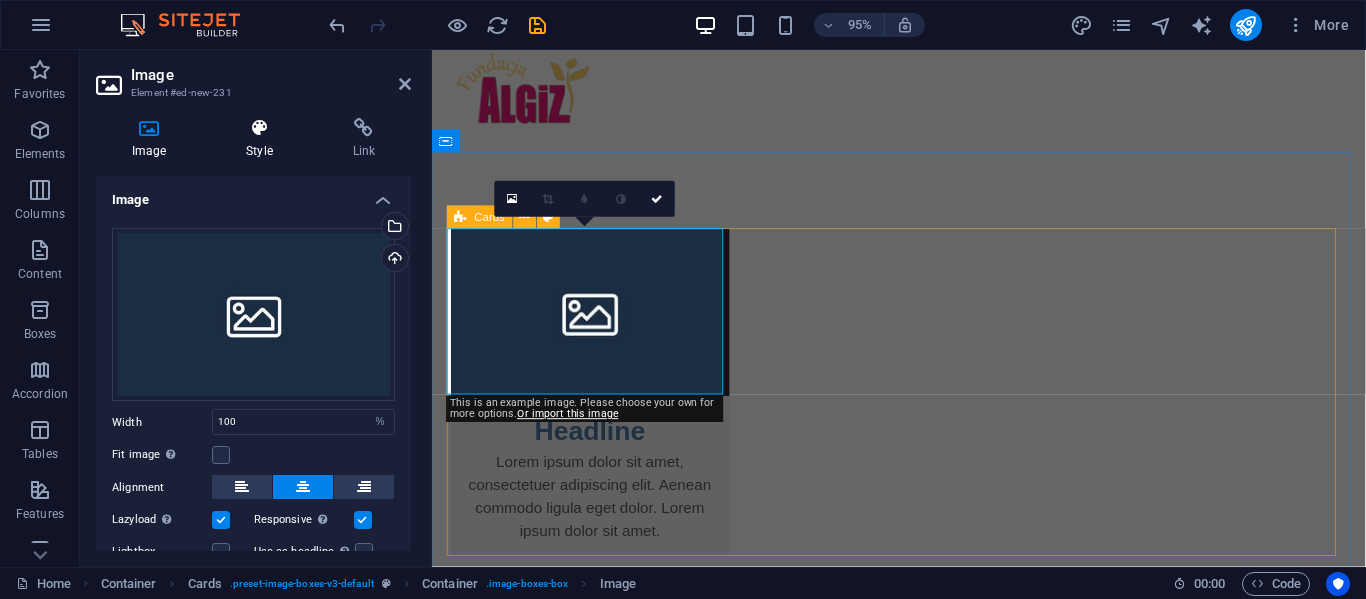 click at bounding box center (259, 128) 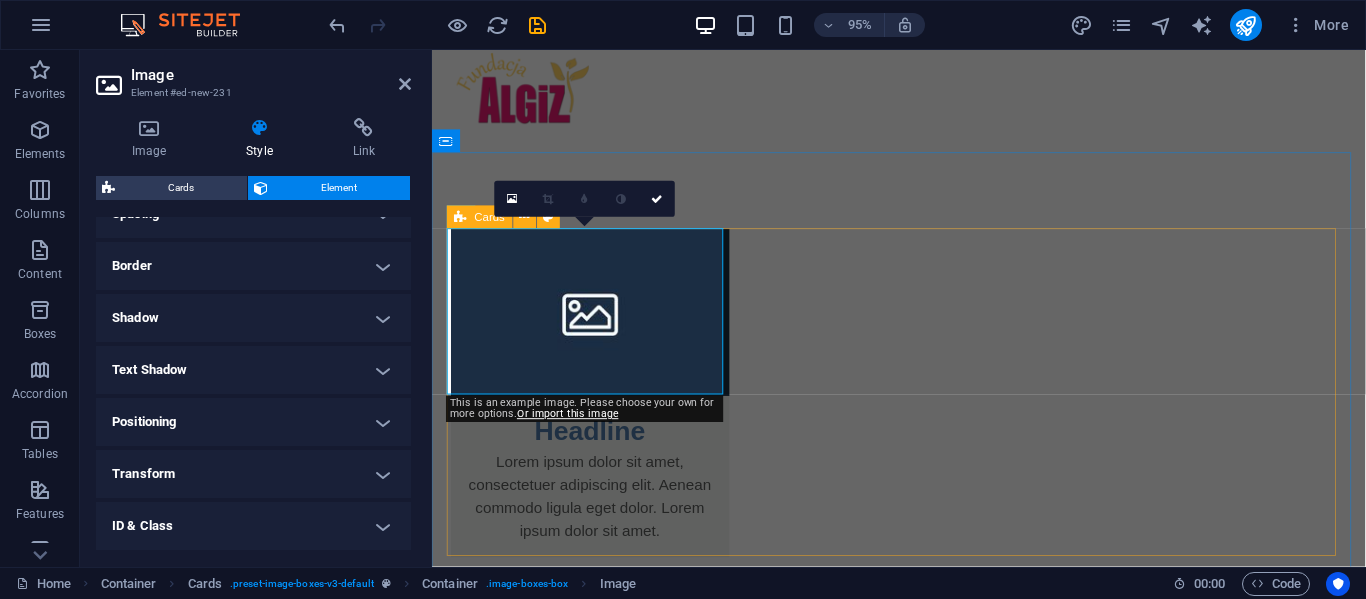 scroll, scrollTop: 0, scrollLeft: 0, axis: both 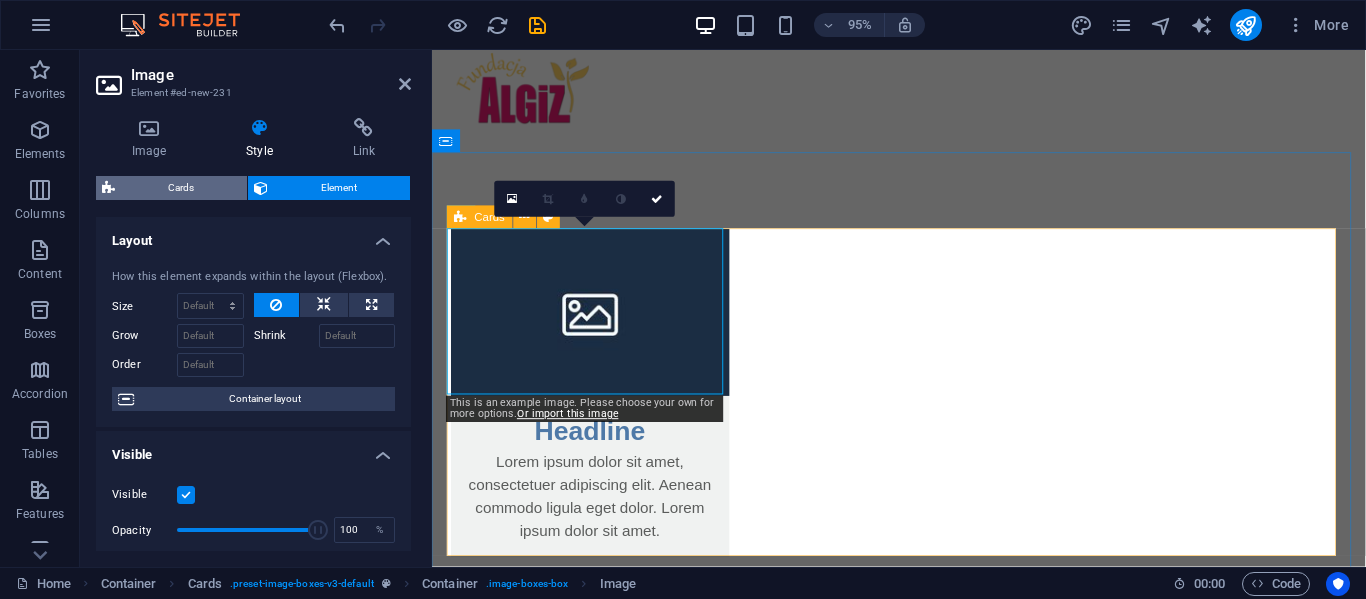 click on "Cards" at bounding box center [181, 188] 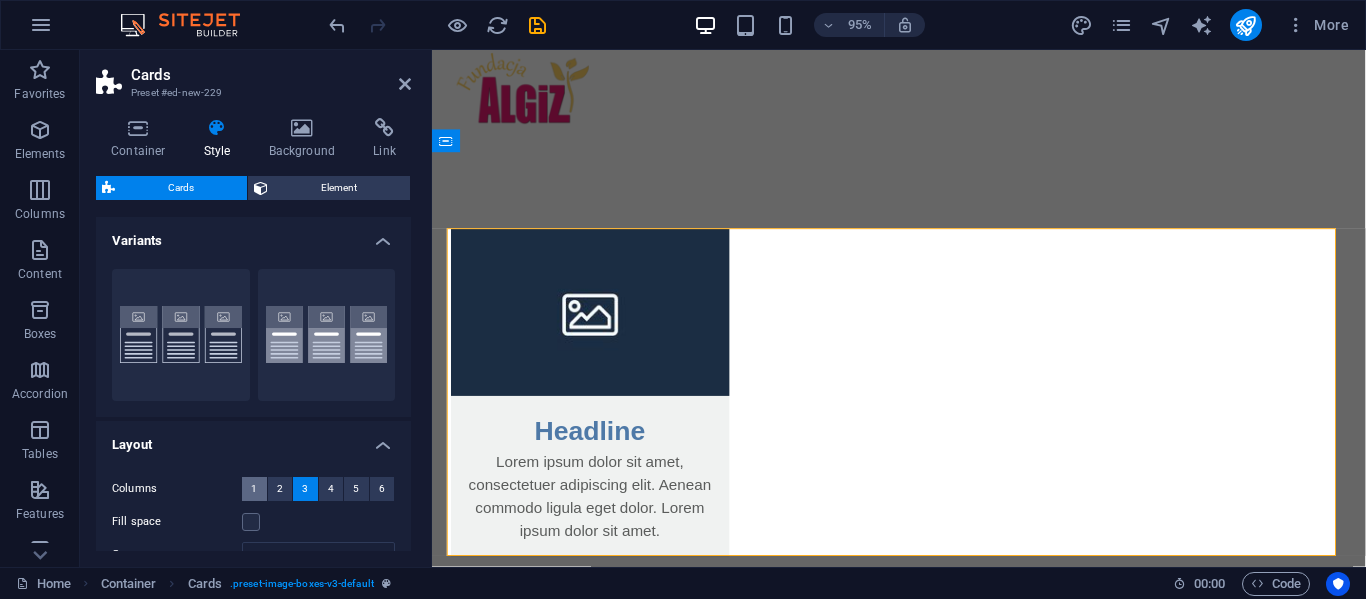 click on "1" at bounding box center [254, 489] 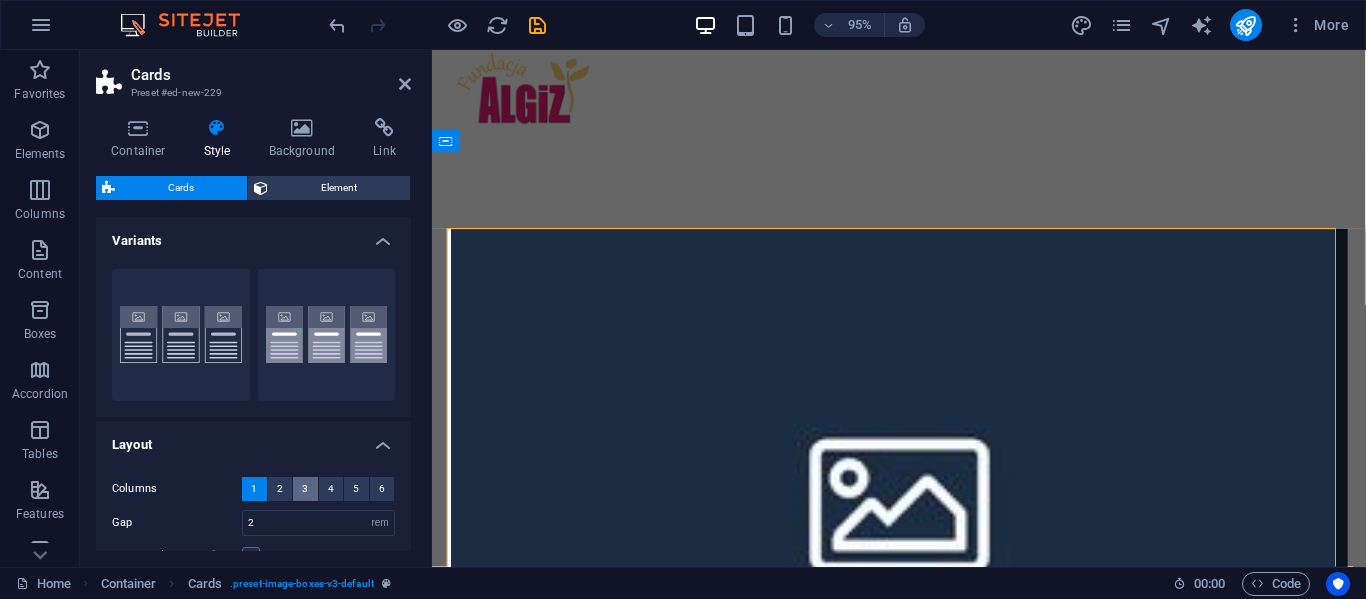 click on "3" at bounding box center [305, 489] 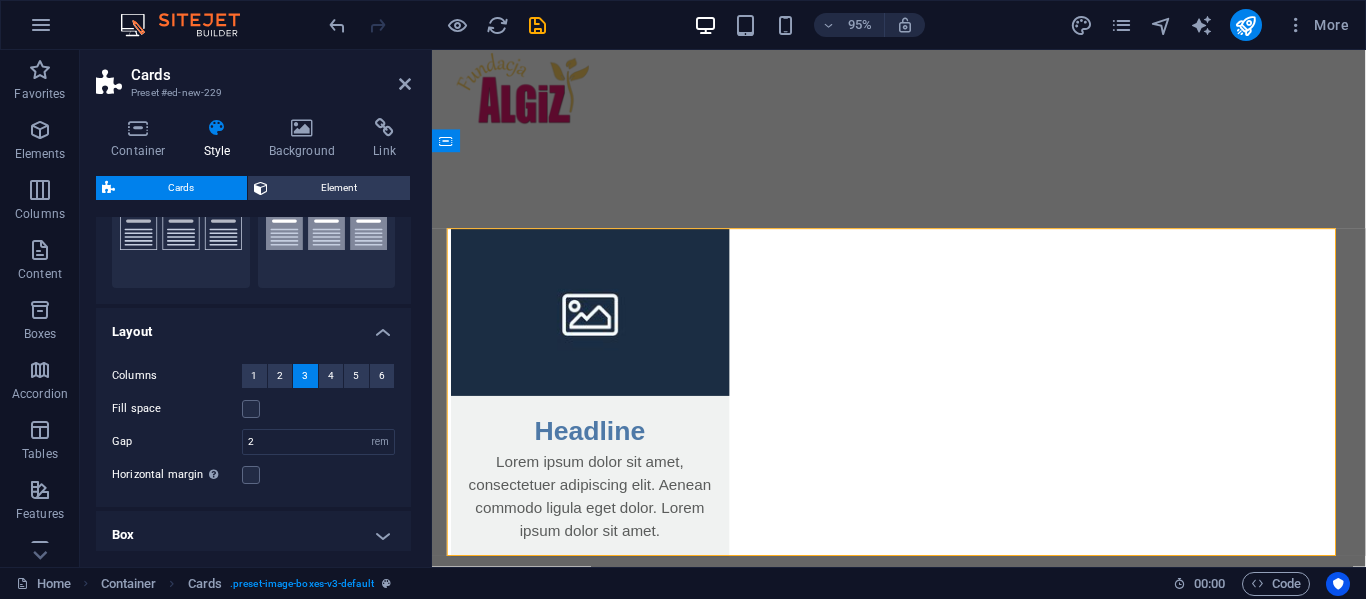 scroll, scrollTop: 201, scrollLeft: 0, axis: vertical 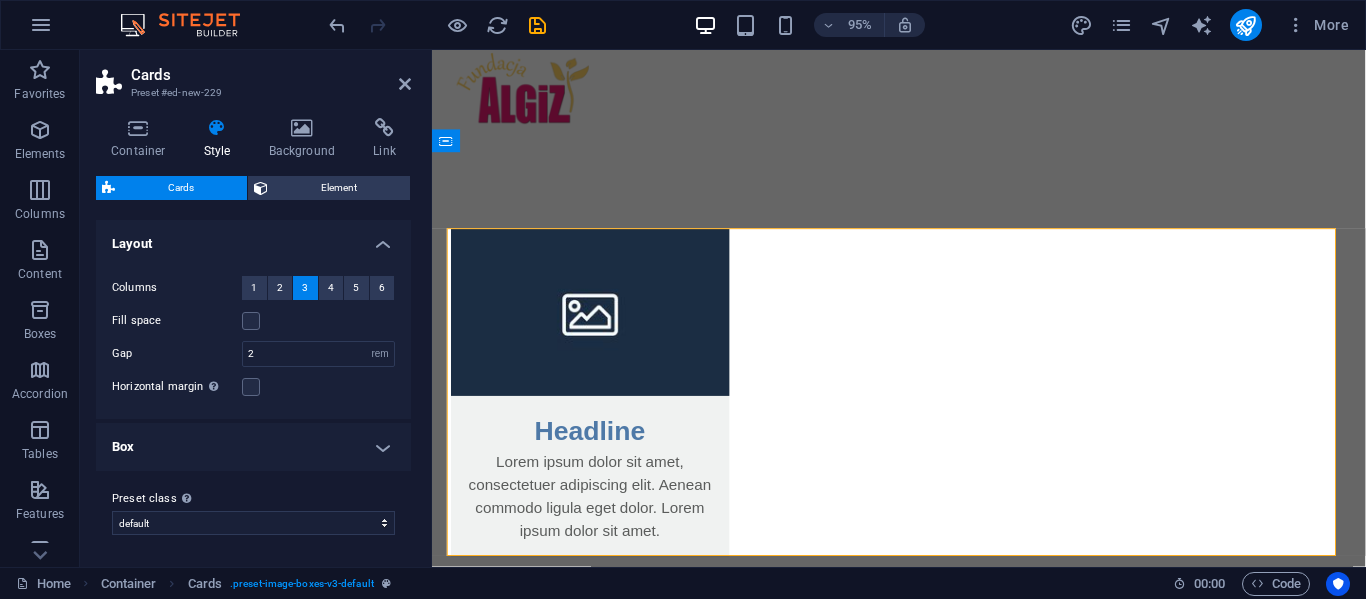 click on "Box" at bounding box center [253, 447] 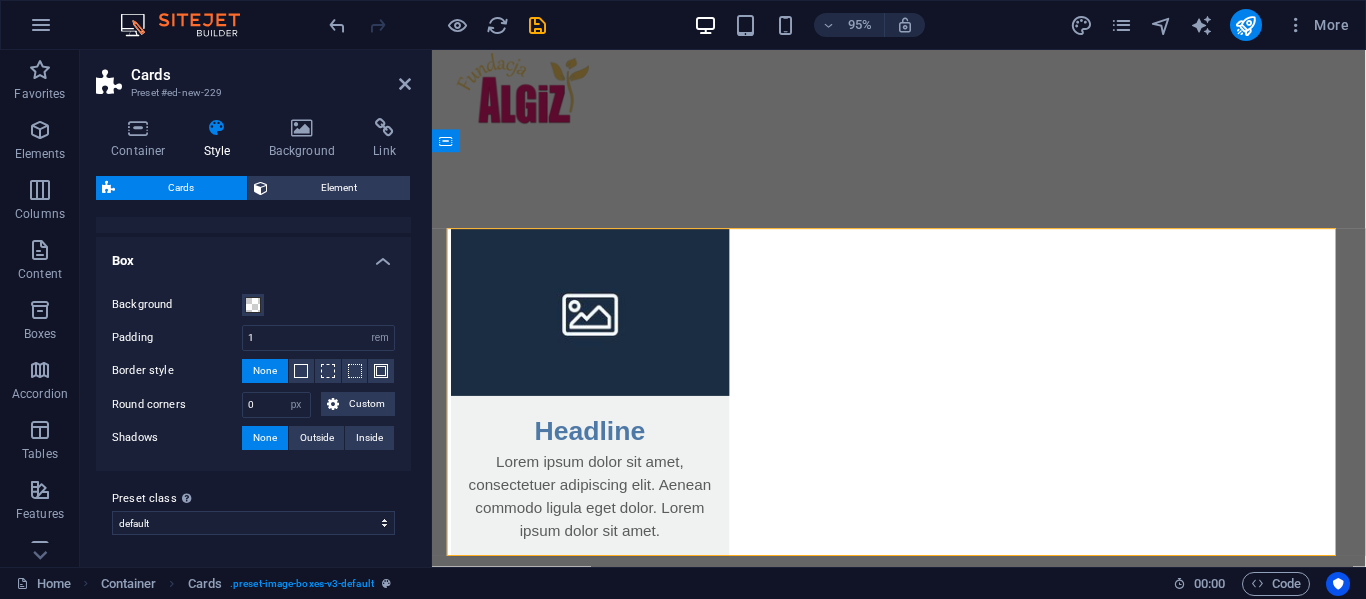 scroll, scrollTop: 387, scrollLeft: 0, axis: vertical 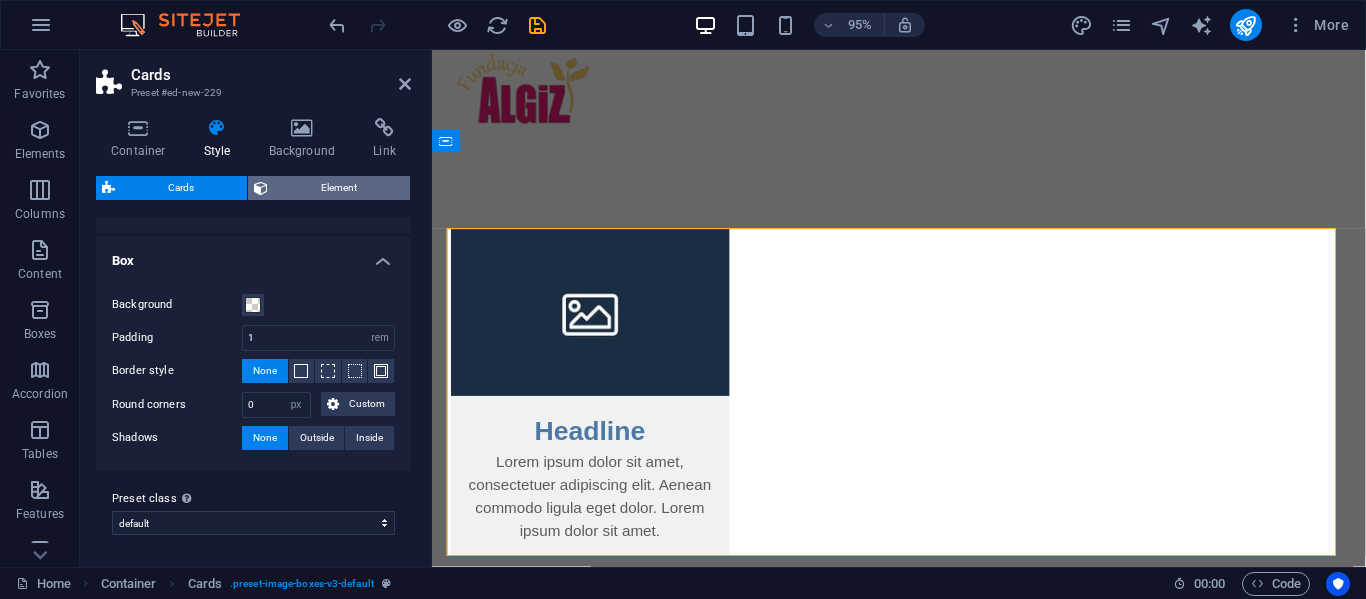 click on "Element" at bounding box center (339, 188) 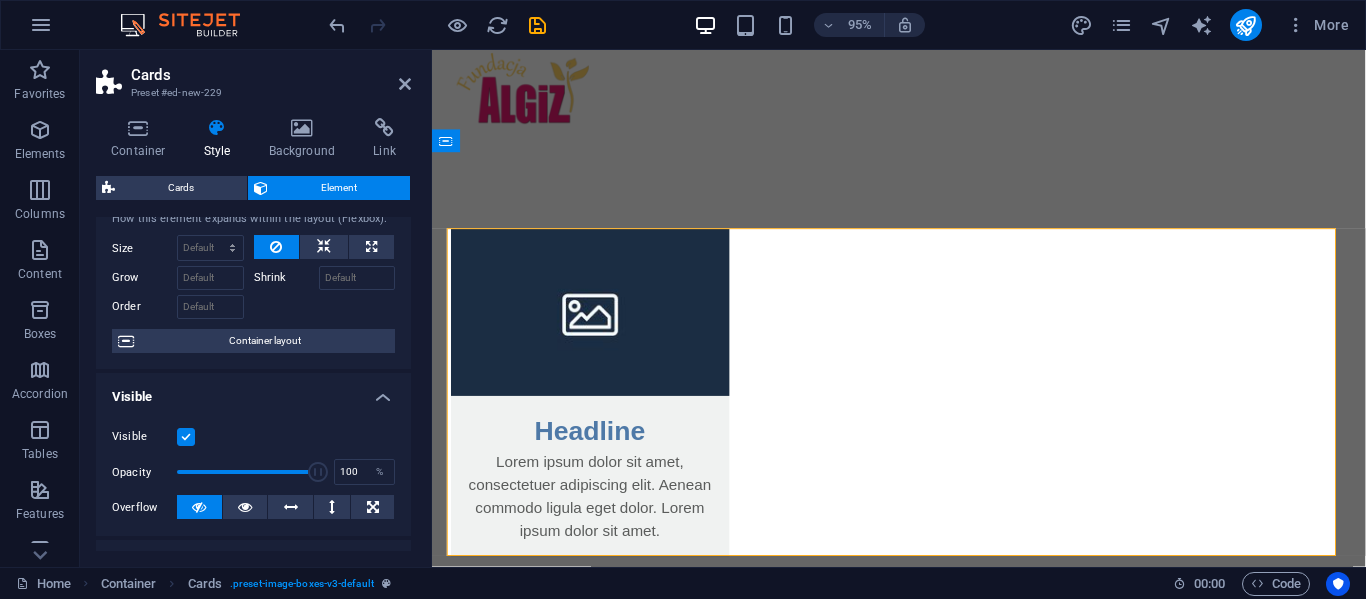 scroll, scrollTop: 0, scrollLeft: 0, axis: both 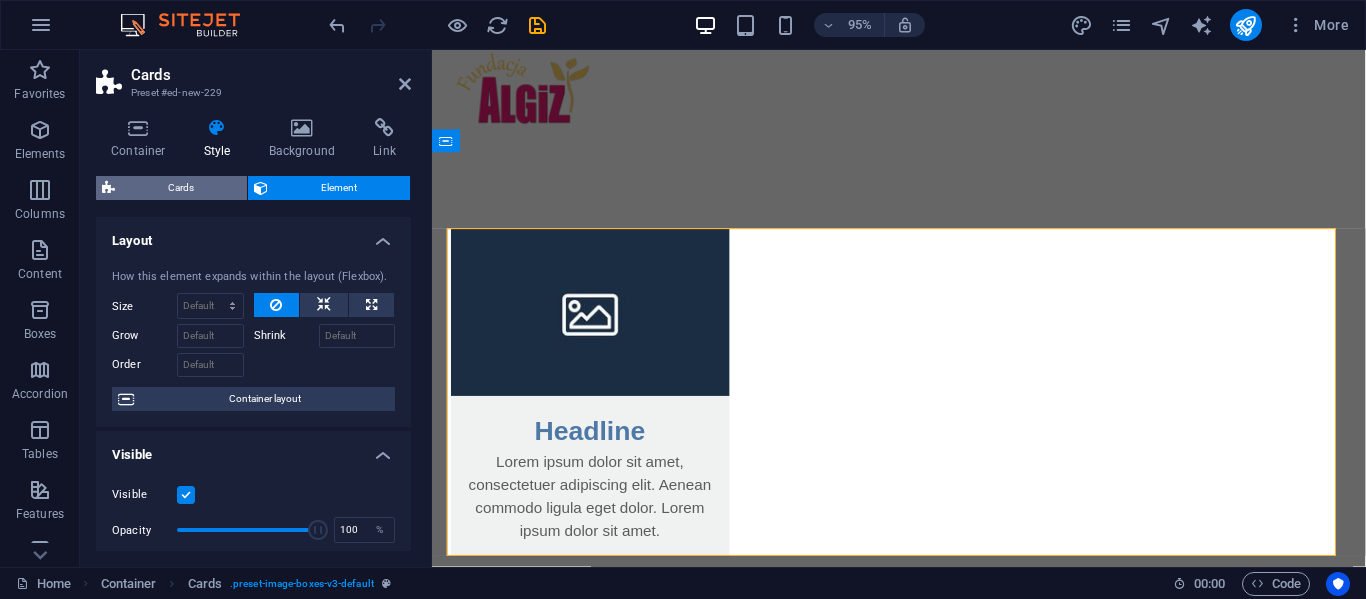 click on "Cards" at bounding box center (181, 188) 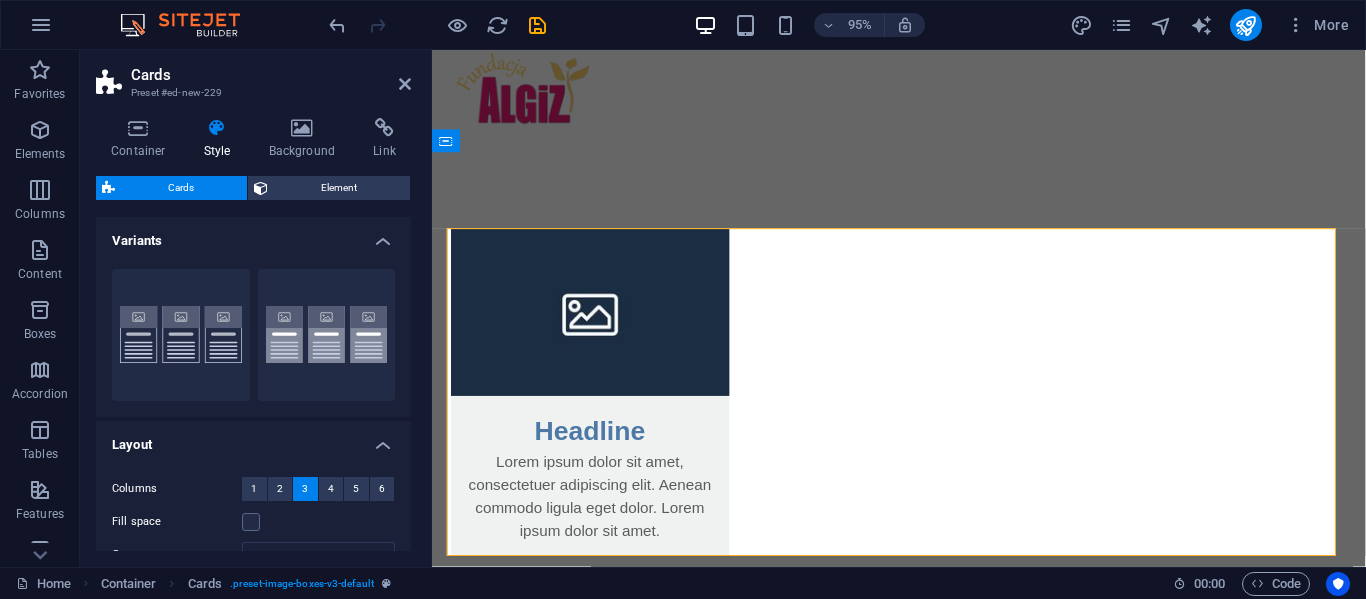 scroll, scrollTop: 60, scrollLeft: 0, axis: vertical 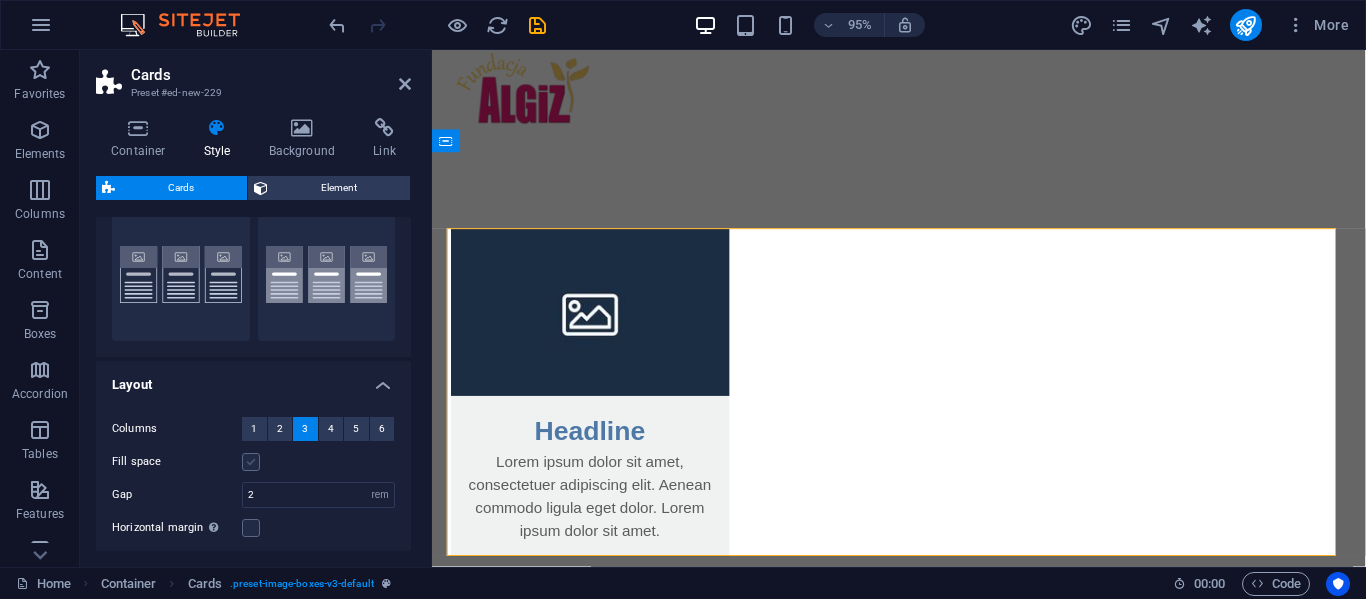 click at bounding box center [251, 462] 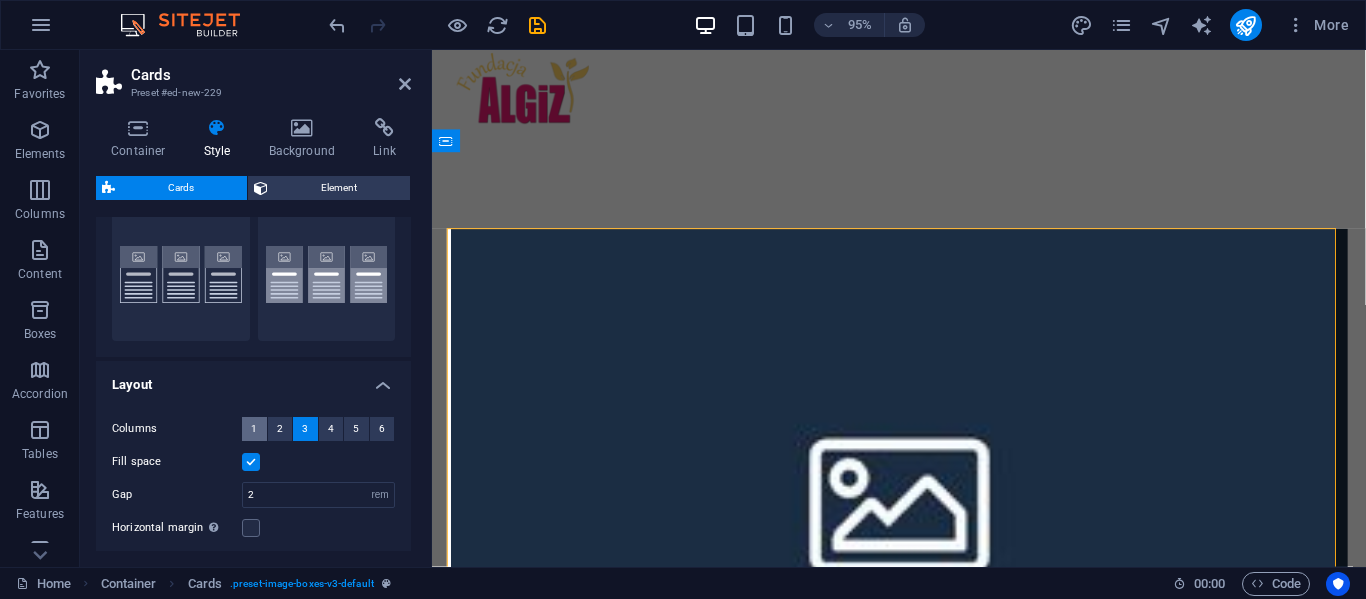 click on "1" at bounding box center [254, 429] 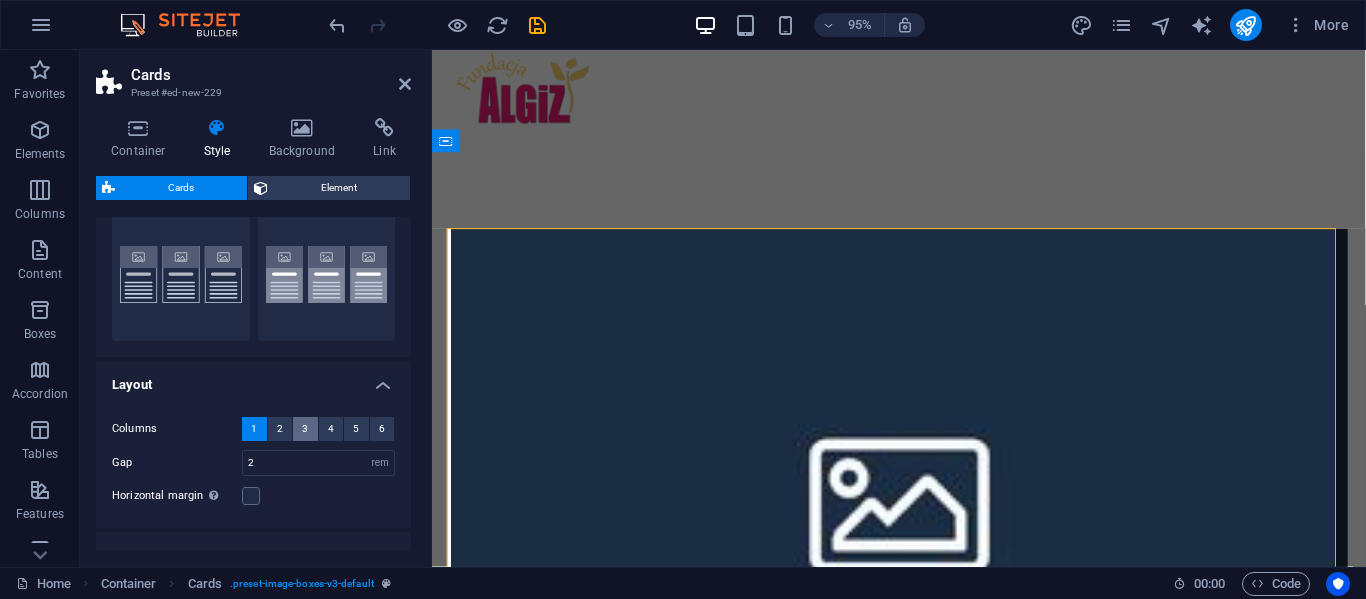 click on "3" at bounding box center (305, 429) 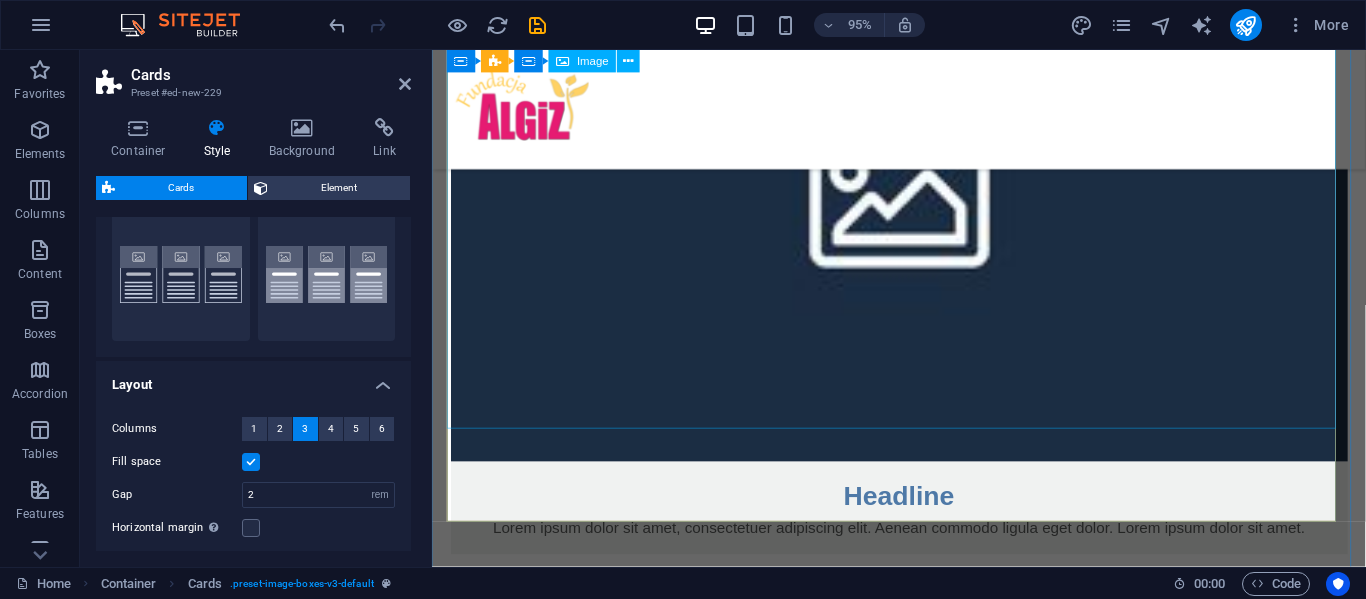 scroll, scrollTop: 337, scrollLeft: 0, axis: vertical 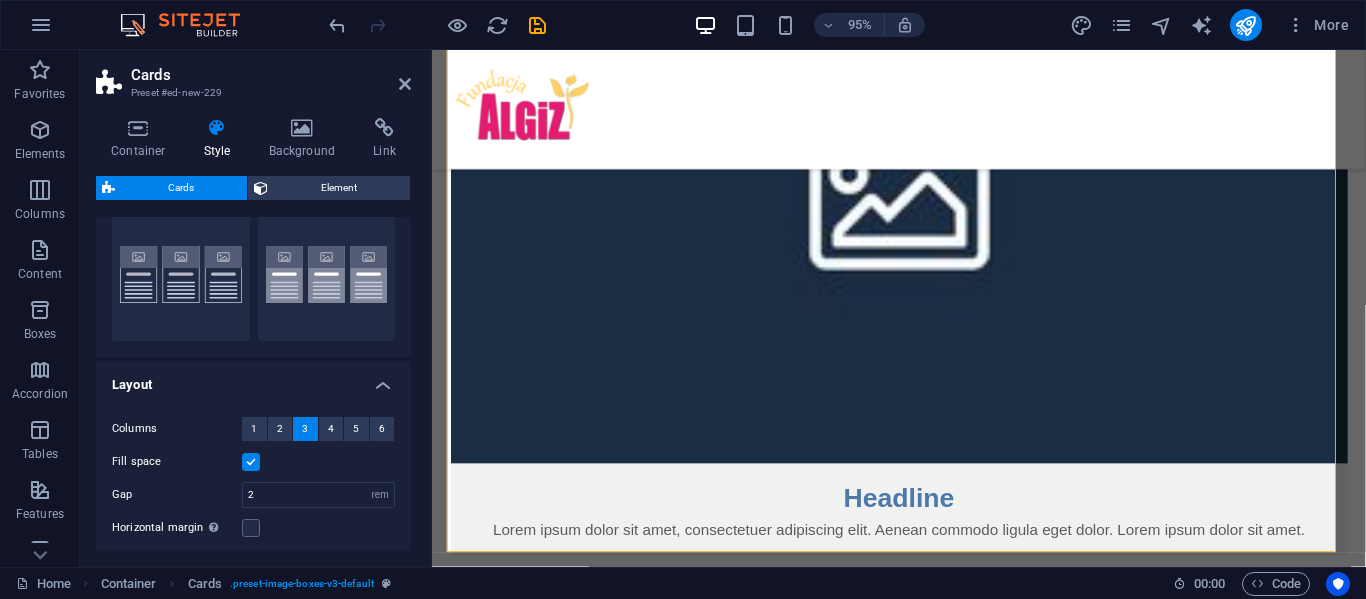 click at bounding box center (251, 462) 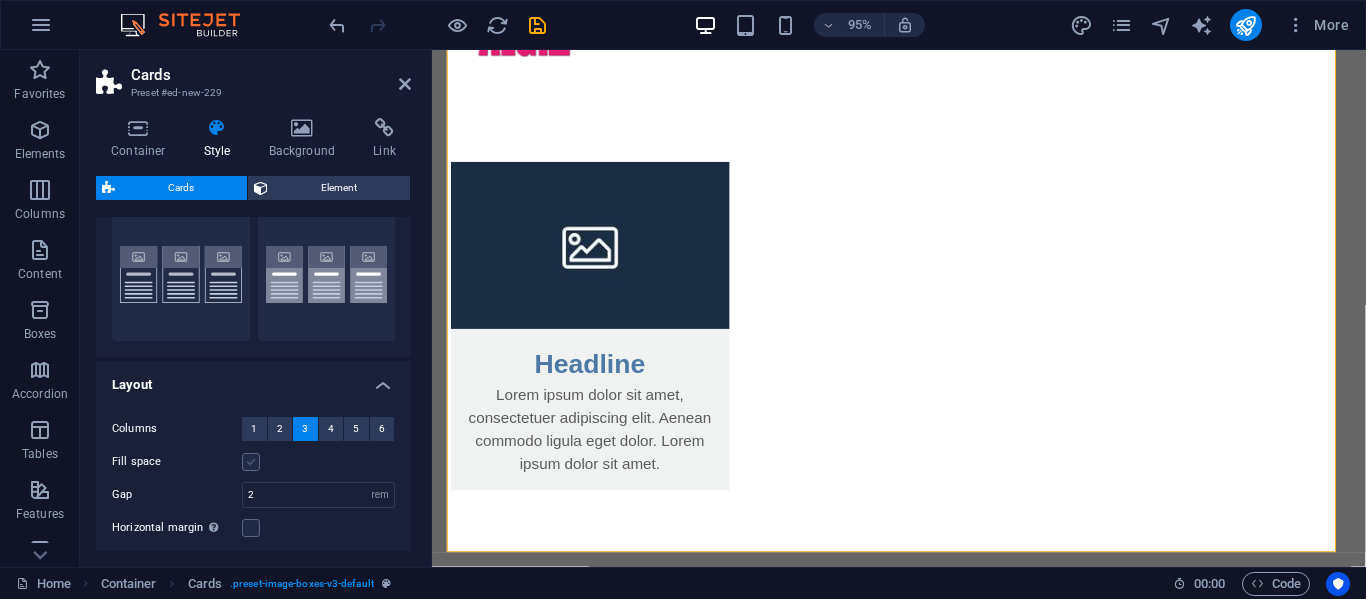 scroll, scrollTop: 87, scrollLeft: 0, axis: vertical 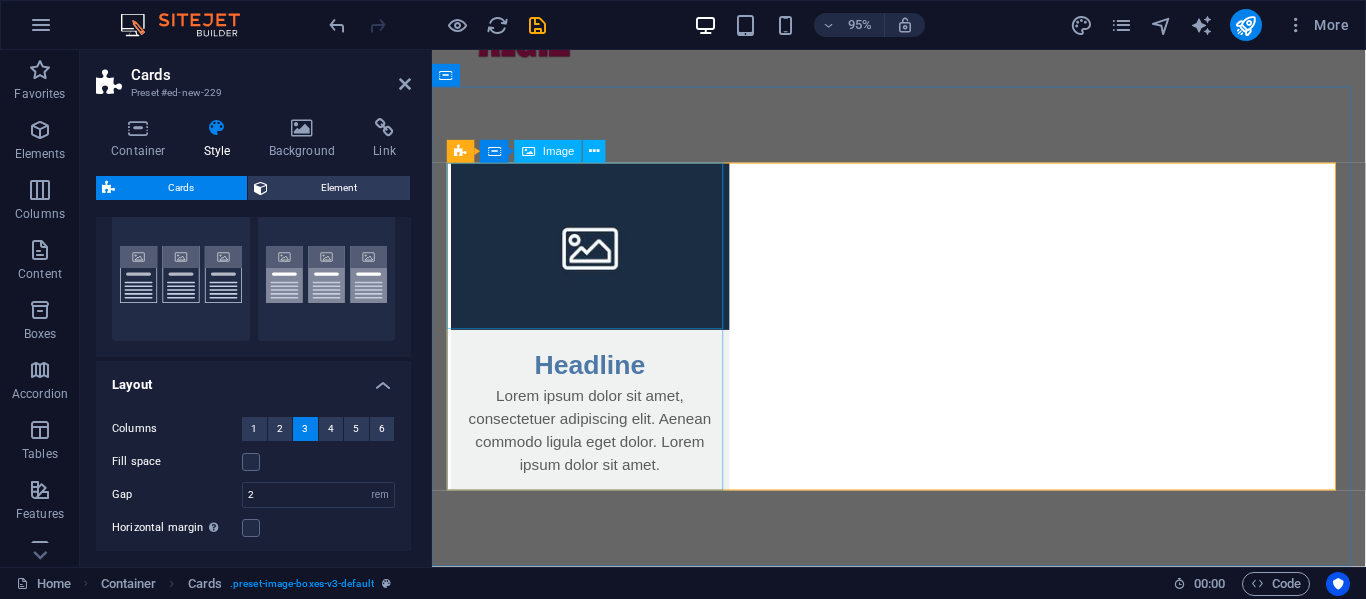 click at bounding box center (598, 257) 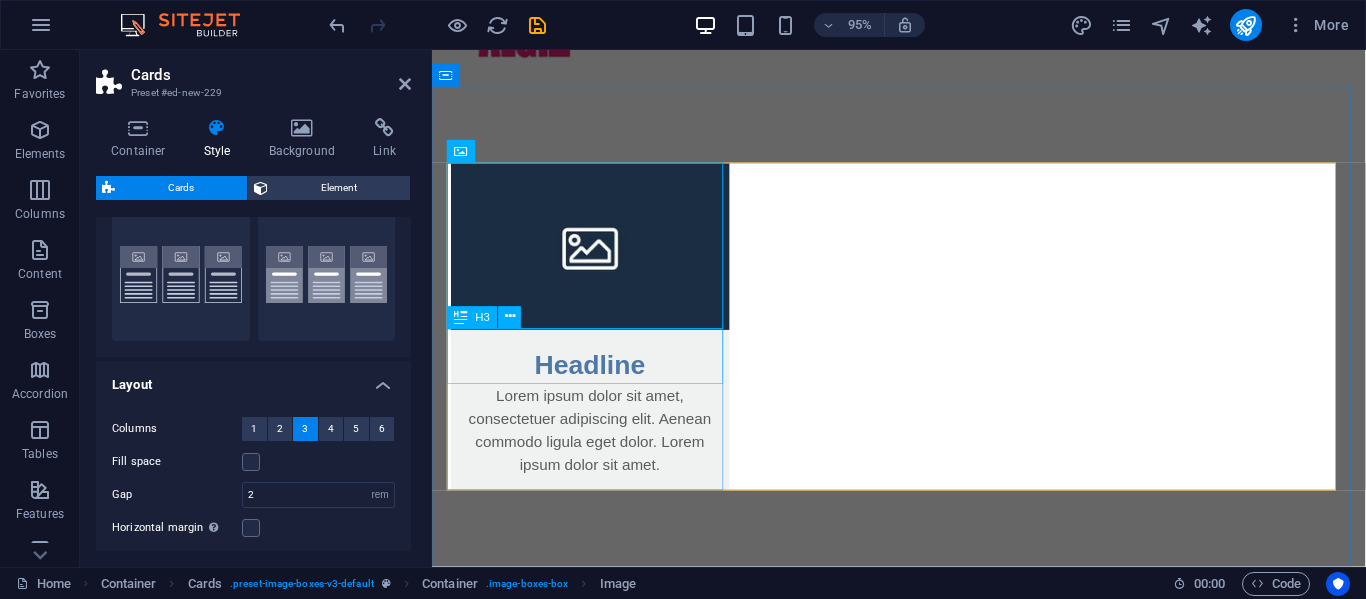 click on "Headline" at bounding box center [598, 374] 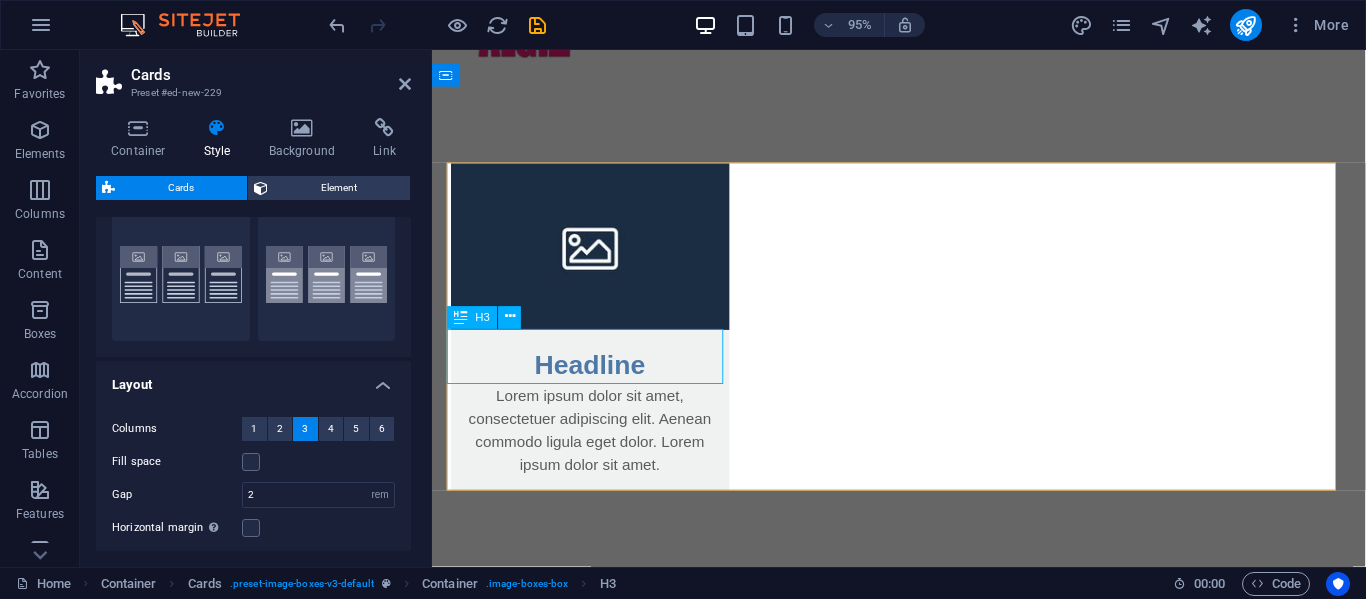 click on "Headline" at bounding box center [598, 374] 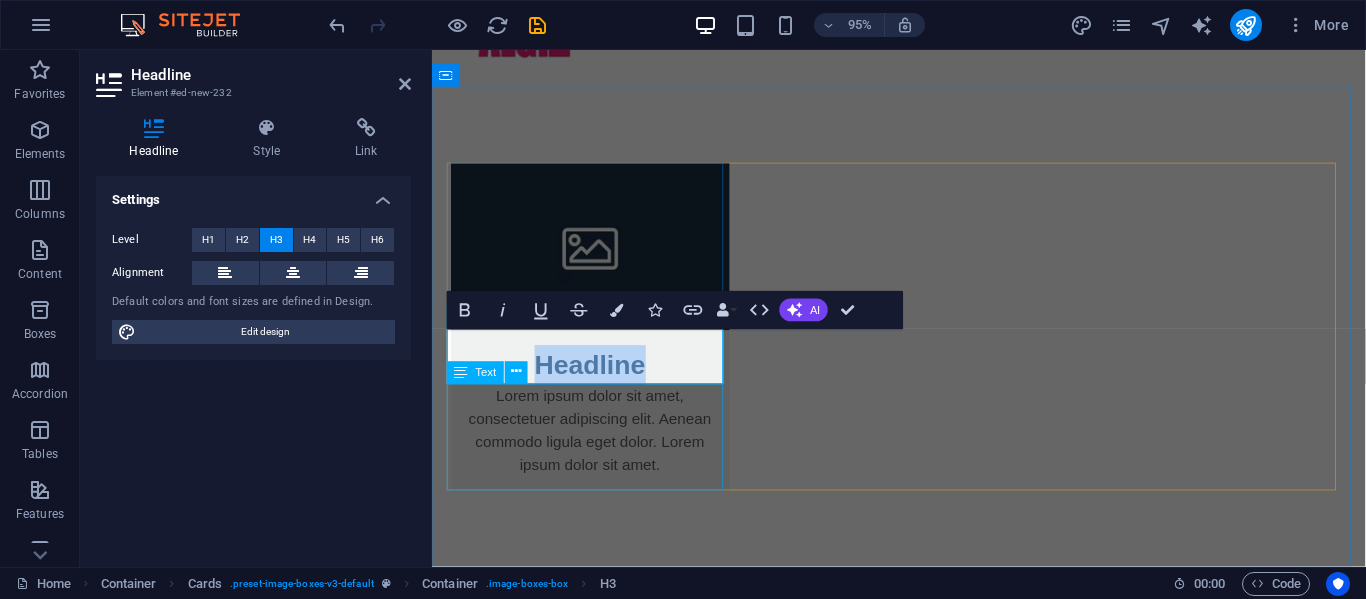 click on "Lorem ipsum dolor sit amet, consectetuer adipiscing elit. Aenean commodo ligula eget dolor. Lorem ipsum dolor sit amet." at bounding box center (598, 459) 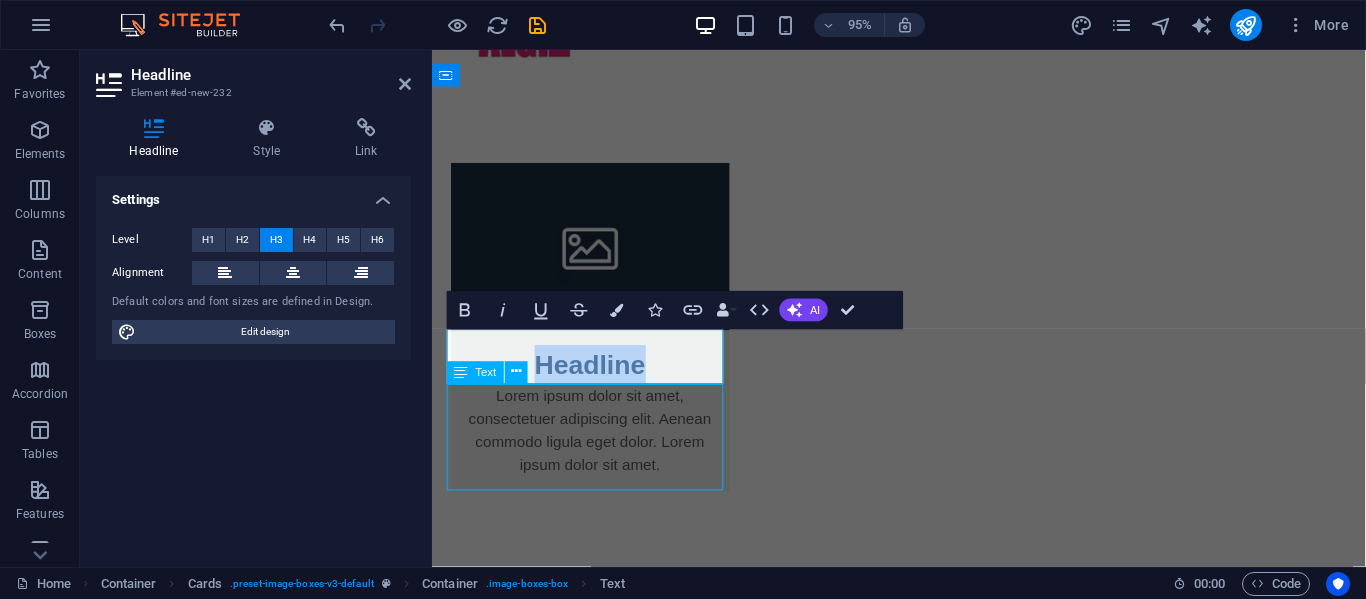 click on "Lorem ipsum dolor sit amet, consectetuer adipiscing elit. Aenean commodo ligula eget dolor. Lorem ipsum dolor sit amet." at bounding box center (598, 459) 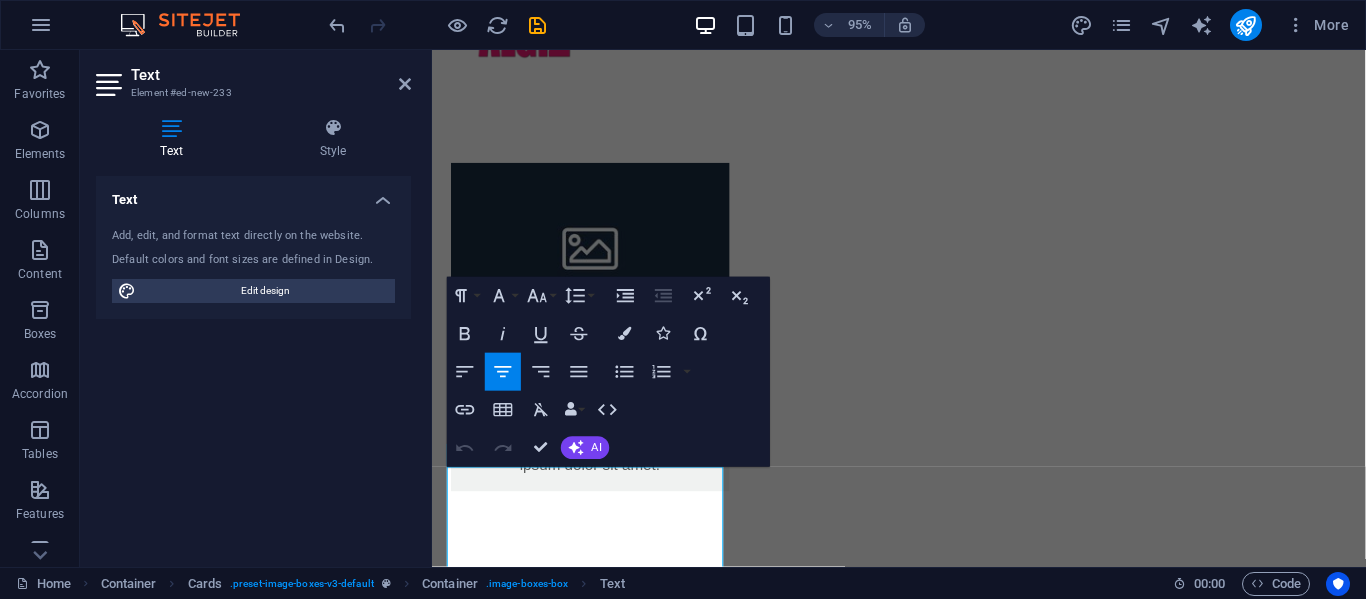scroll, scrollTop: 0, scrollLeft: 0, axis: both 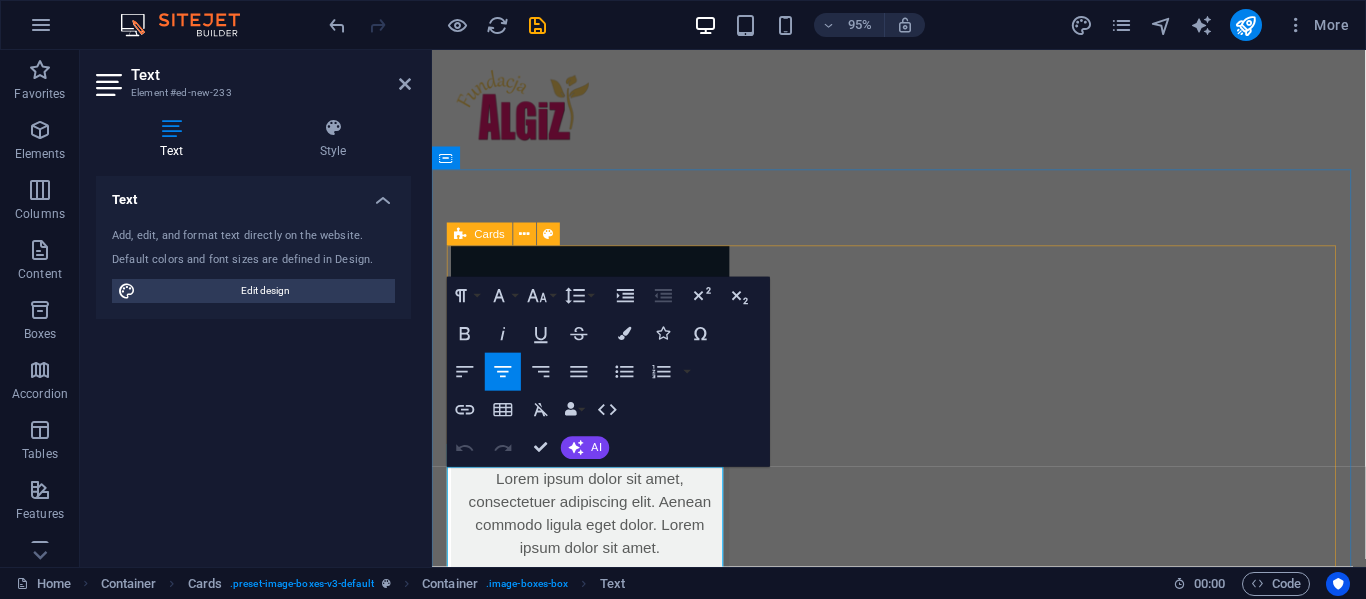 click on "Cards" at bounding box center (490, 234) 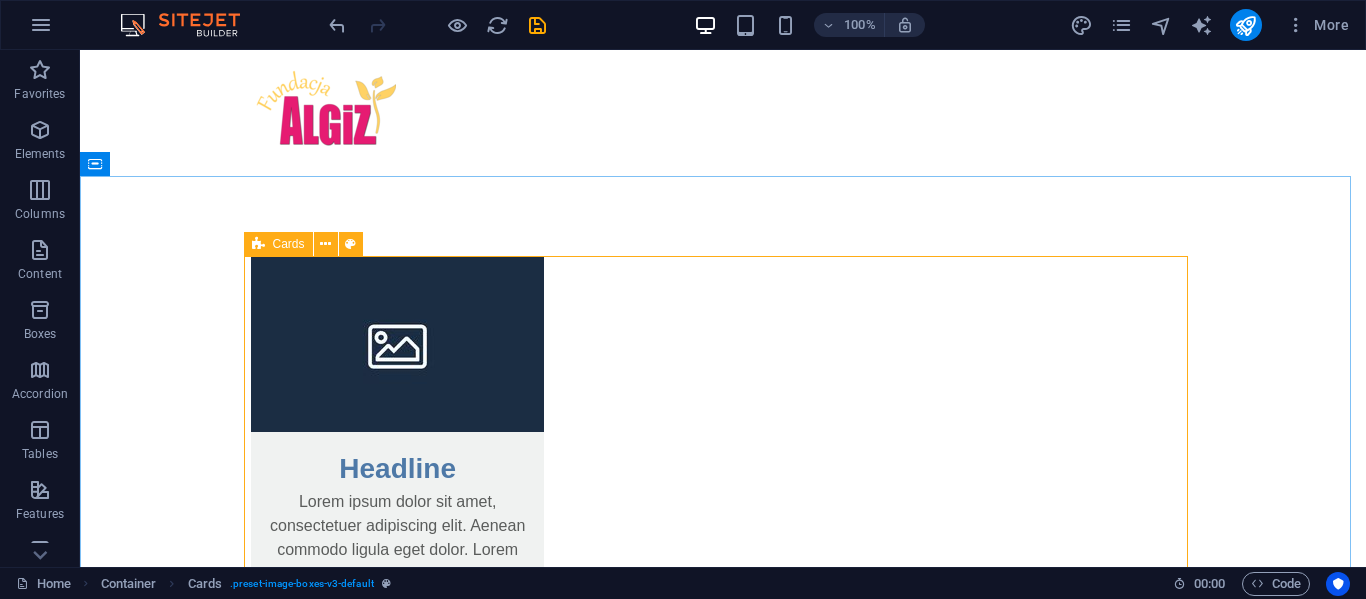 click on "Cards" at bounding box center (289, 244) 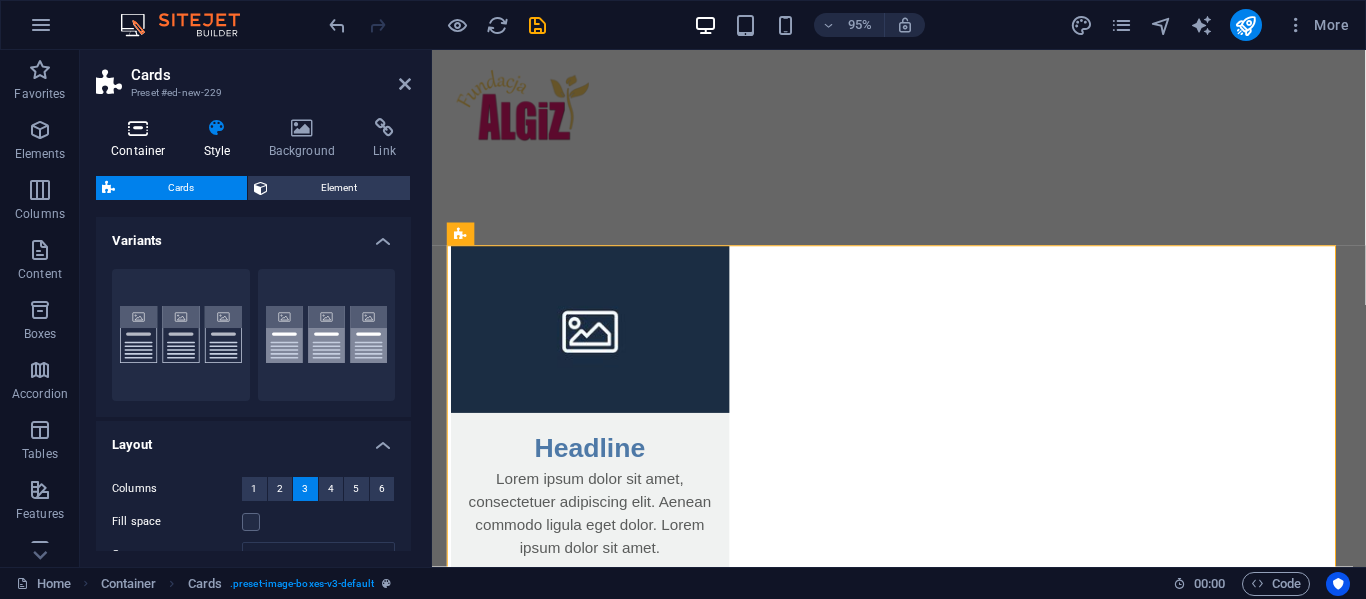click at bounding box center [138, 128] 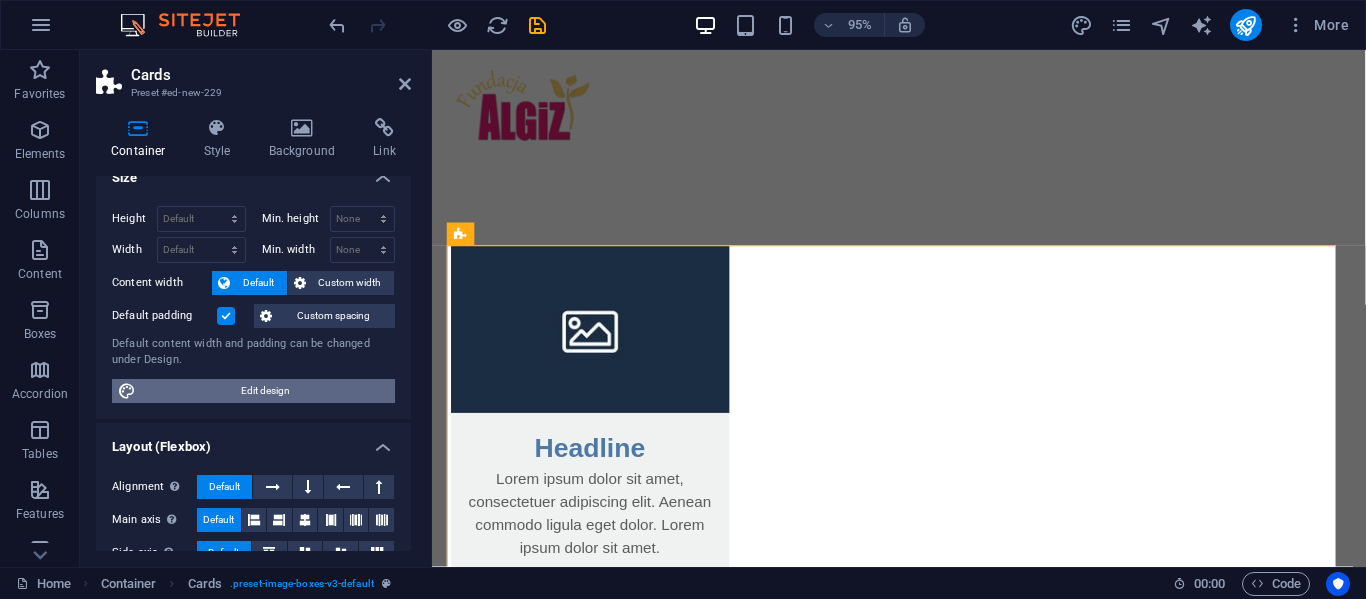 scroll, scrollTop: 117, scrollLeft: 0, axis: vertical 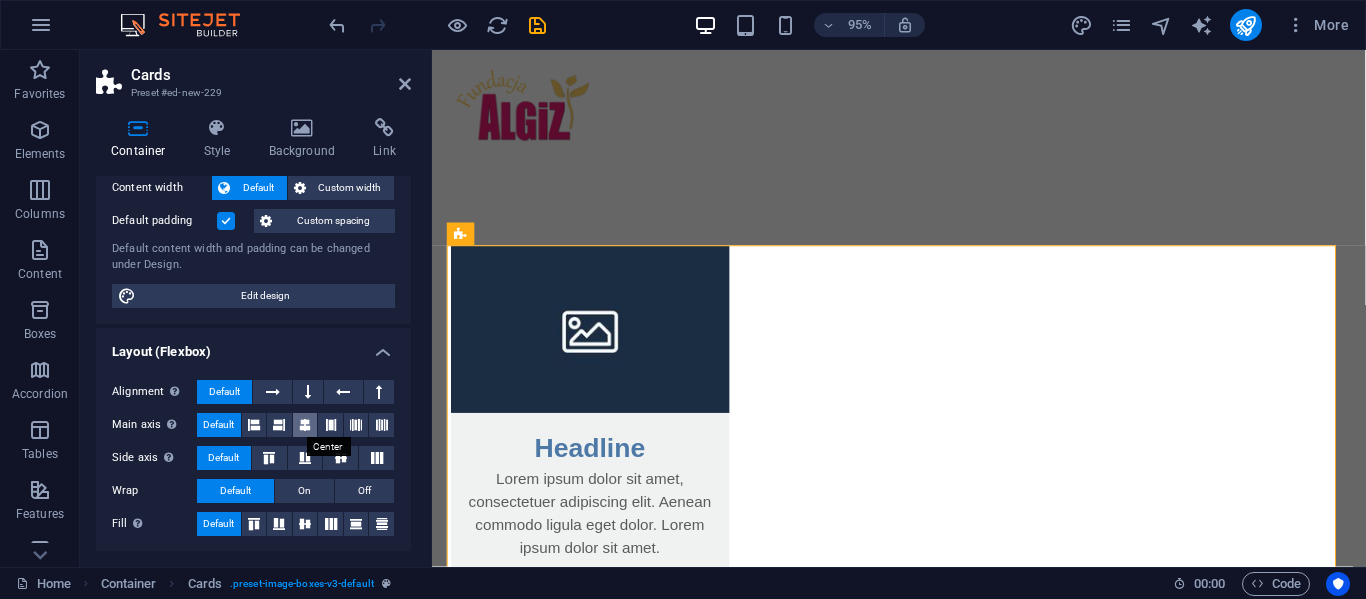 click at bounding box center (305, 425) 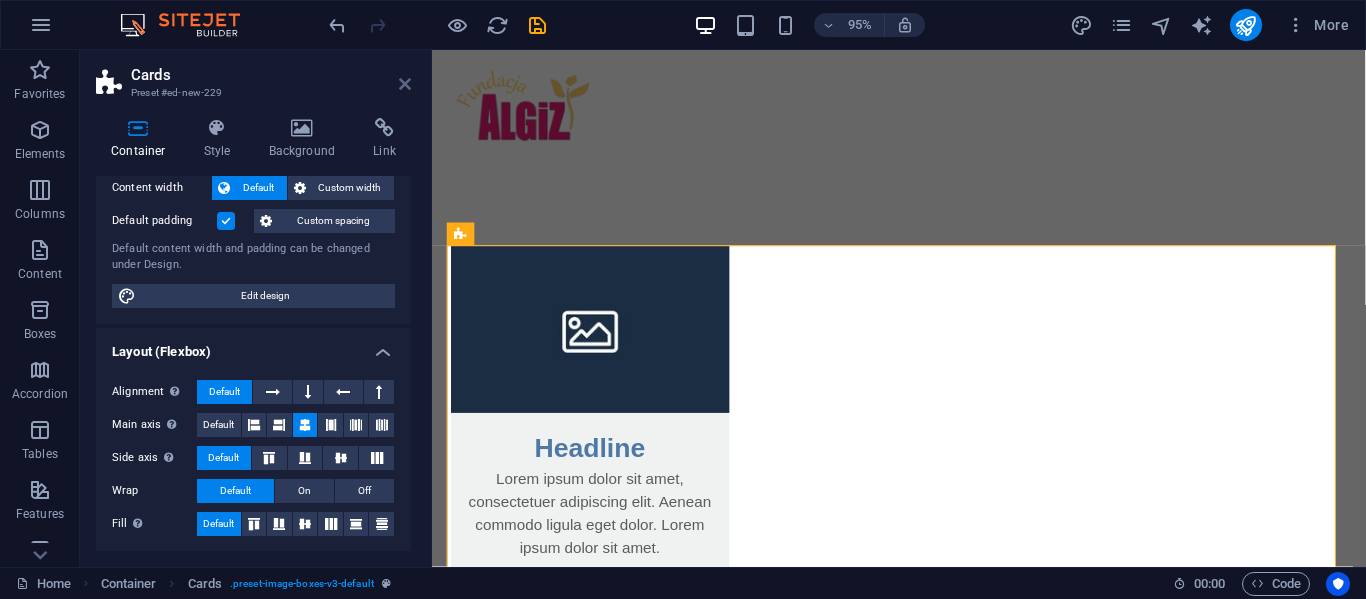 click at bounding box center (405, 84) 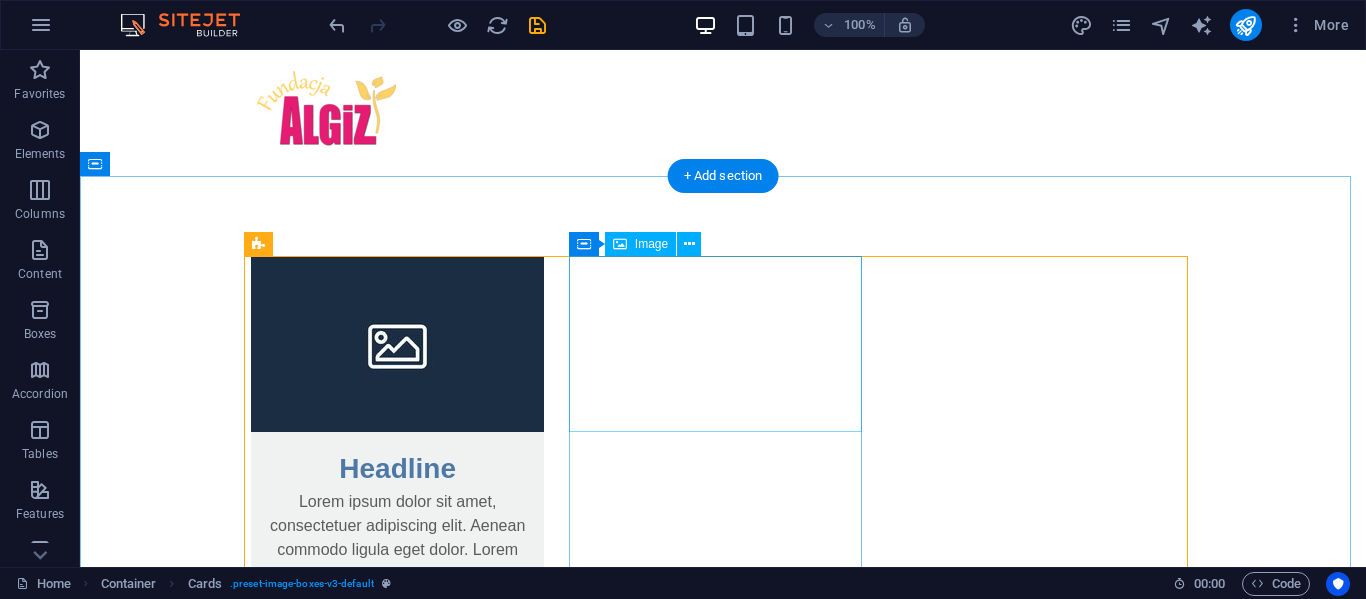 click at bounding box center [397, 344] 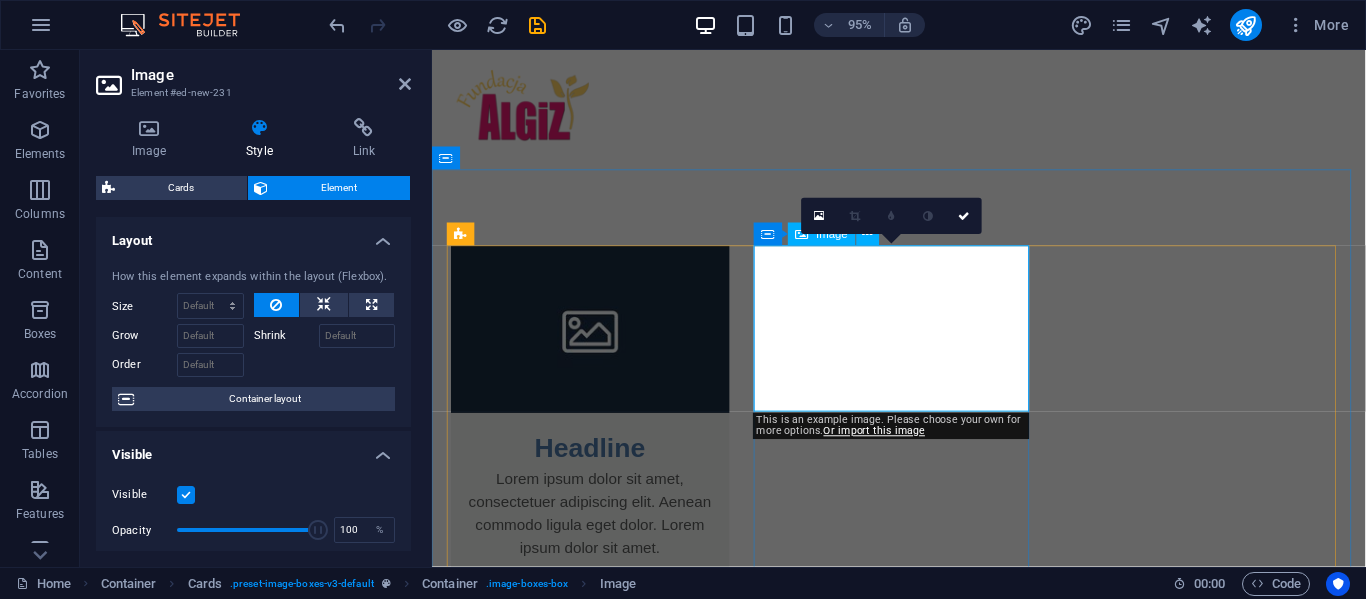 click at bounding box center (598, 344) 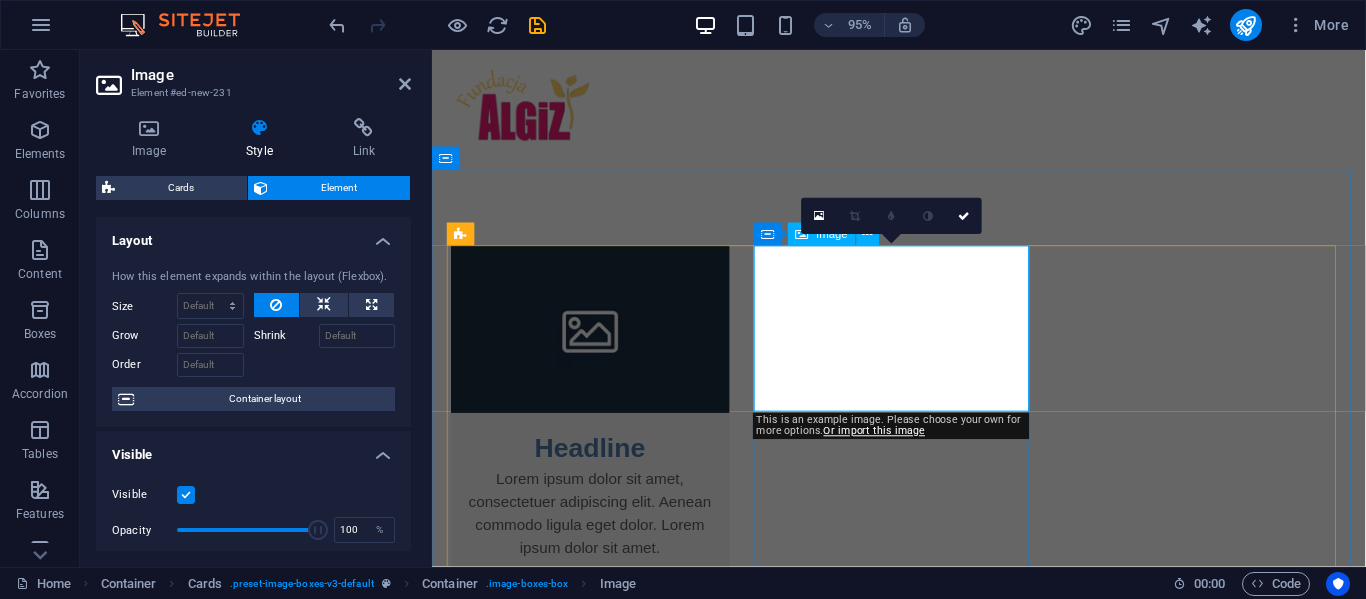 click at bounding box center [598, 344] 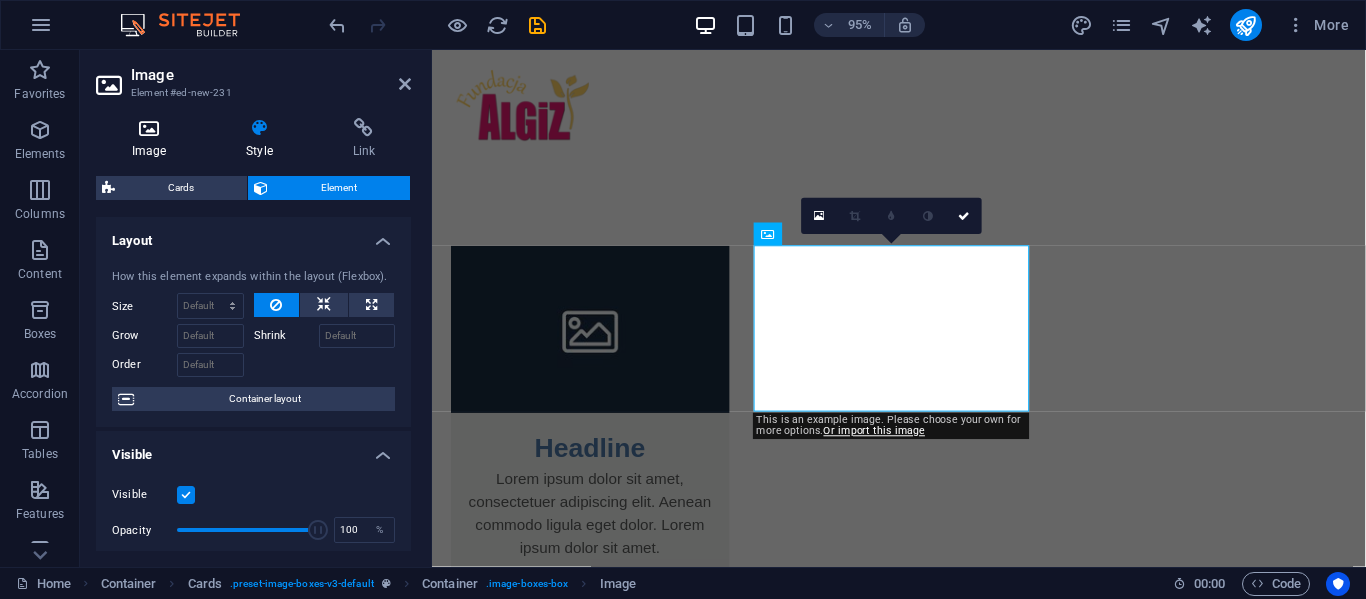 click at bounding box center (149, 128) 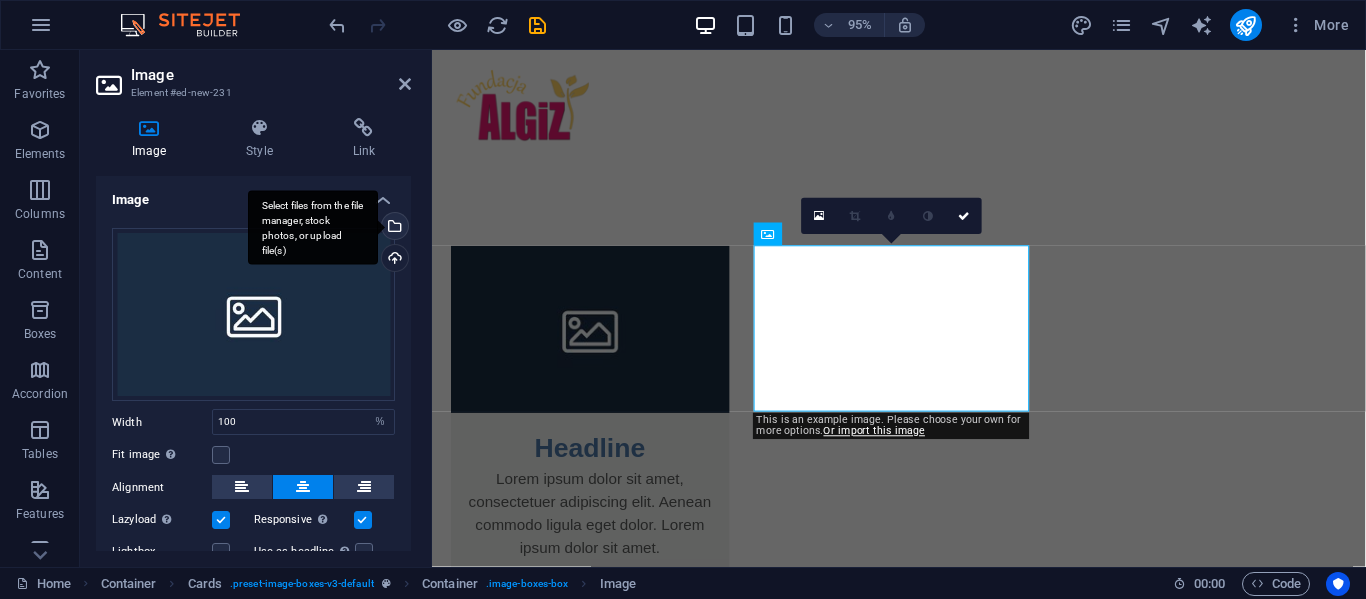 click on "Select files from the file manager, stock photos, or upload file(s)" at bounding box center [393, 228] 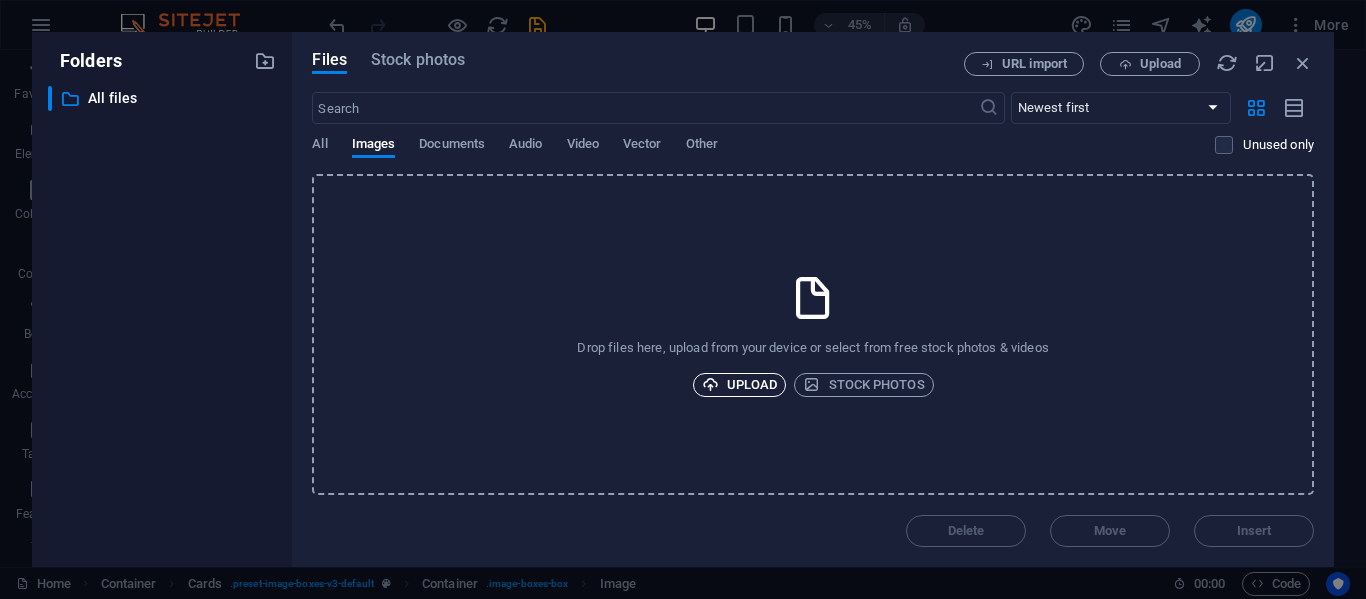 click on "Upload" at bounding box center [740, 385] 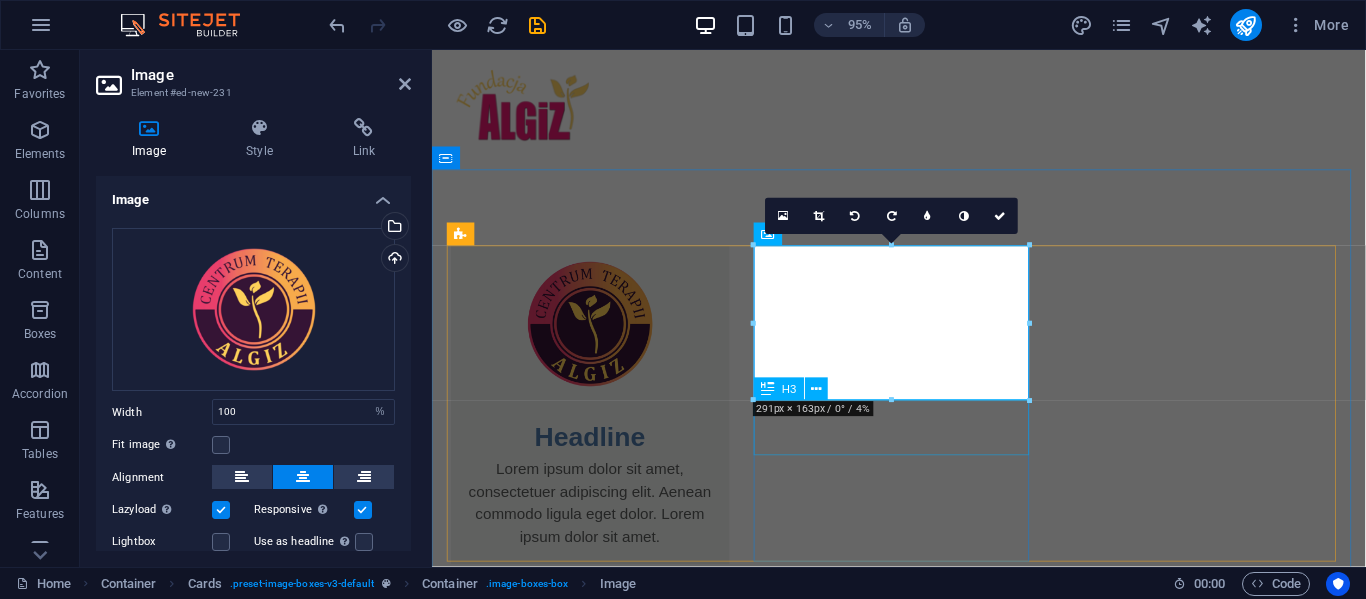 click on "Headline" at bounding box center [598, 450] 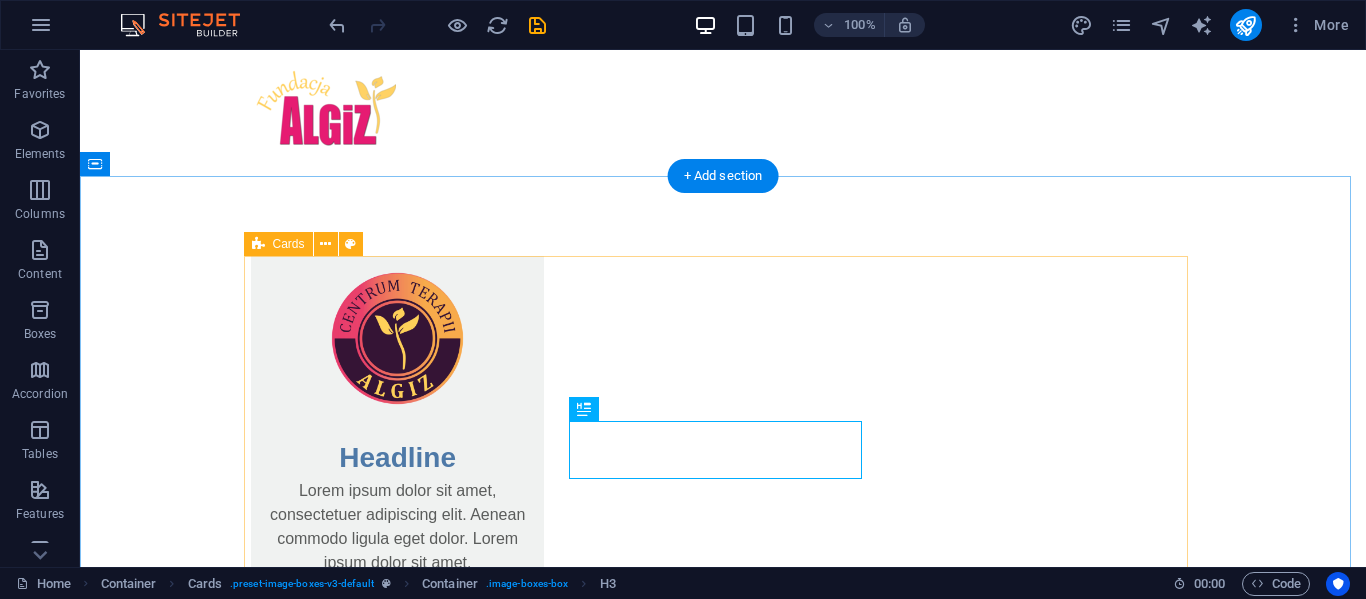 click on "Headline Lorem ipsum dolor sit amet, consectetuer adipiscing elit. Aenean commodo ligula eget dolor. Lorem ipsum dolor sit amet." at bounding box center (723, 423) 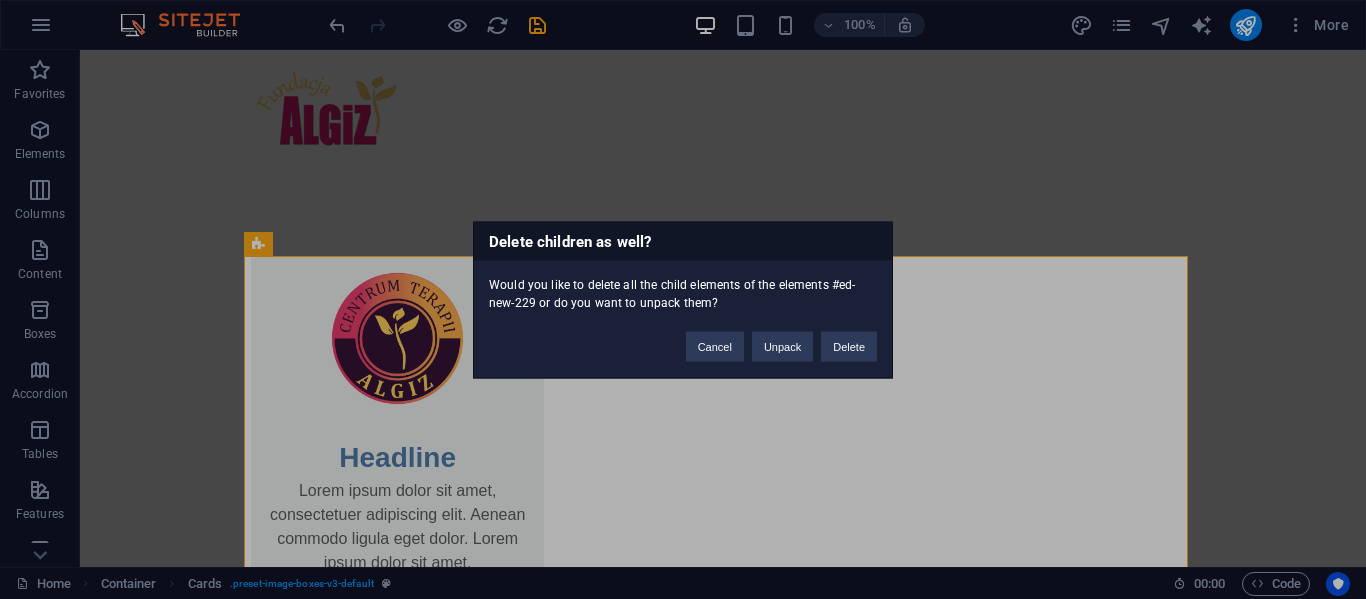 type 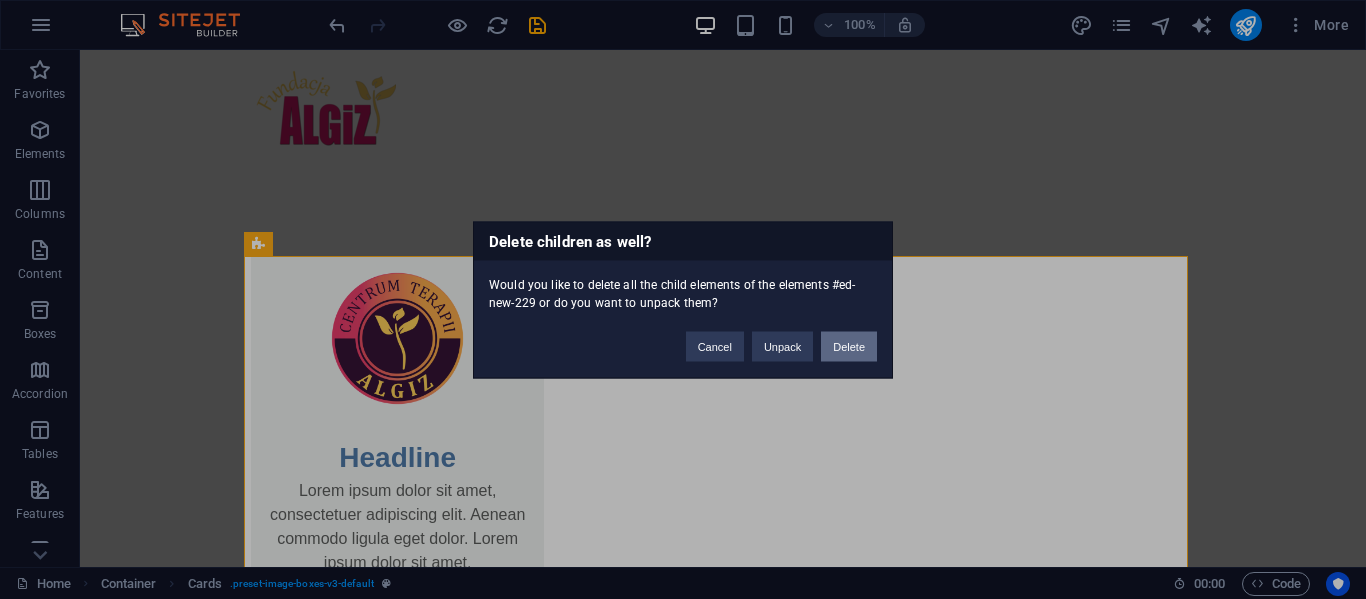click on "Delete" at bounding box center [849, 346] 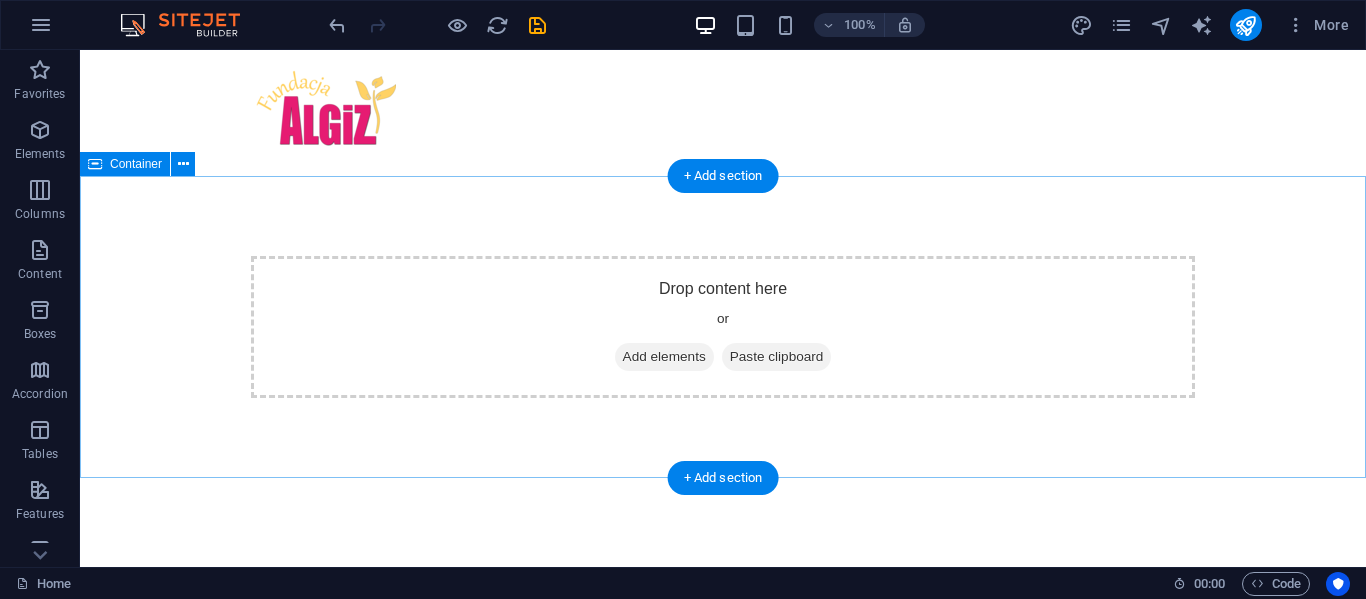 click on "Add elements" at bounding box center [664, 357] 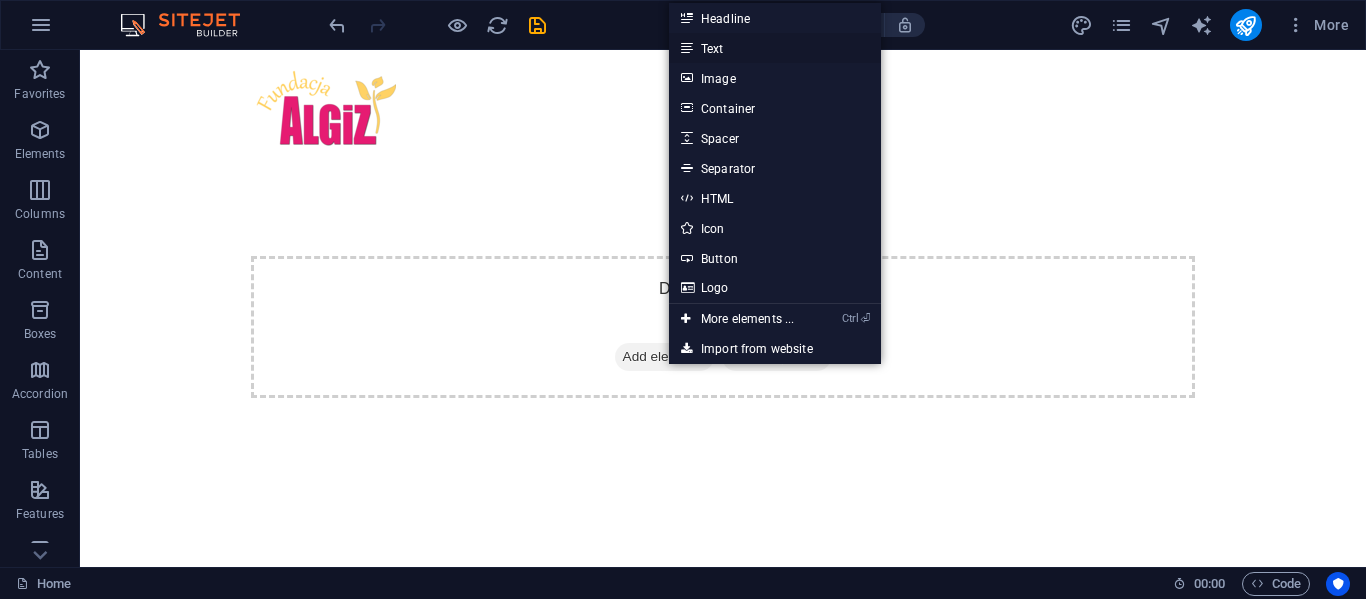 click on "Text" at bounding box center (775, 48) 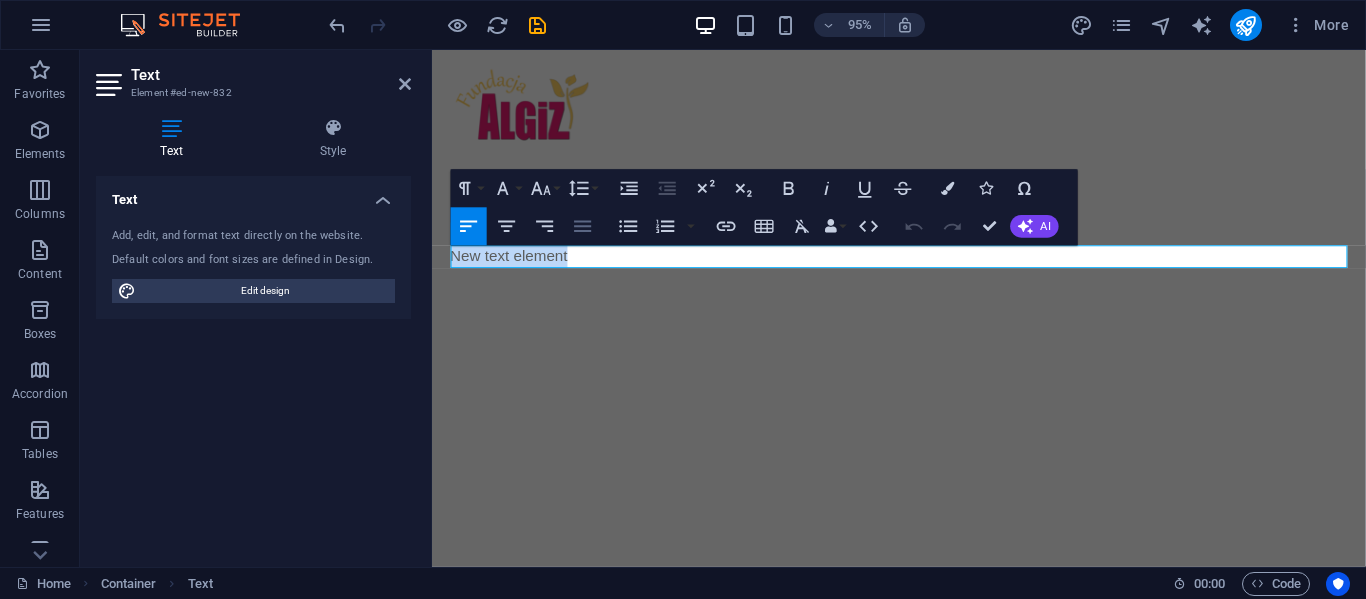 type 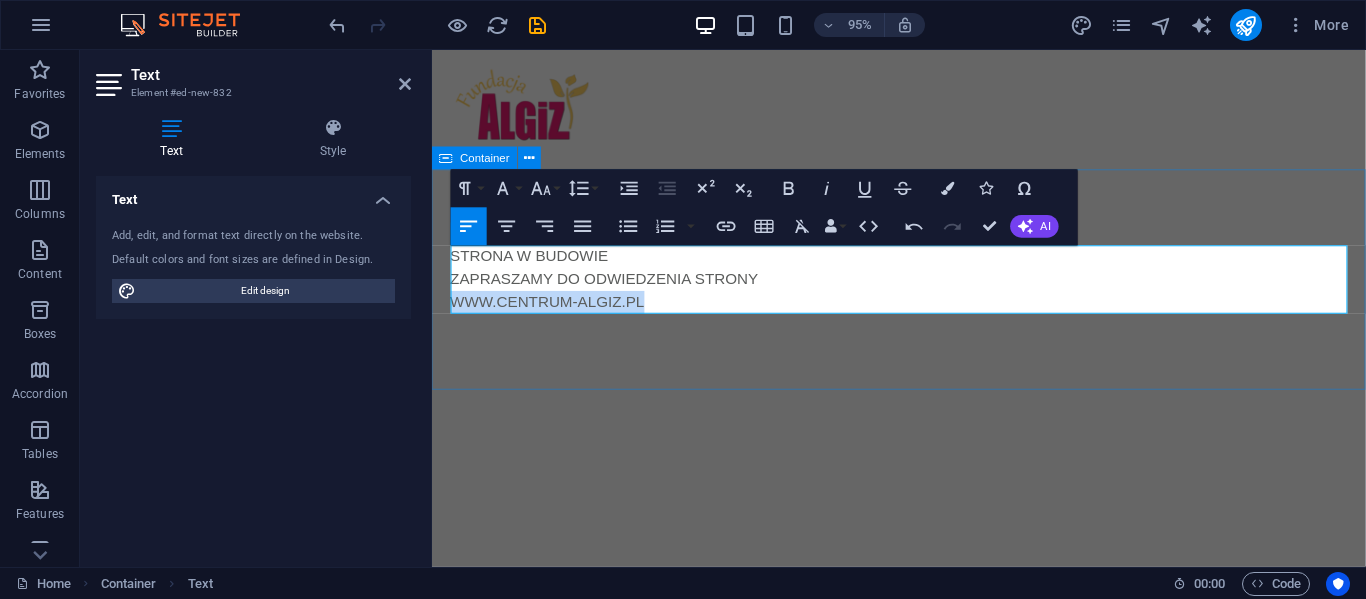 drag, startPoint x: 655, startPoint y: 315, endPoint x: 449, endPoint y: 315, distance: 206 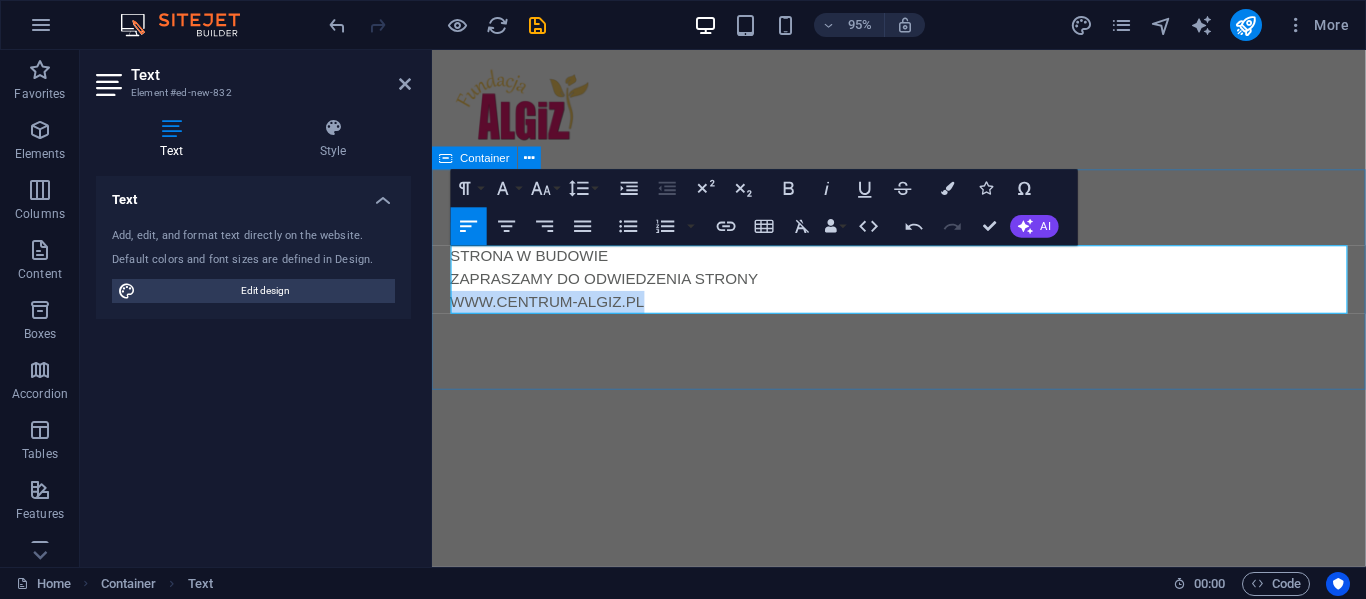 click on "STRONA W BUDOWIE  ZAPRASZAMY DO ODWIEDZENIA STRONY WWW.CENTRUM-ALGIZ.PL" at bounding box center (923, 292) 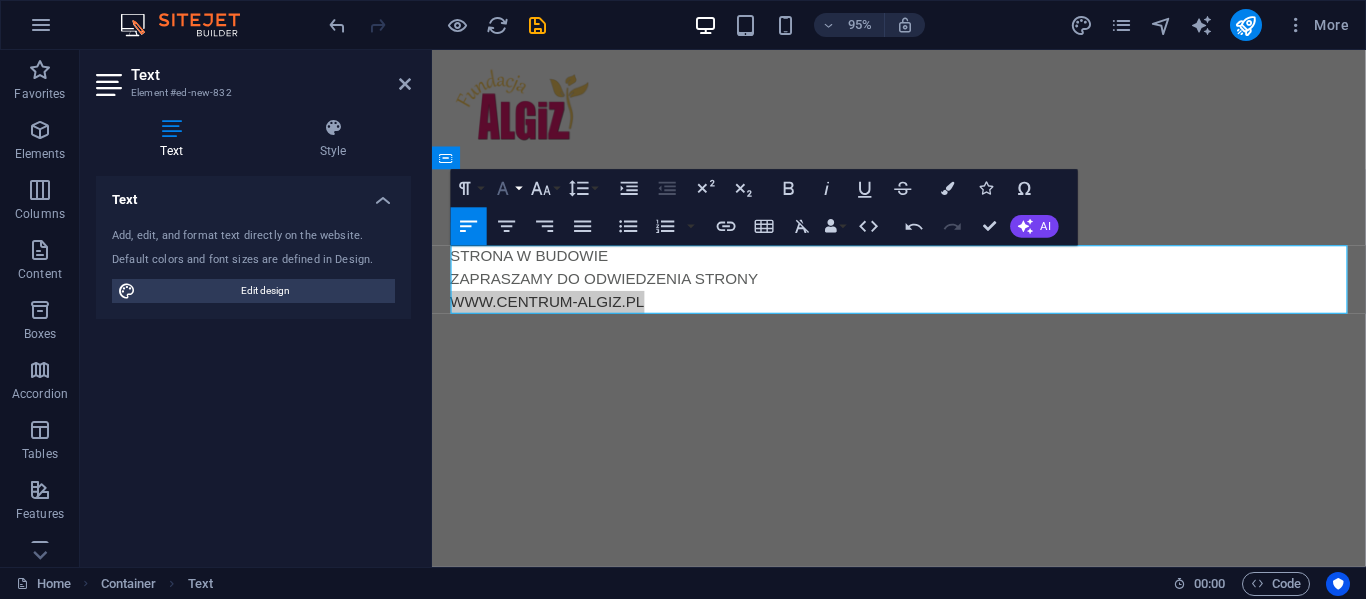click on "Font Family" at bounding box center (507, 189) 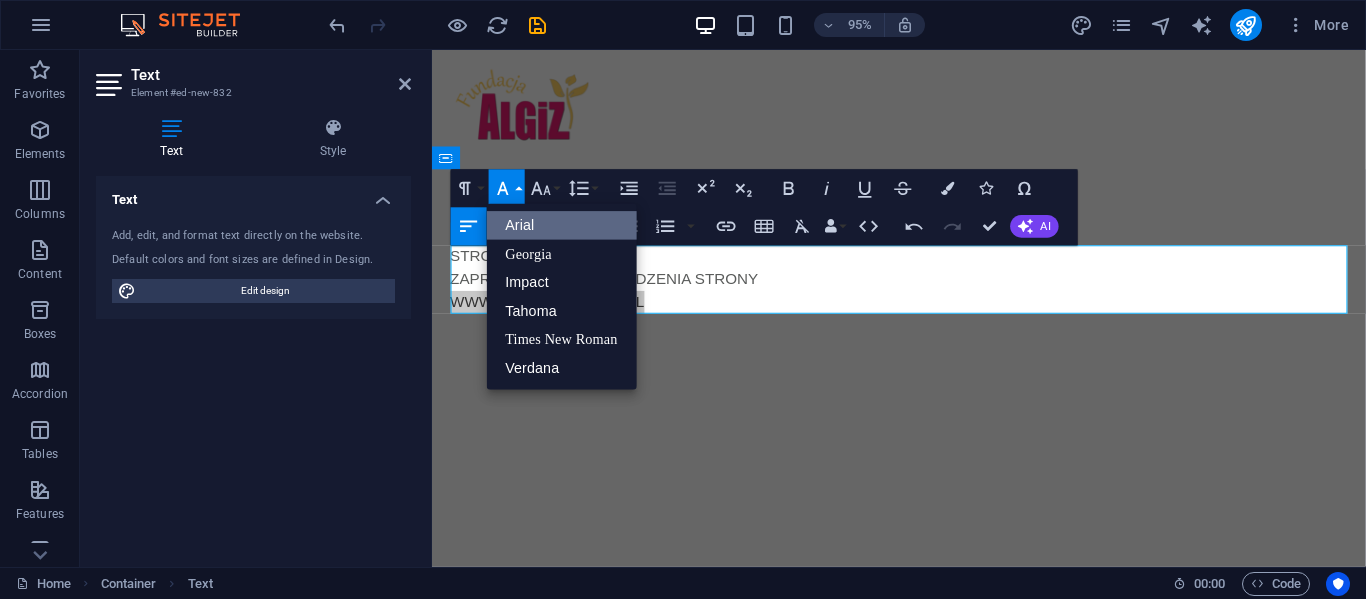 scroll, scrollTop: 0, scrollLeft: 0, axis: both 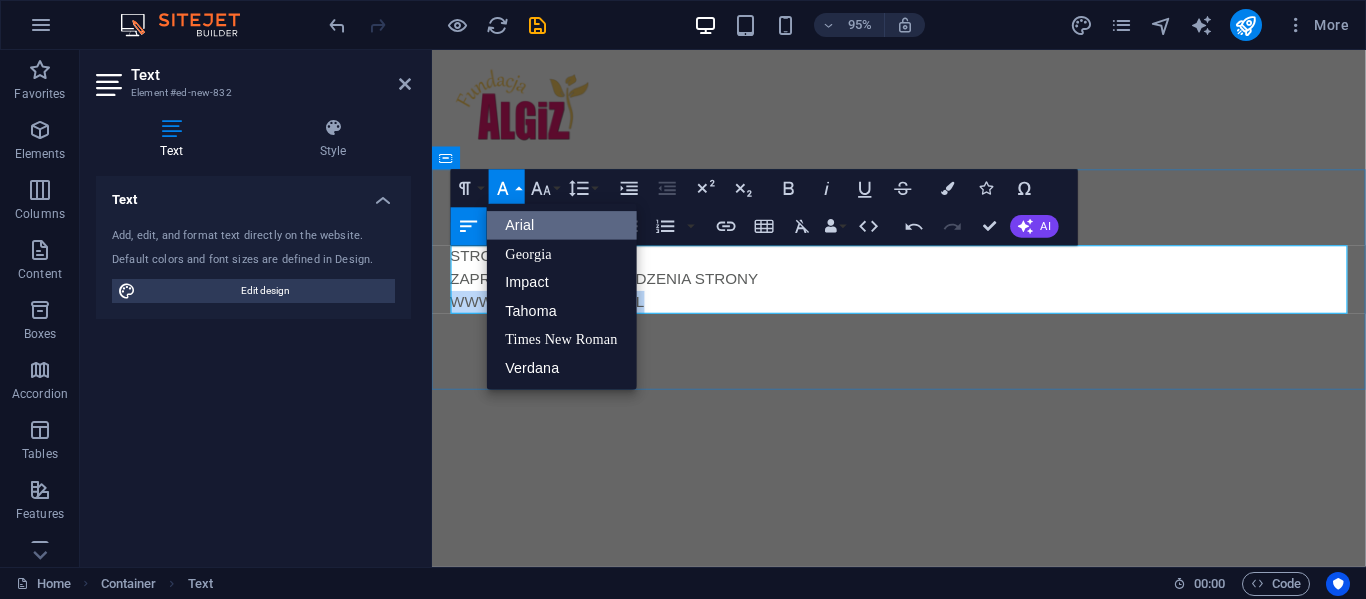 click on "WWW.CENTRUM-ALGIZ.PL" at bounding box center [924, 316] 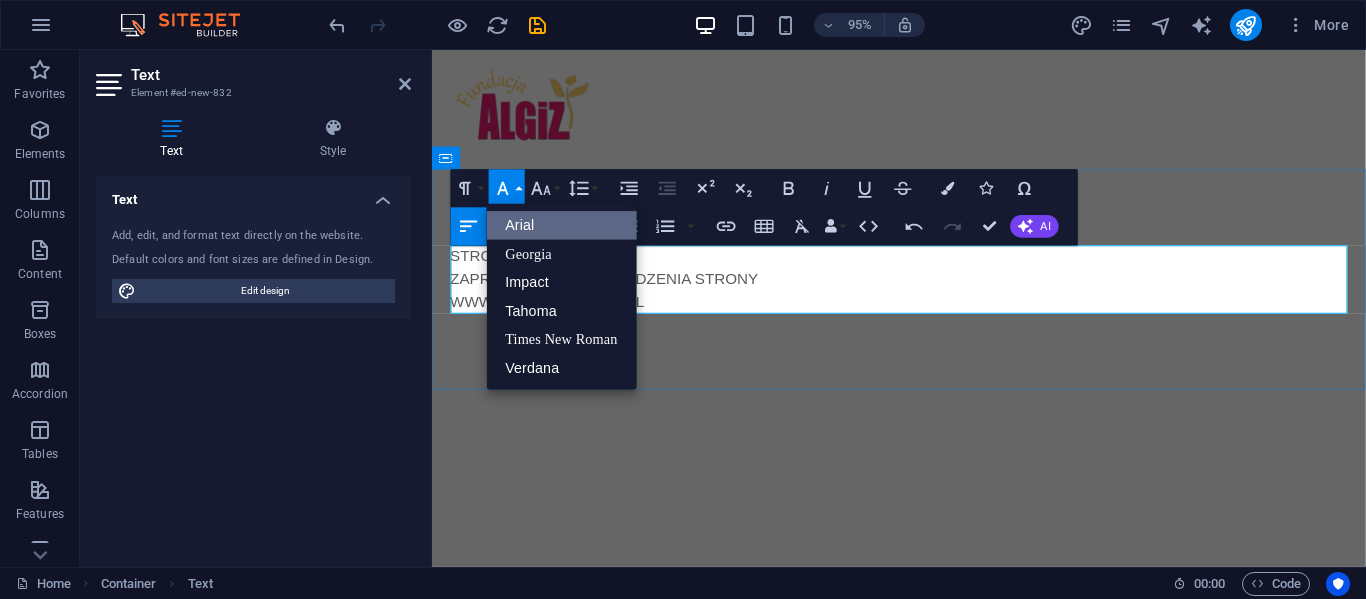 click on "WWW.CENTRUM-ALGIZ.PL" at bounding box center [924, 316] 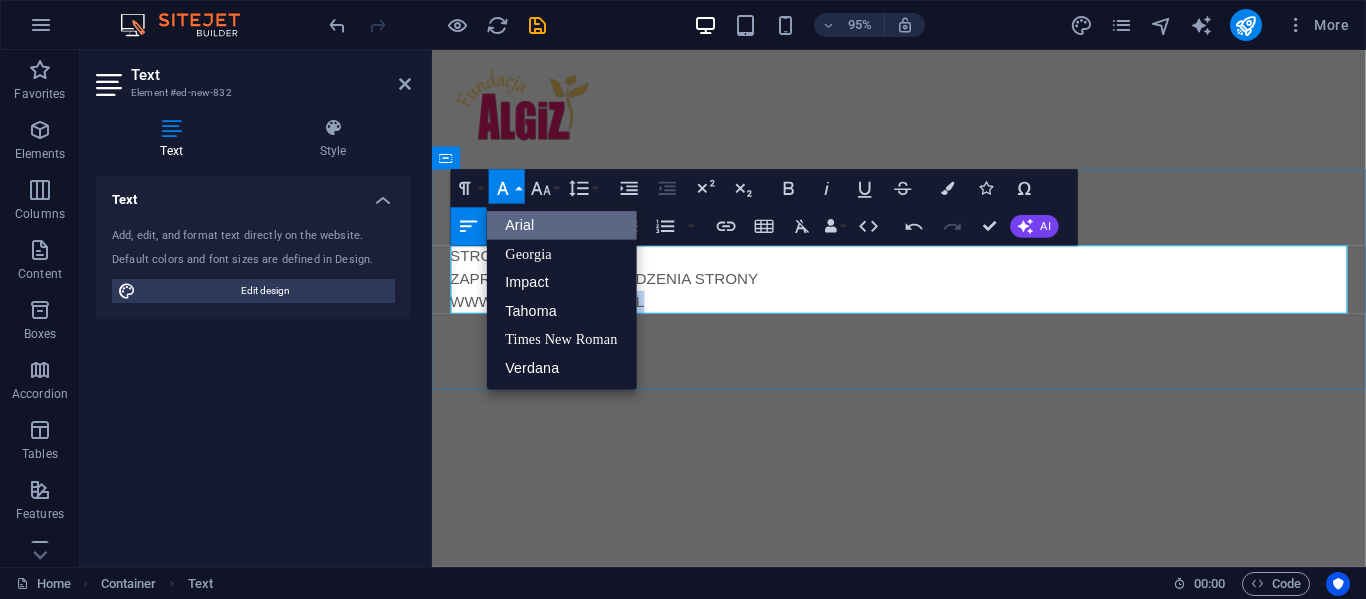 click on "WWW.CENTRUM-ALGIZ.PL" at bounding box center [924, 316] 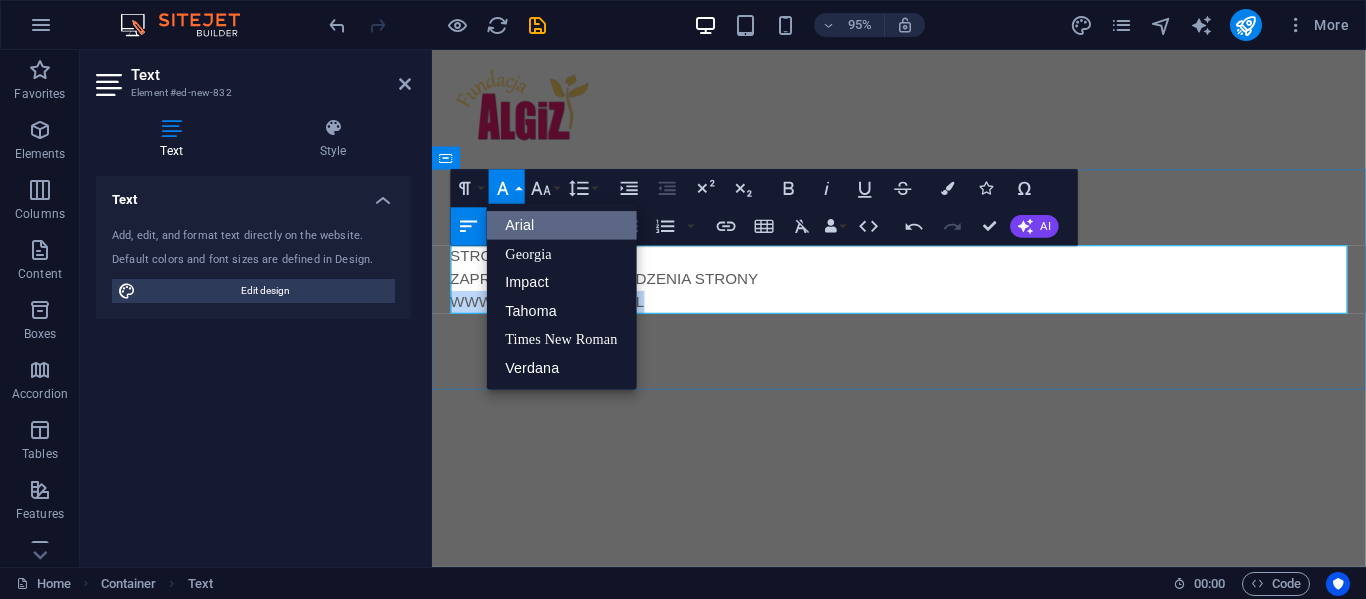 click on "WWW.CENTRUM-ALGIZ.PL" at bounding box center [924, 316] 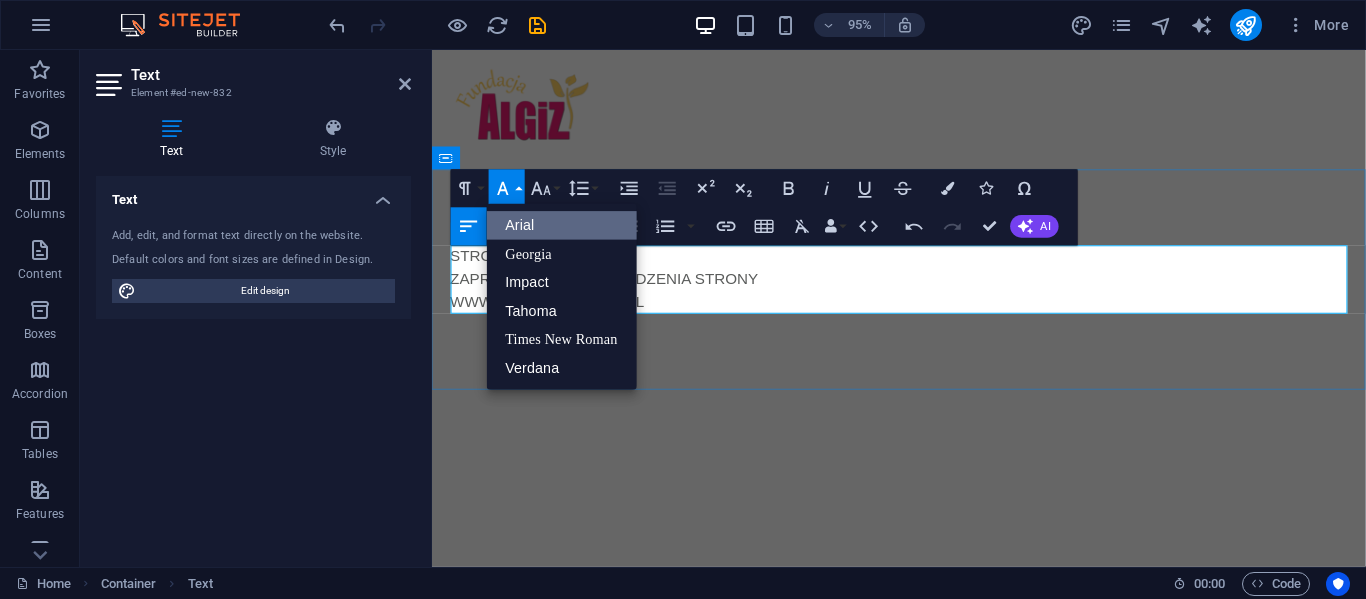 click on "STRONA W BUDOWIE" at bounding box center (924, 268) 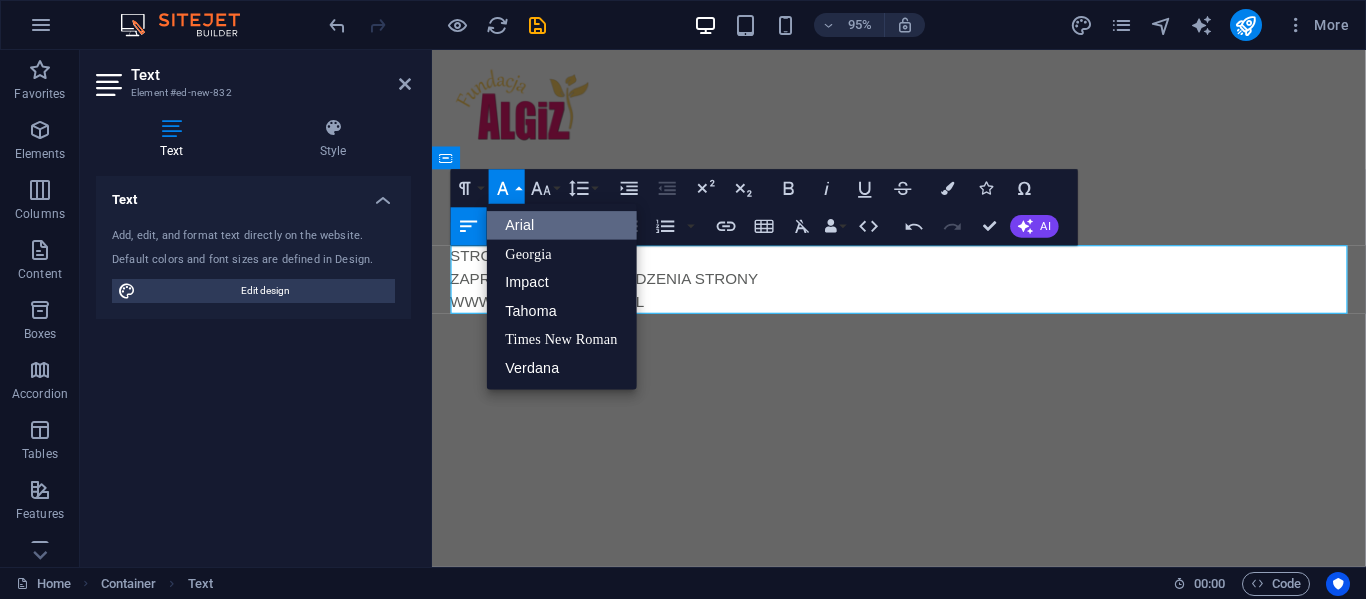 click 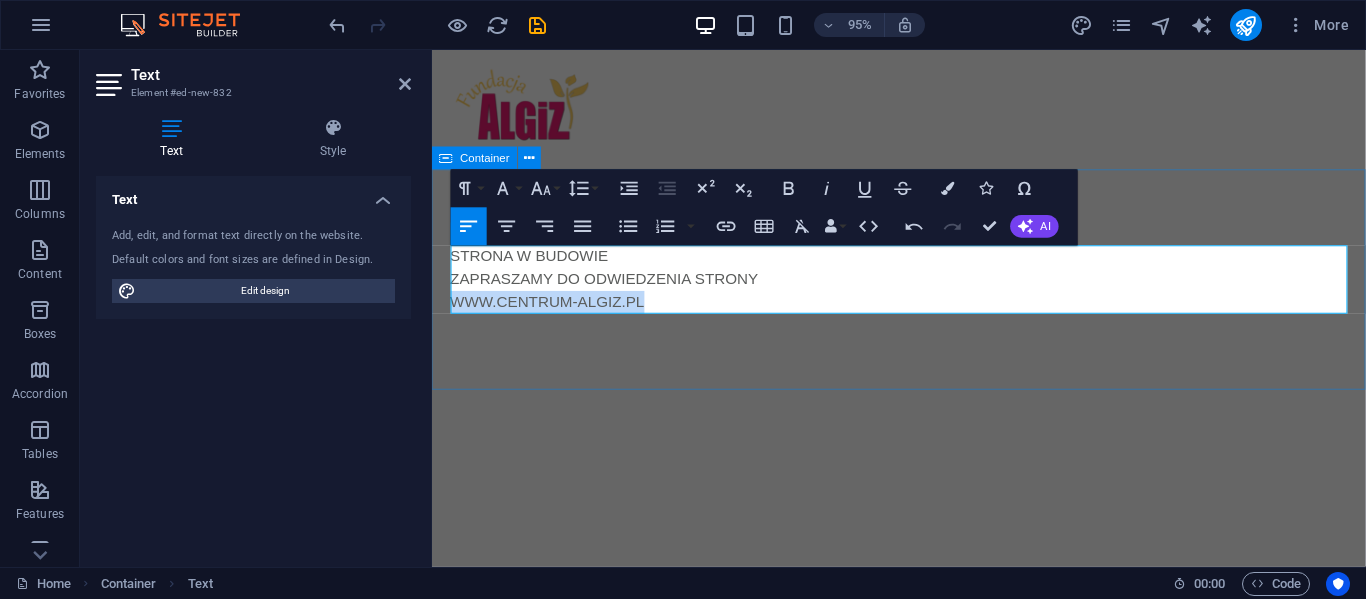 drag, startPoint x: 664, startPoint y: 324, endPoint x: 434, endPoint y: 321, distance: 230.01956 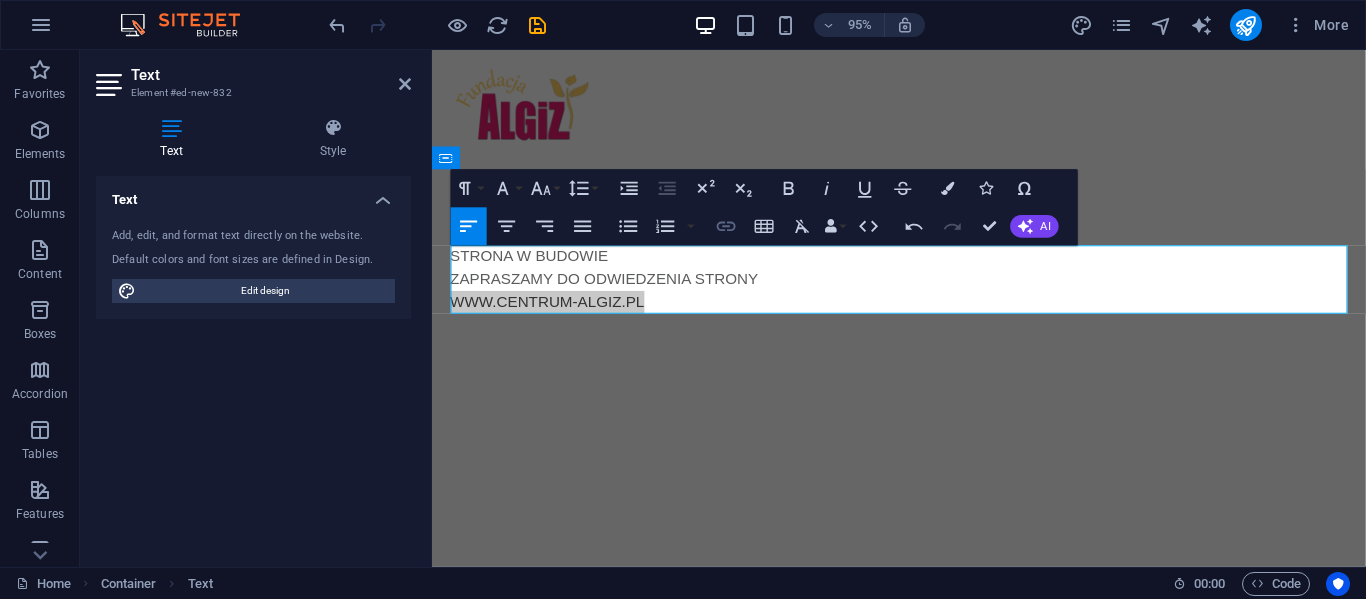 click 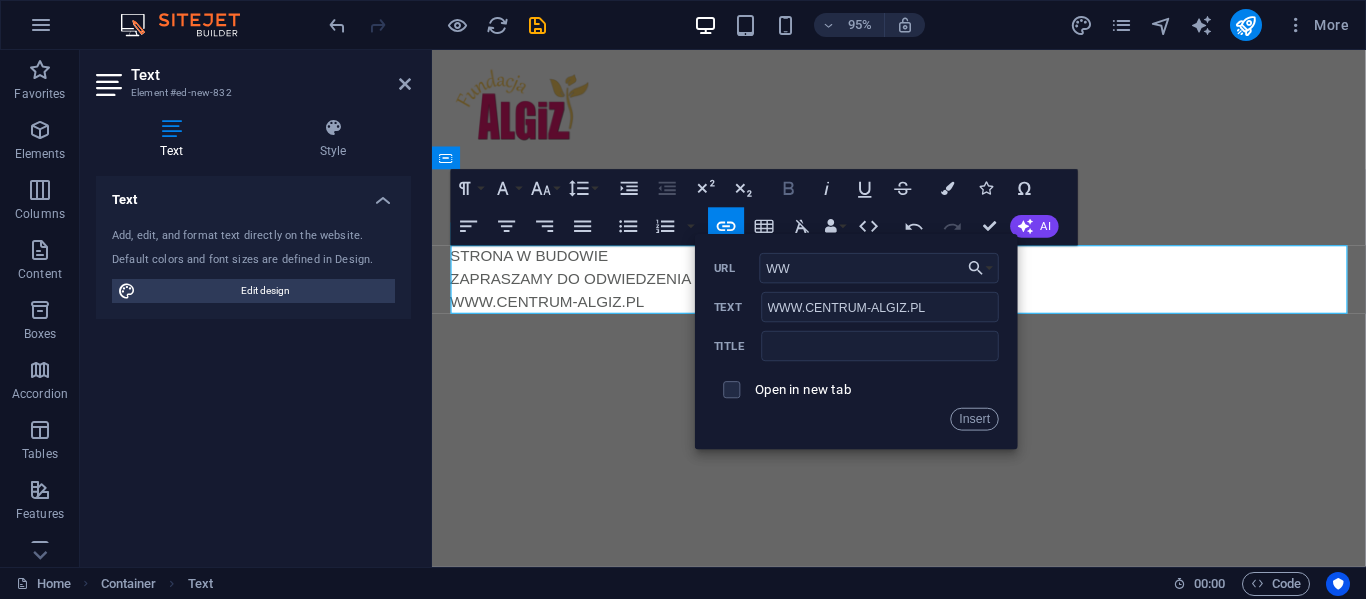 type on "W" 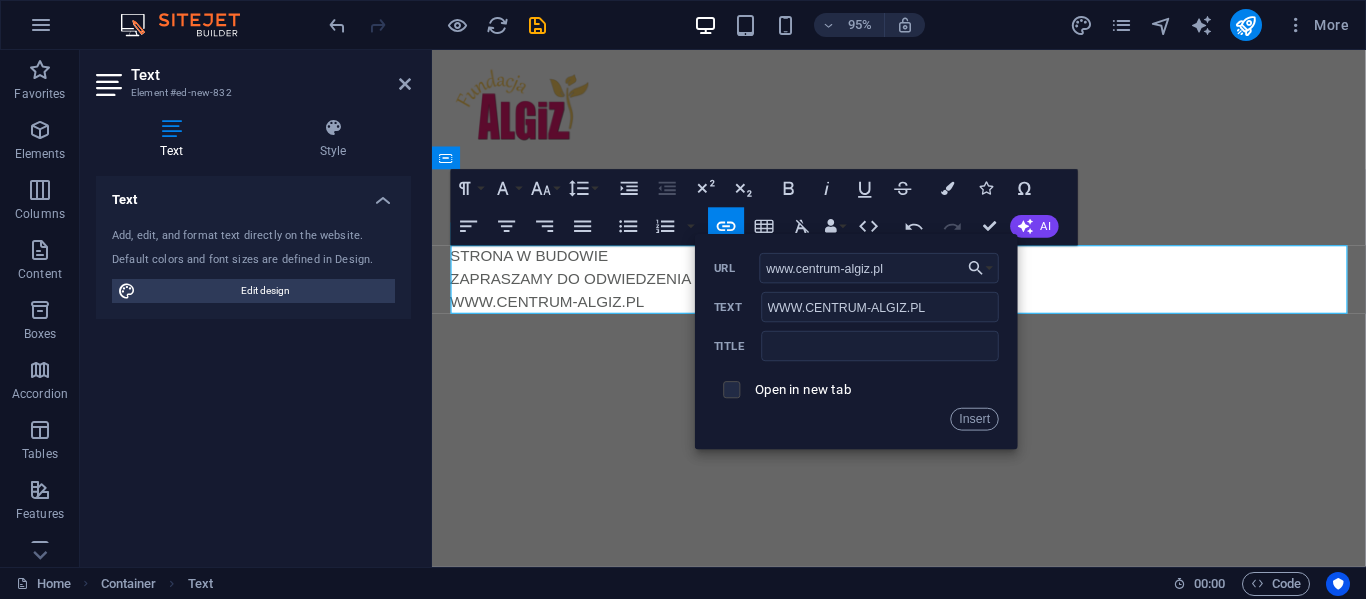 type on "www.centrum-algiz.pl" 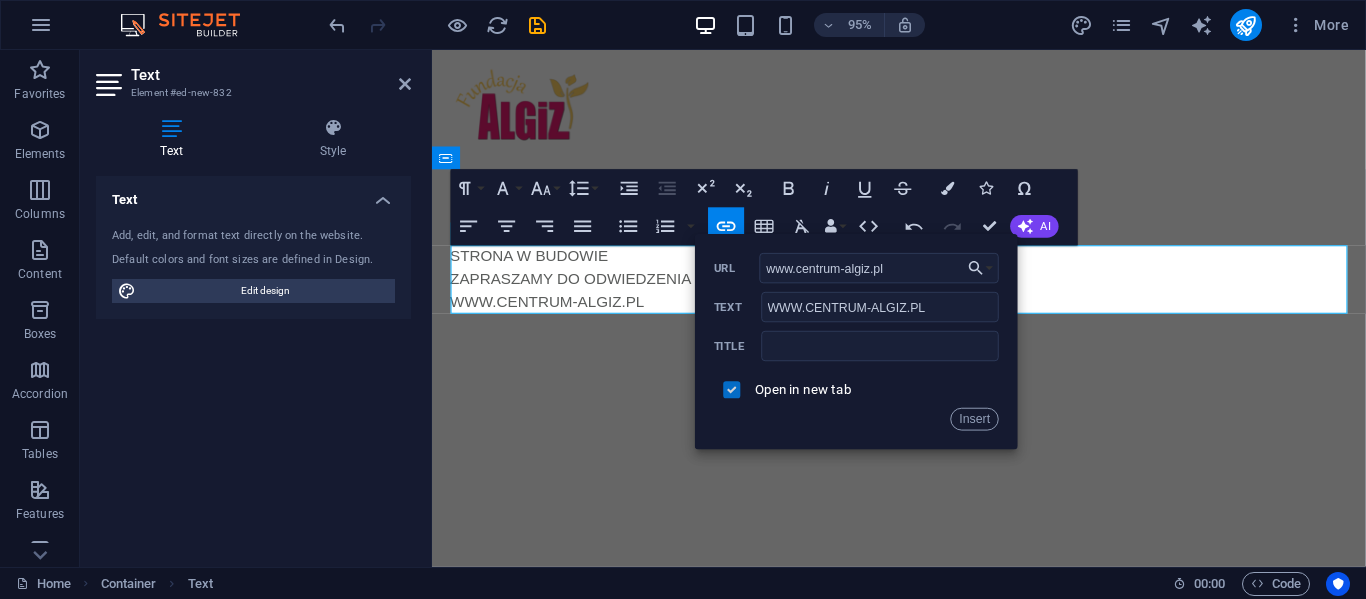 click at bounding box center (729, 387) 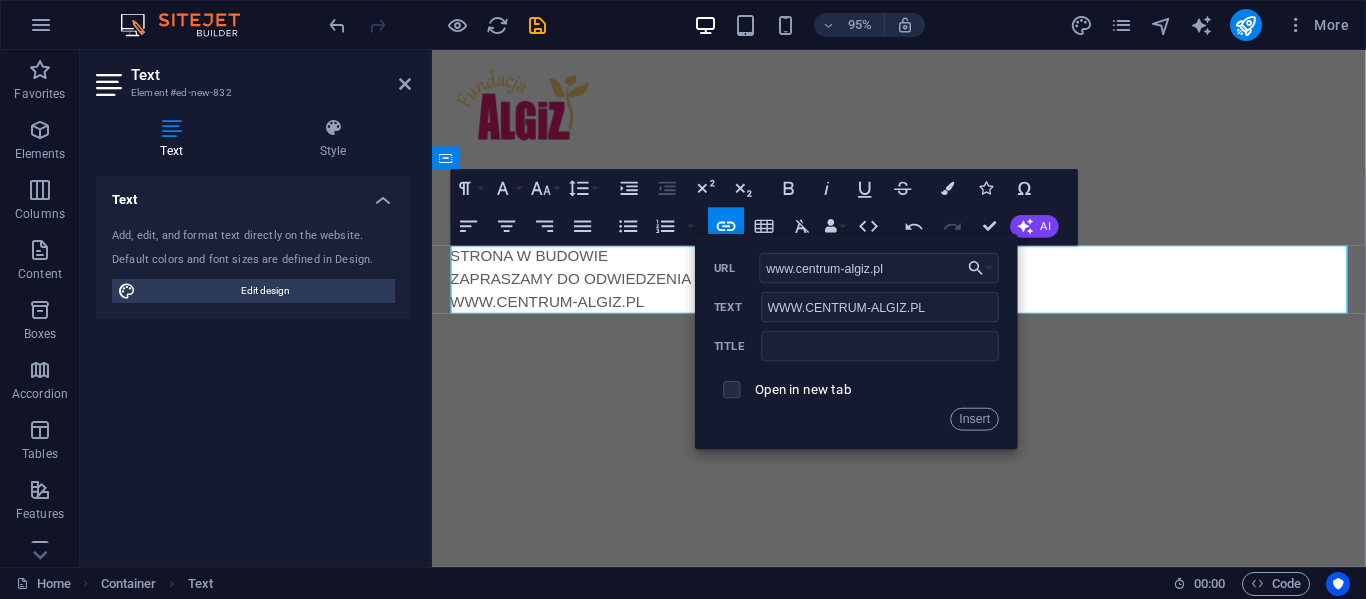 drag, startPoint x: 975, startPoint y: 421, endPoint x: 376, endPoint y: -120, distance: 807.14435 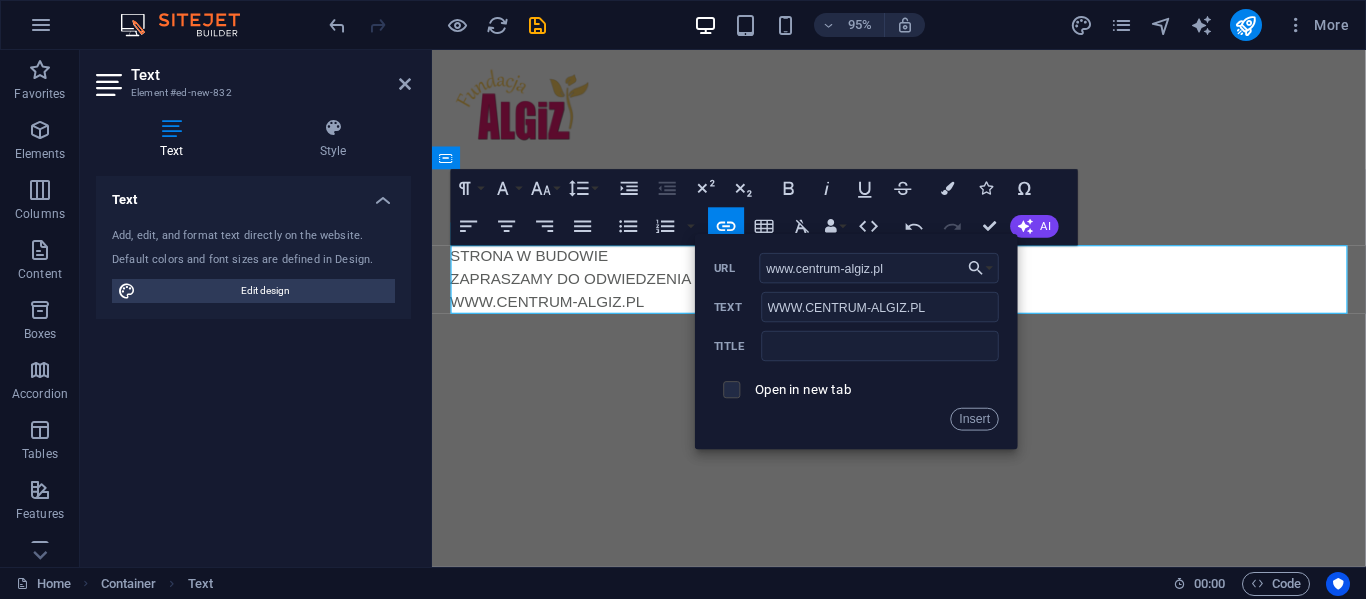 click on "fundacja-algiz.pl Home Favorites Elements Columns Content Boxes Accordion Tables Features Images Slider Header Footer Forms Marketing Collections Text Element #ed-new-832 Text Style Text Add, edit, and format text directly on the website. Default colors and font sizes are defined in Design. Edit design Alignment Left aligned Centered Right aligned Preset Element Layout How this element expands within the layout (Flexbox). Size Default auto px % 1/1 1/2 1/3 1/4 1/5 1/6 1/7 1/8 1/9 1/10 Grow Shrink Order Container layout Visible Visible Opacity 100 % Overflow Spacing Margin Default auto px % rem vw vh Custom Custom auto px % rem vw vh auto px % rem vw vh auto px % rem vw vh auto px % rem vw vh Padding Default px rem % vh vw Custom Custom px rem % vh vw px rem % vh vw px rem % vh vw Border Style              - Width 1 auto px rem % vh vw Custom Custom 1 auto px rem % vh vw 1 auto px %" at bounding box center (683, 299) 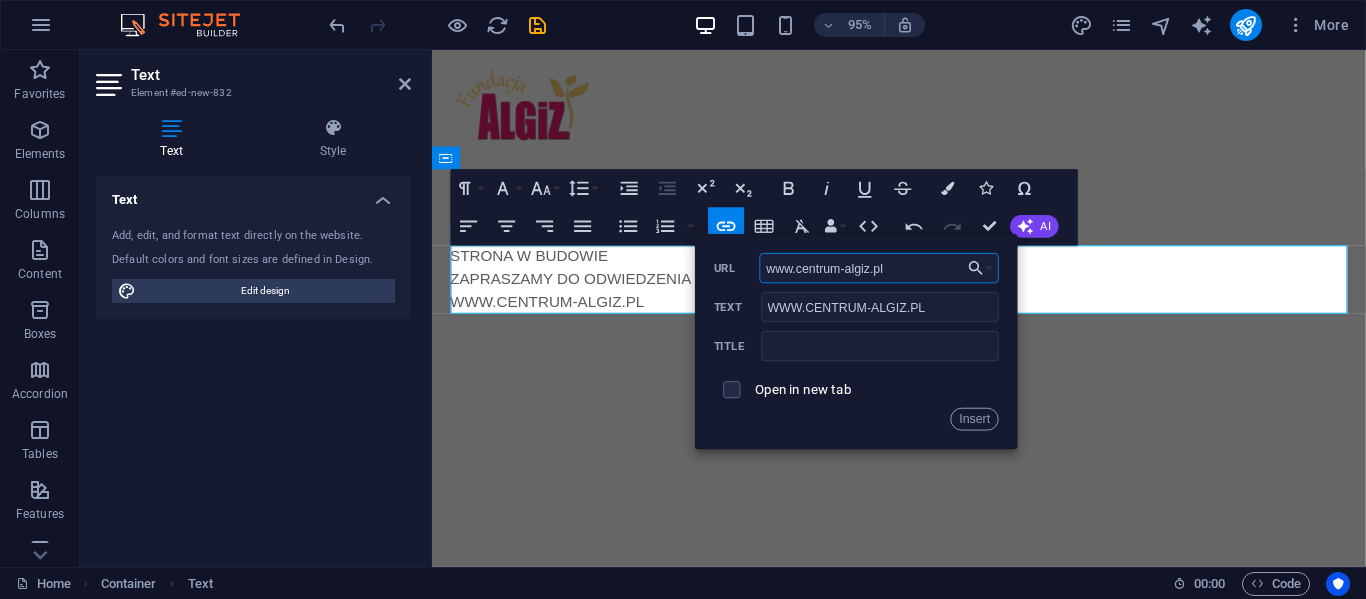 click on "www.centrum-algiz.pl" at bounding box center [879, 268] 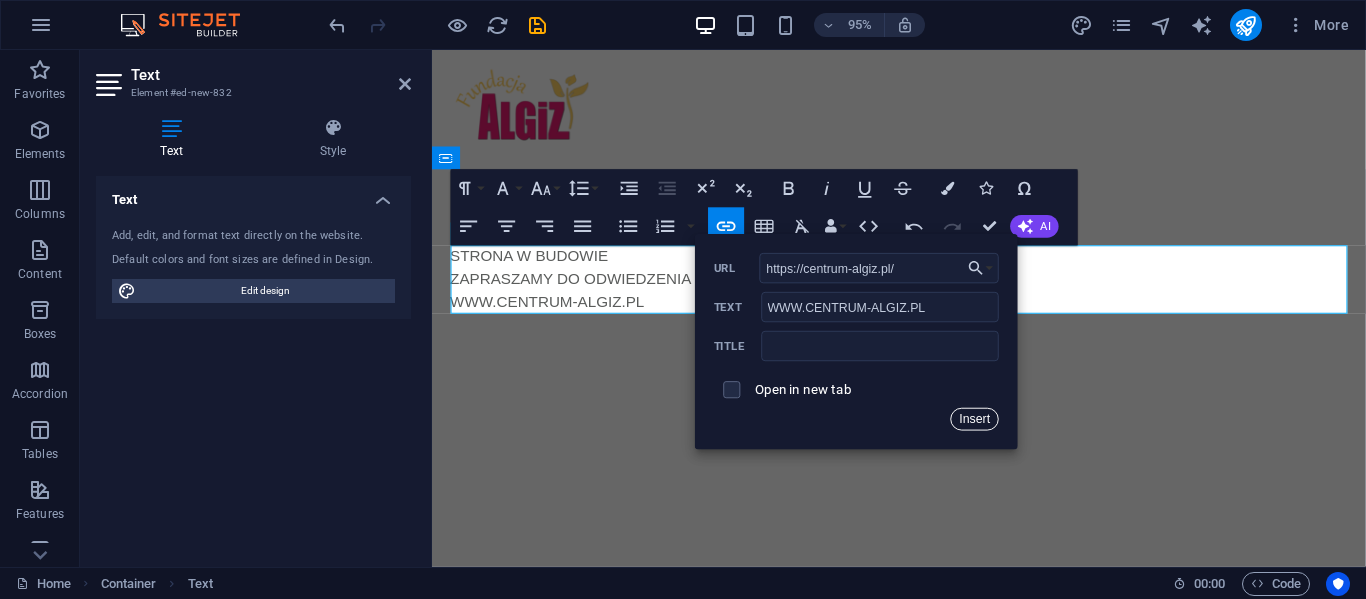 click on "Insert" at bounding box center [975, 419] 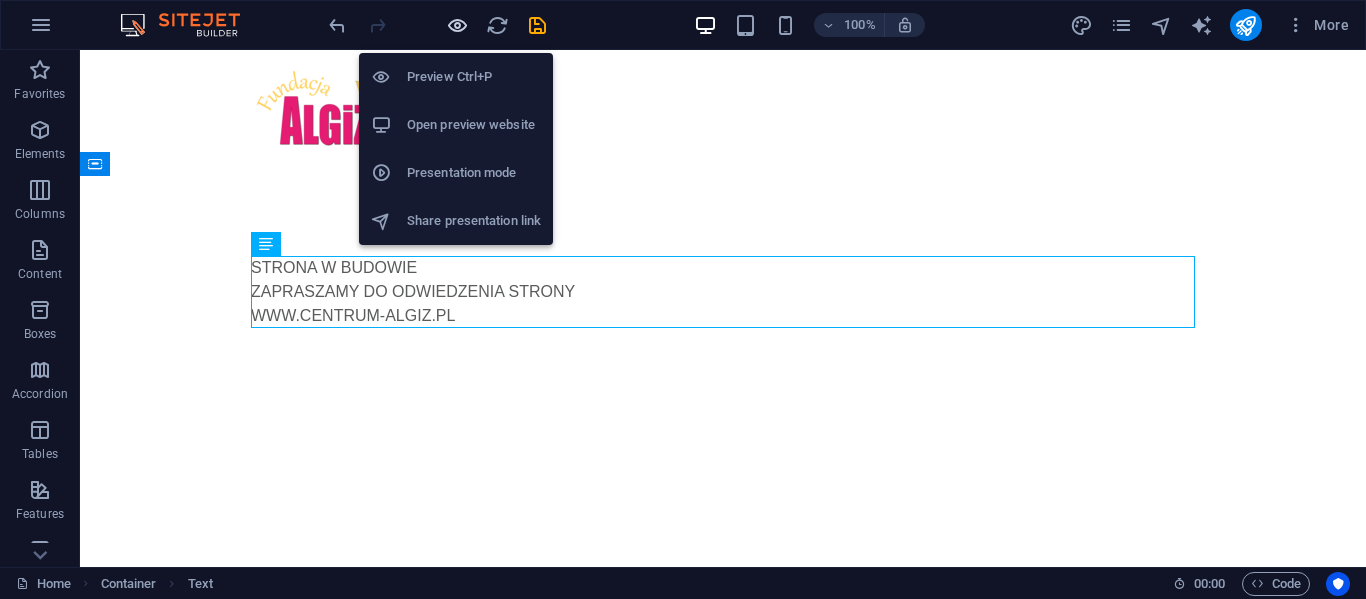 click at bounding box center (457, 25) 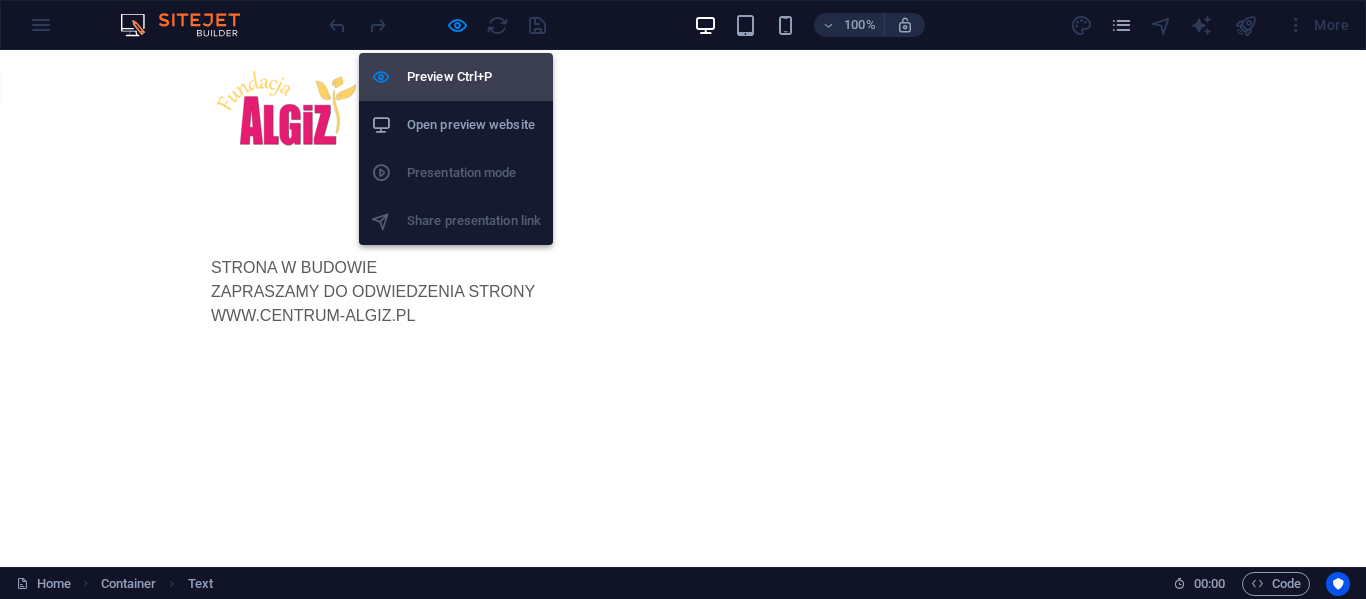 click on "Preview Ctrl+P" at bounding box center [474, 77] 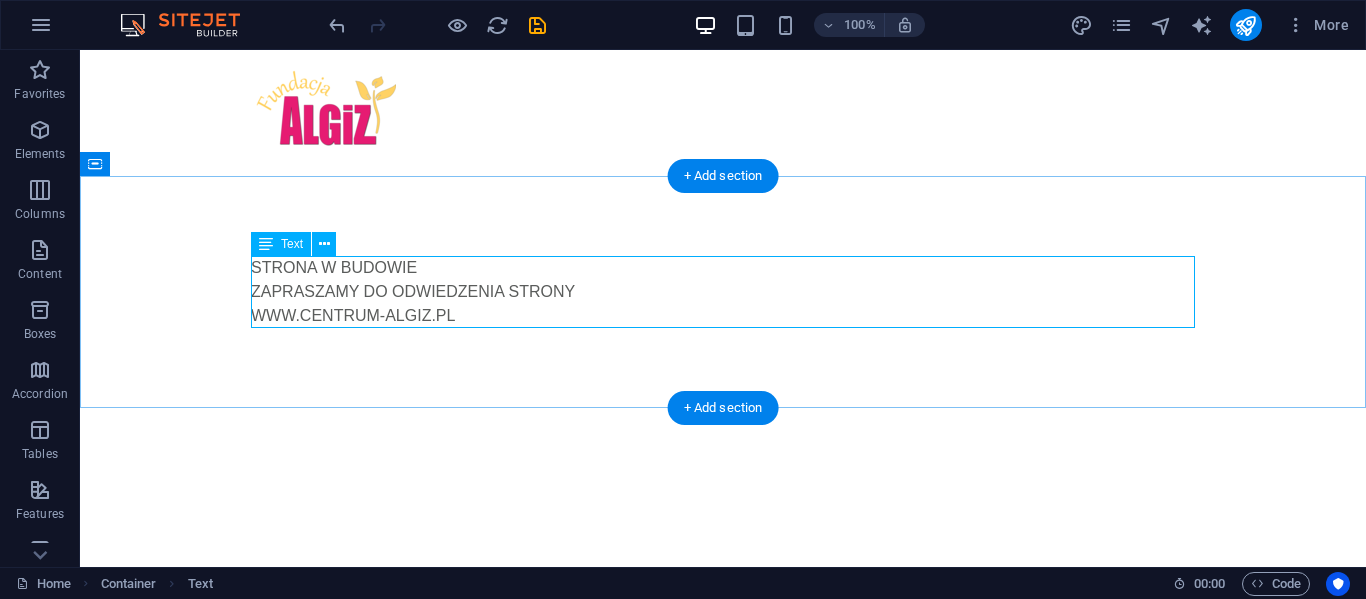 click on "STRONA W BUDOWIE  ZAPRASZAMY DO ODWIEDZENIA STRONY WWW.CENTRUM-ALGIZ.PL" at bounding box center (723, 292) 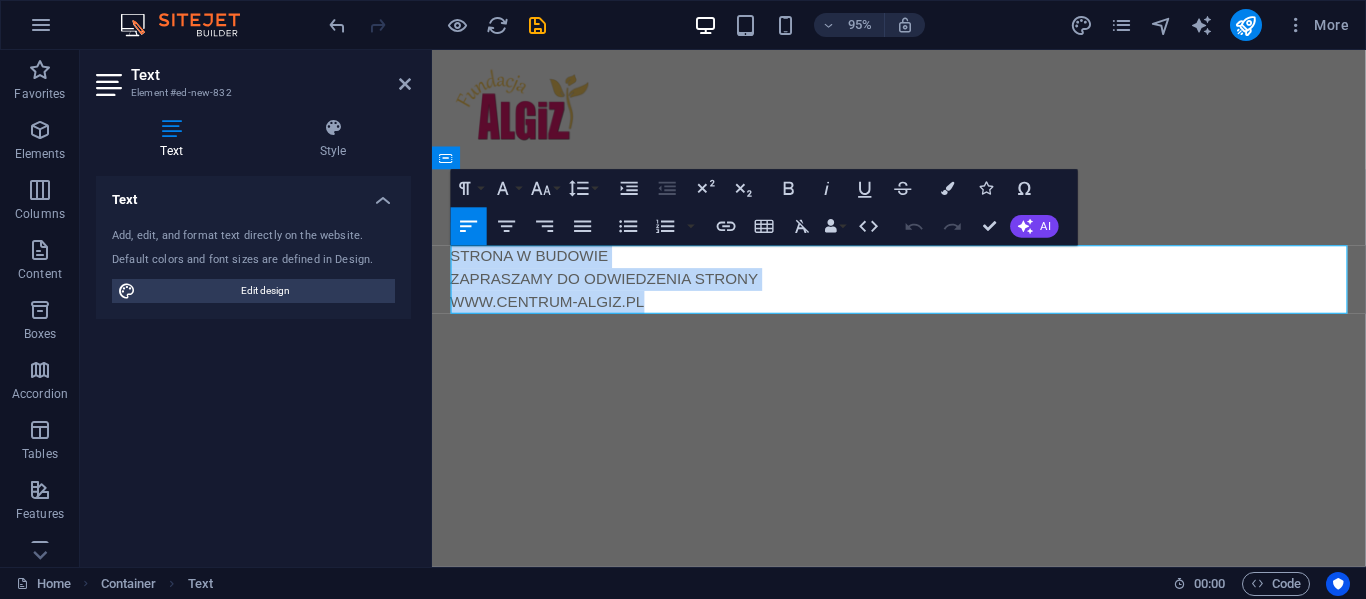 drag, startPoint x: 658, startPoint y: 320, endPoint x: 393, endPoint y: 267, distance: 270.24805 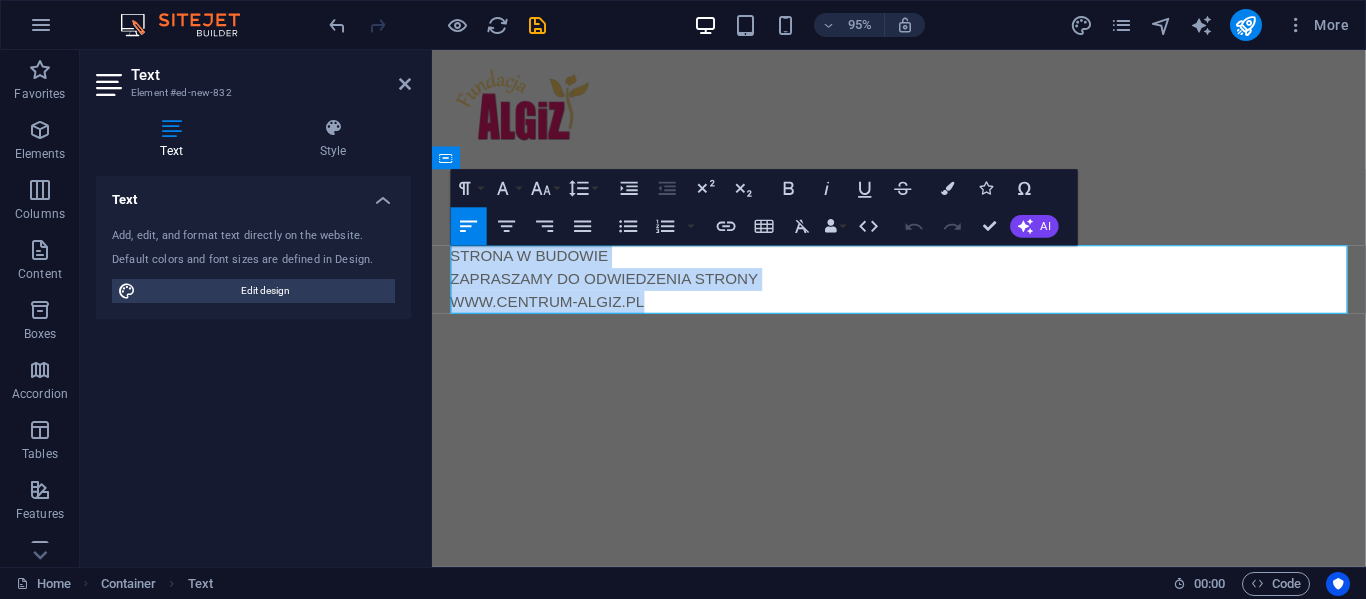 click on "Skip to main content
Menu STRONA W BUDOWIE  ZAPRASZAMY DO ODWIEDZENIA STRONY WWW.CENTRUM-ALGIZ.PL" at bounding box center (923, 229) 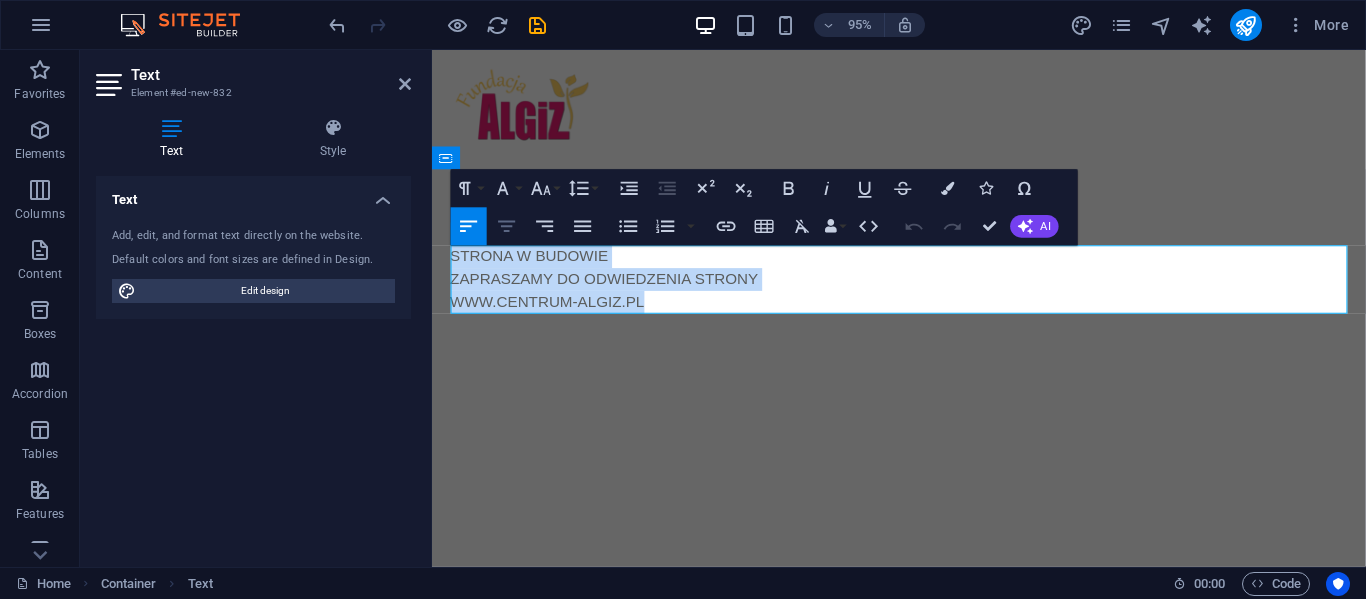 click 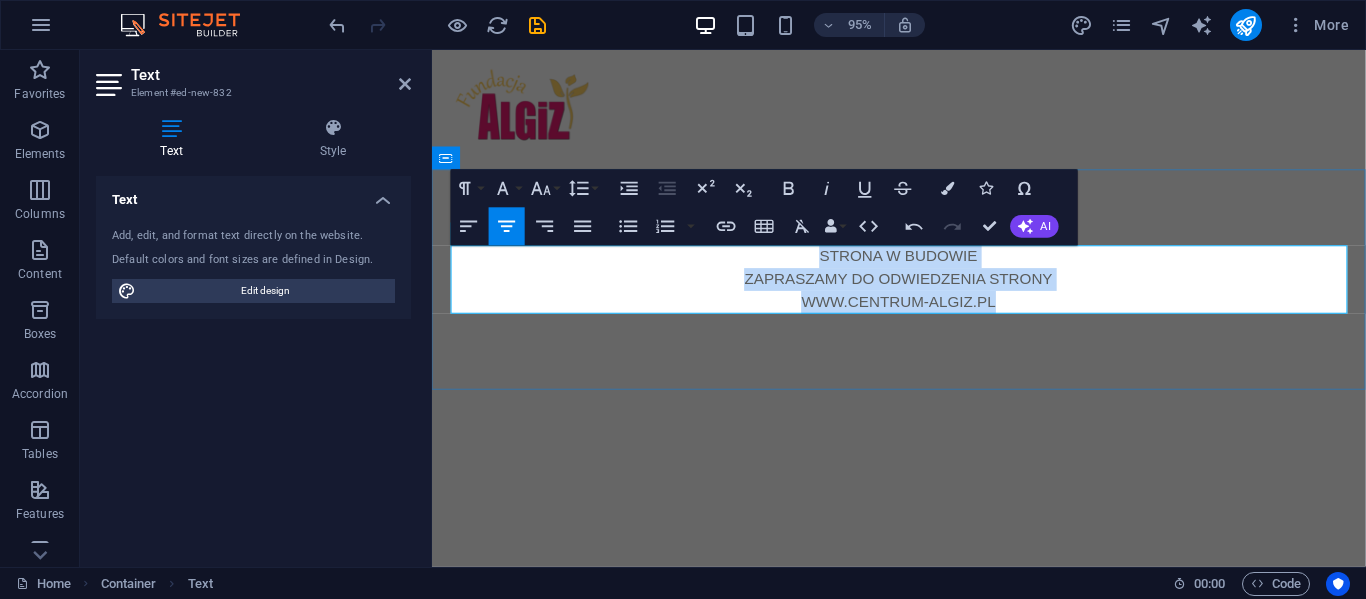 click on "STRONA W BUDOWIE" at bounding box center [924, 268] 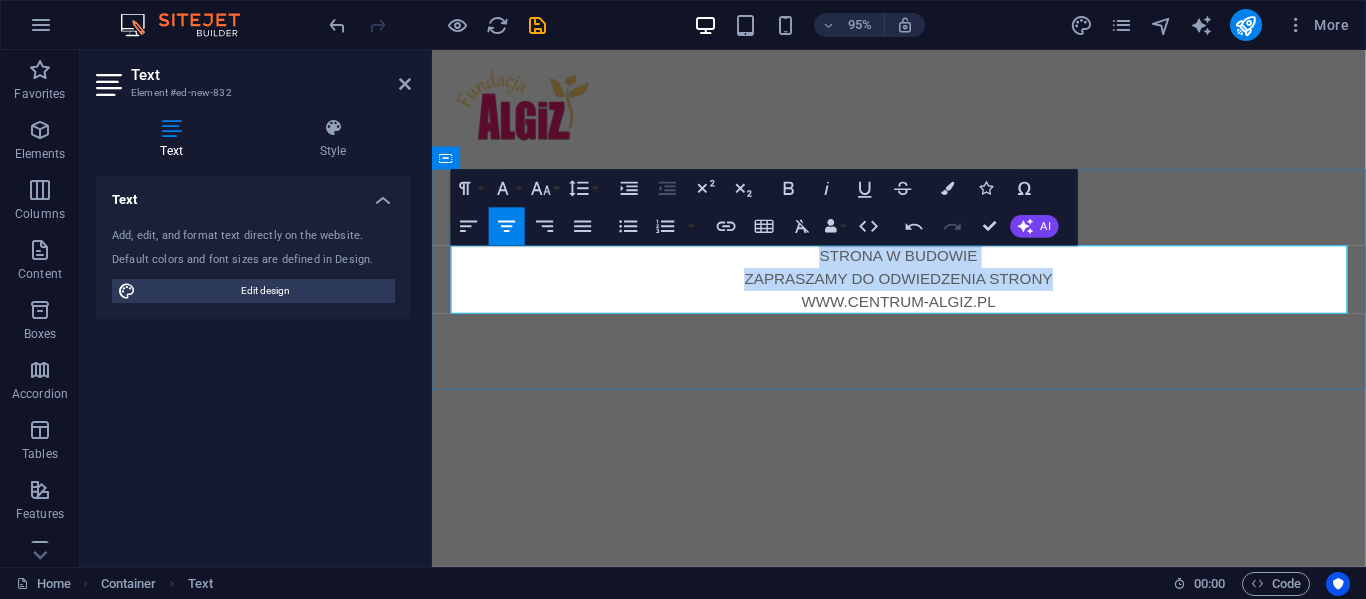 drag, startPoint x: 834, startPoint y: 264, endPoint x: 1083, endPoint y: 283, distance: 249.72385 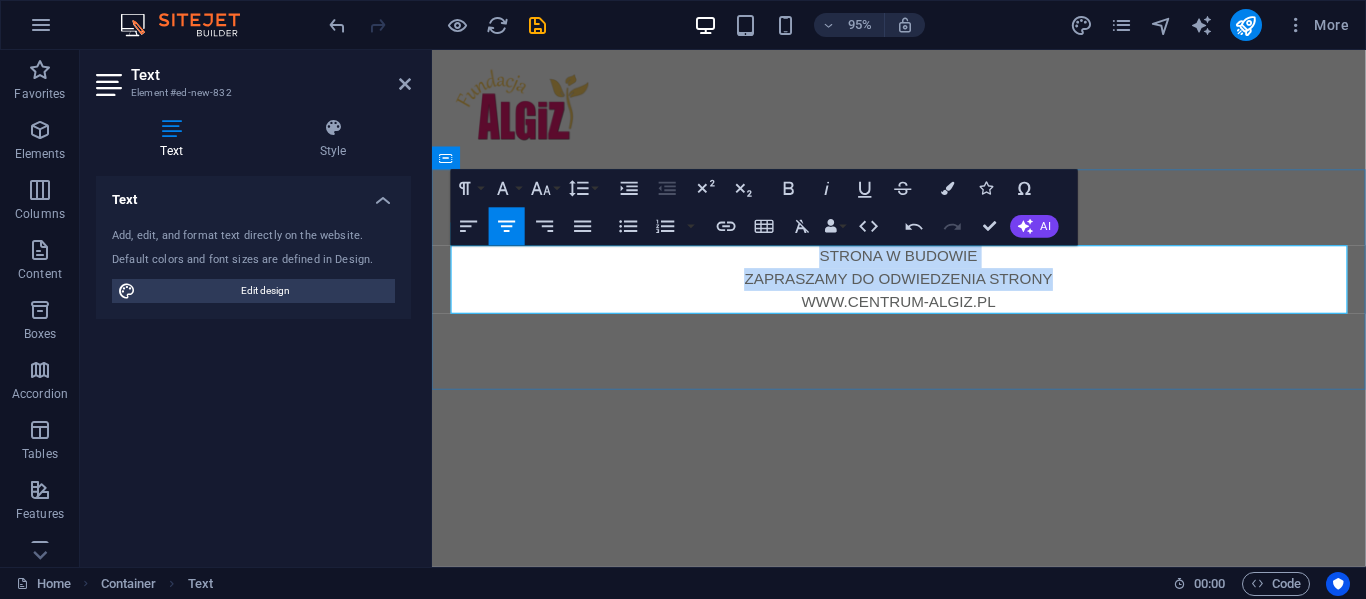 click on "STRONA W BUDOWIE  ZAPRASZAMY DO ODWIEDZENIA STRONY WWW.CENTRUM-ALGIZ.PL" at bounding box center (924, 292) 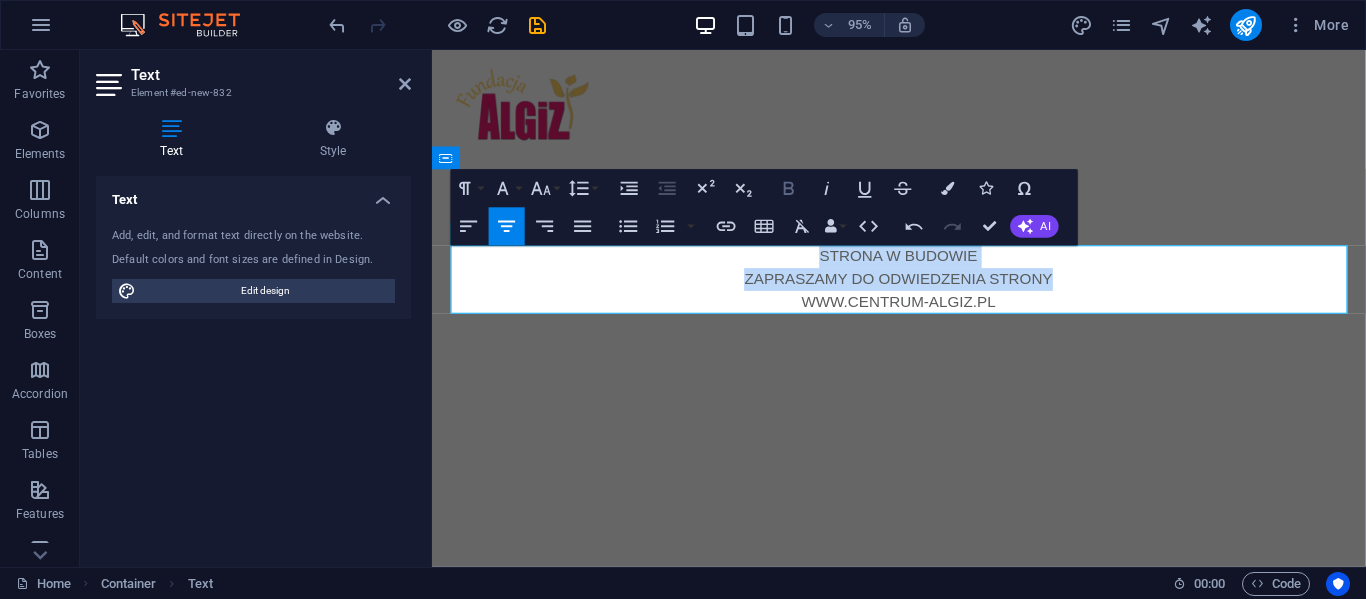 click 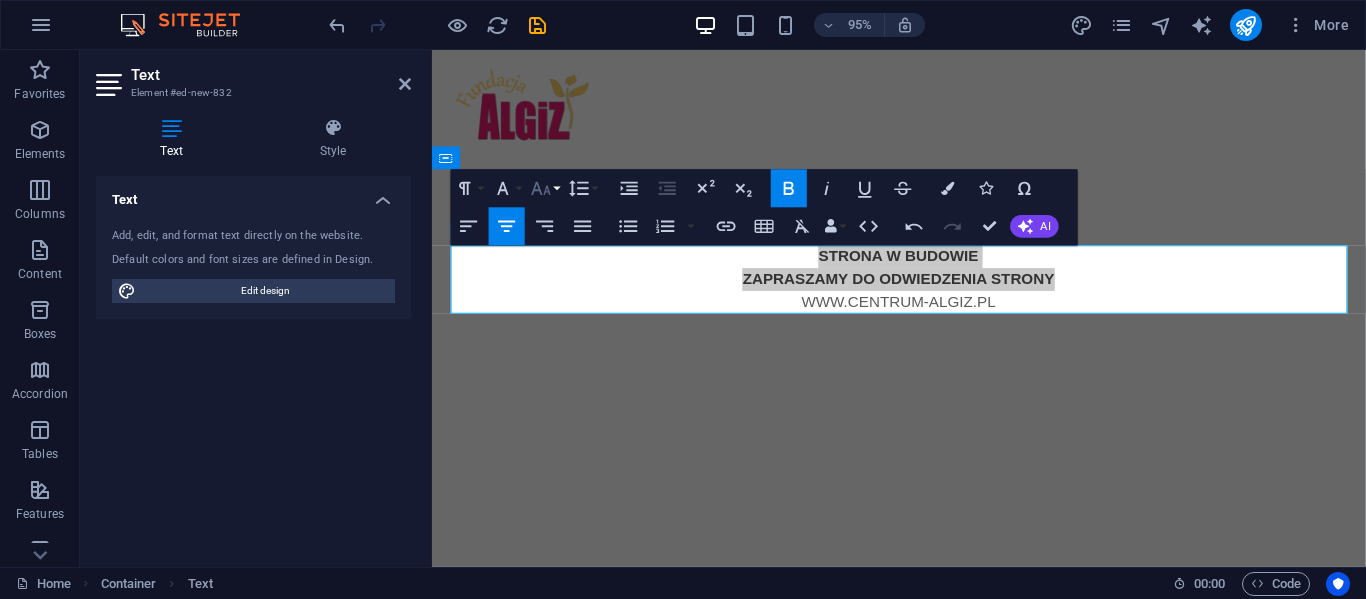 click 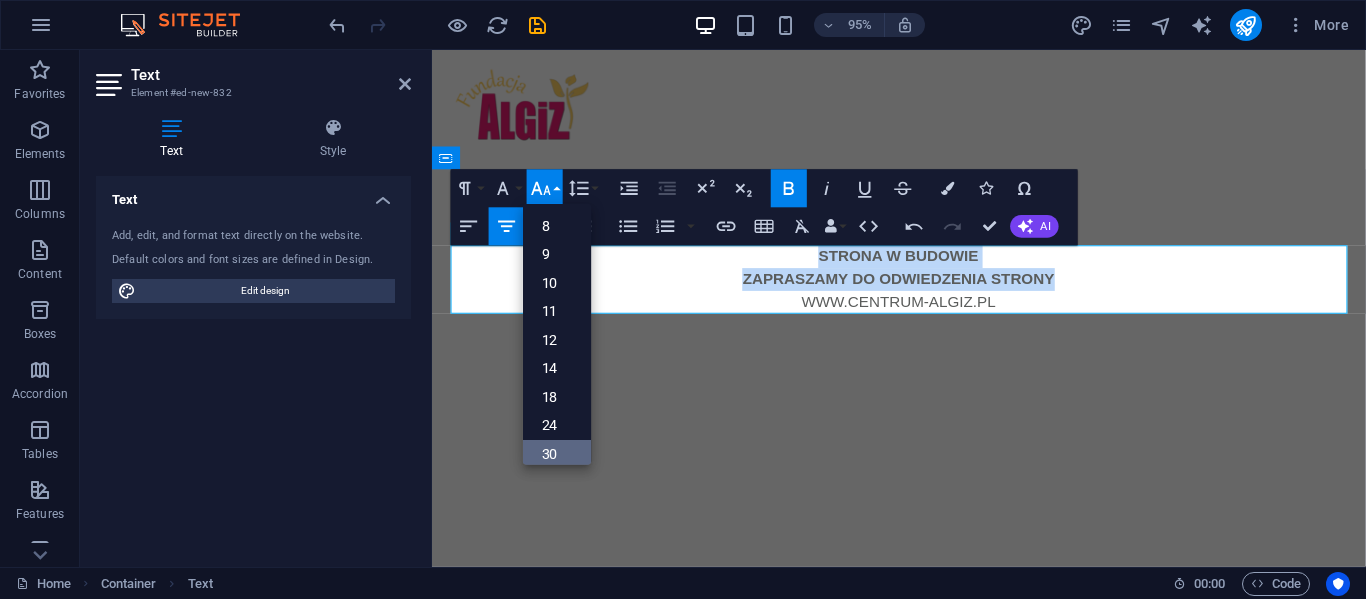 click on "30" at bounding box center (557, 454) 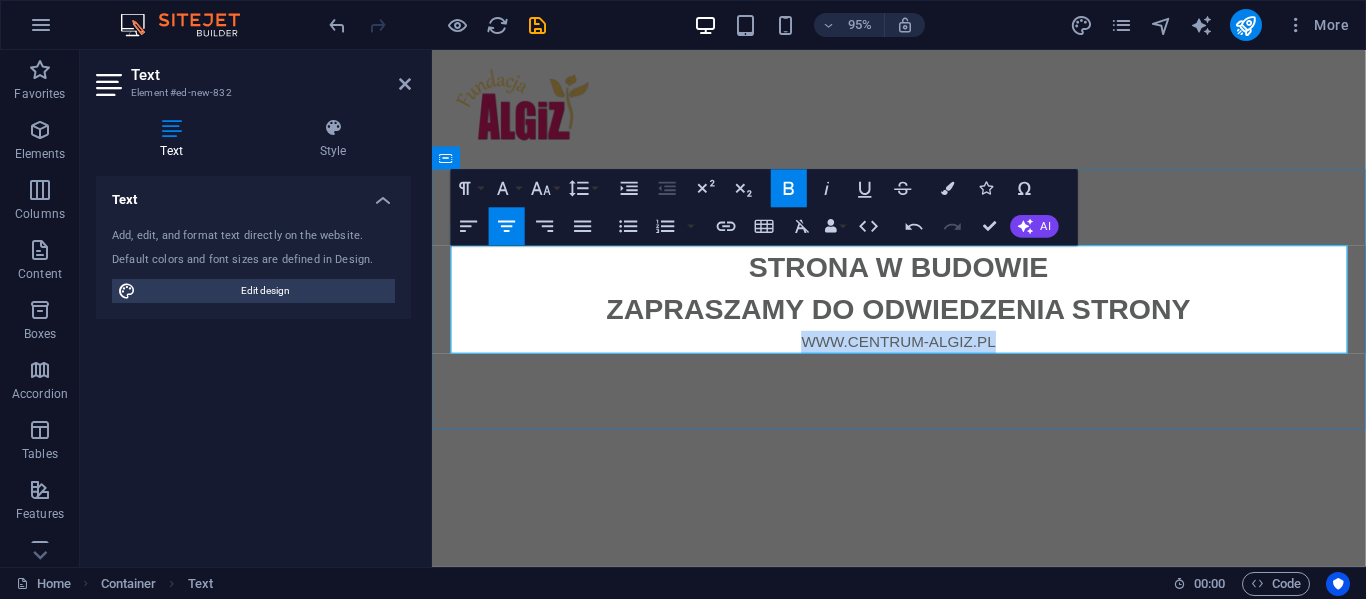 drag, startPoint x: 1026, startPoint y: 356, endPoint x: 802, endPoint y: 359, distance: 224.0201 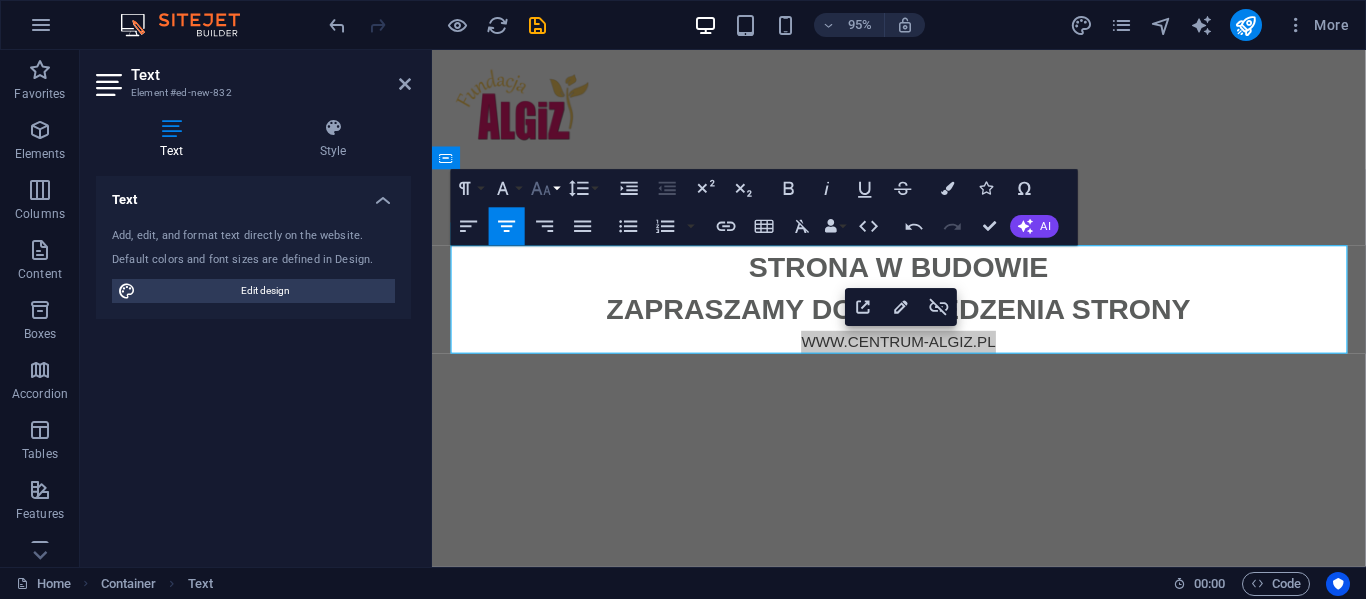click on "Font Size" at bounding box center [545, 189] 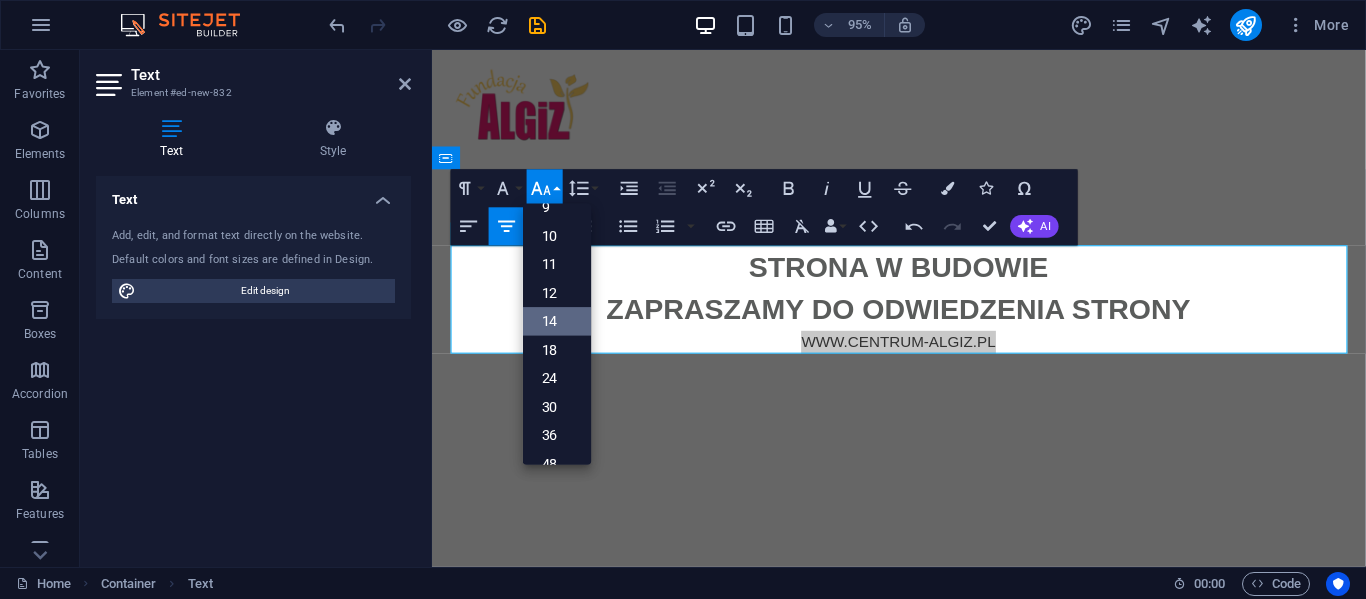 scroll, scrollTop: 60, scrollLeft: 0, axis: vertical 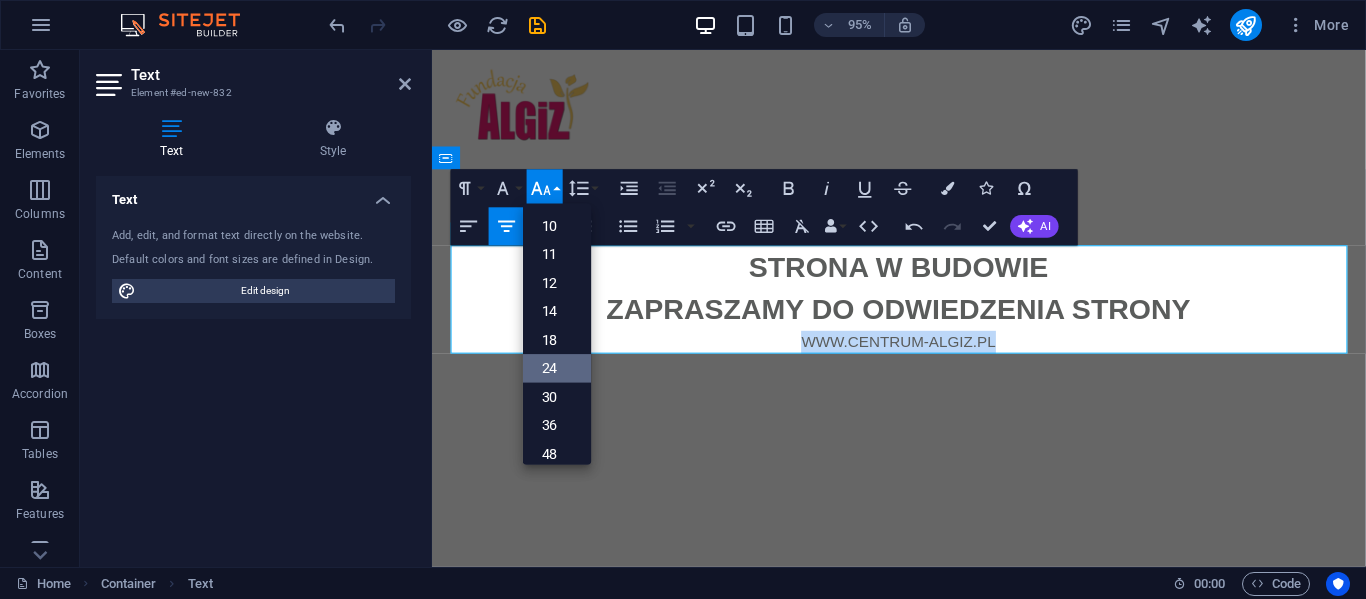 click on "24" at bounding box center (557, 368) 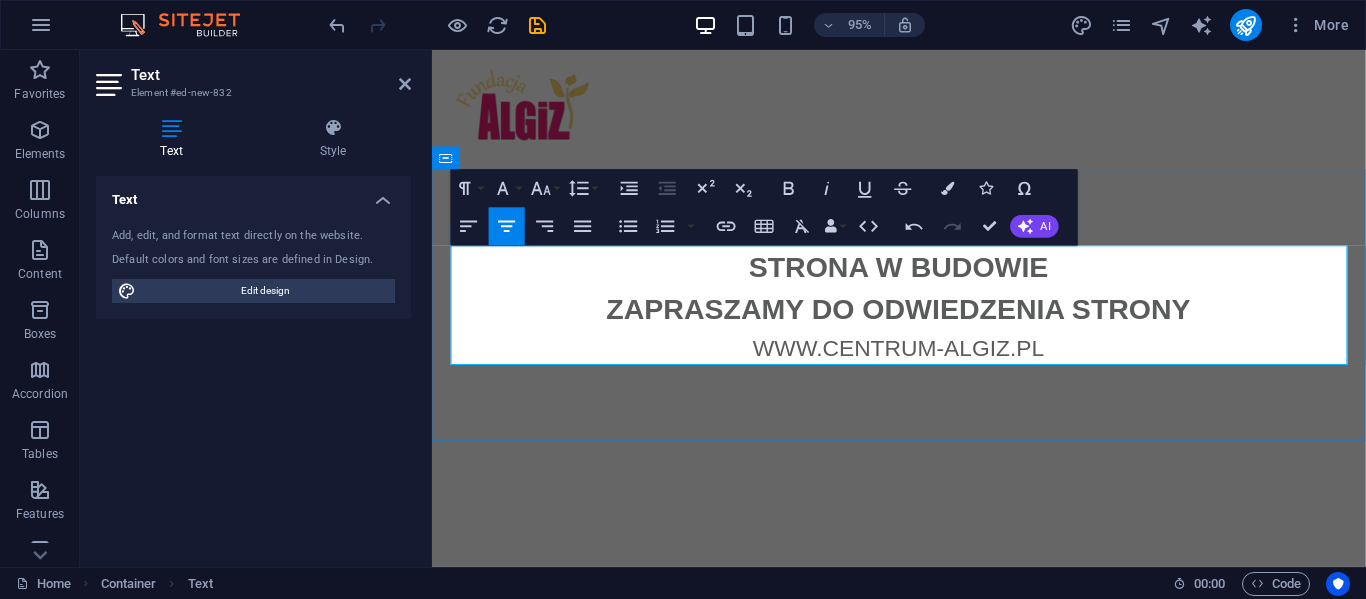 click on "ZAPRASZAMY DO ODWIEDZENIA STRONY" at bounding box center (923, 323) 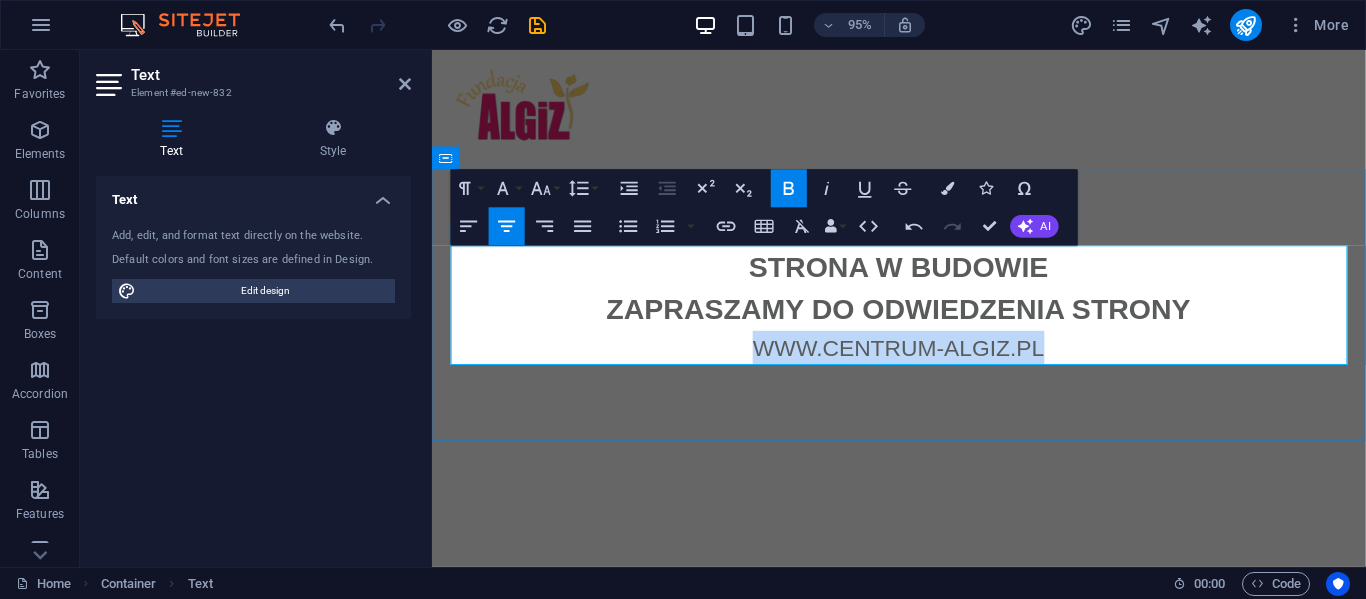 drag, startPoint x: 1081, startPoint y: 369, endPoint x: 753, endPoint y: 369, distance: 328 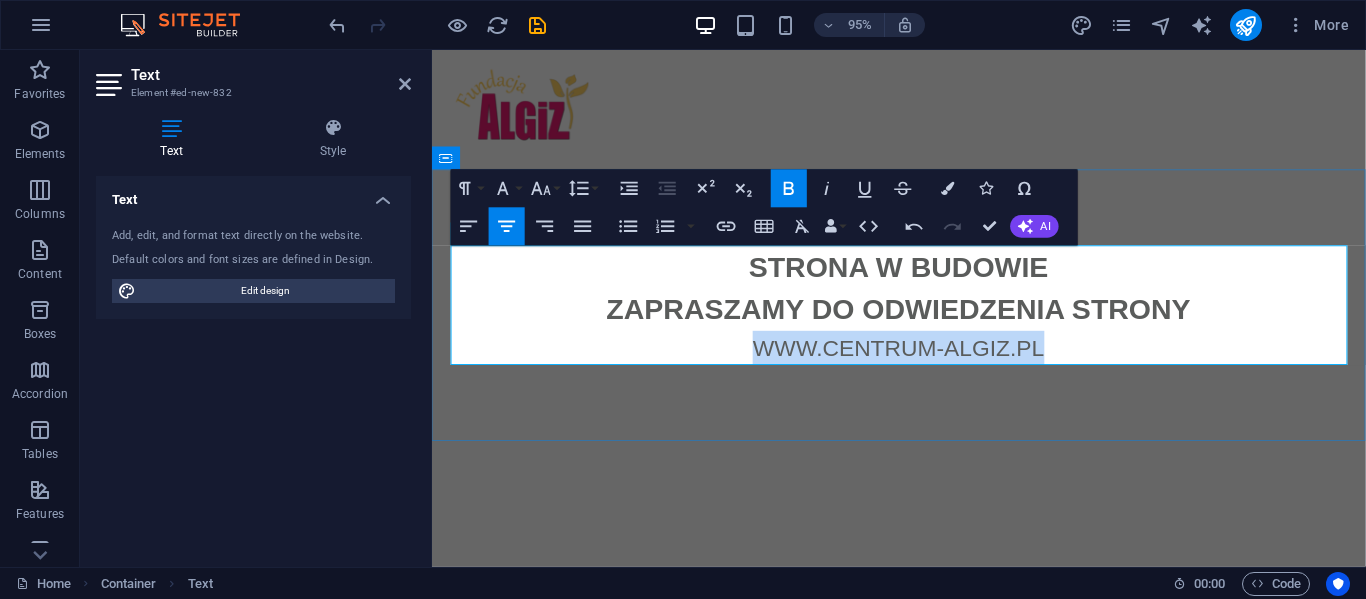 click on "WWW.CENTRUM-ALGIZ.PL" at bounding box center (924, 364) 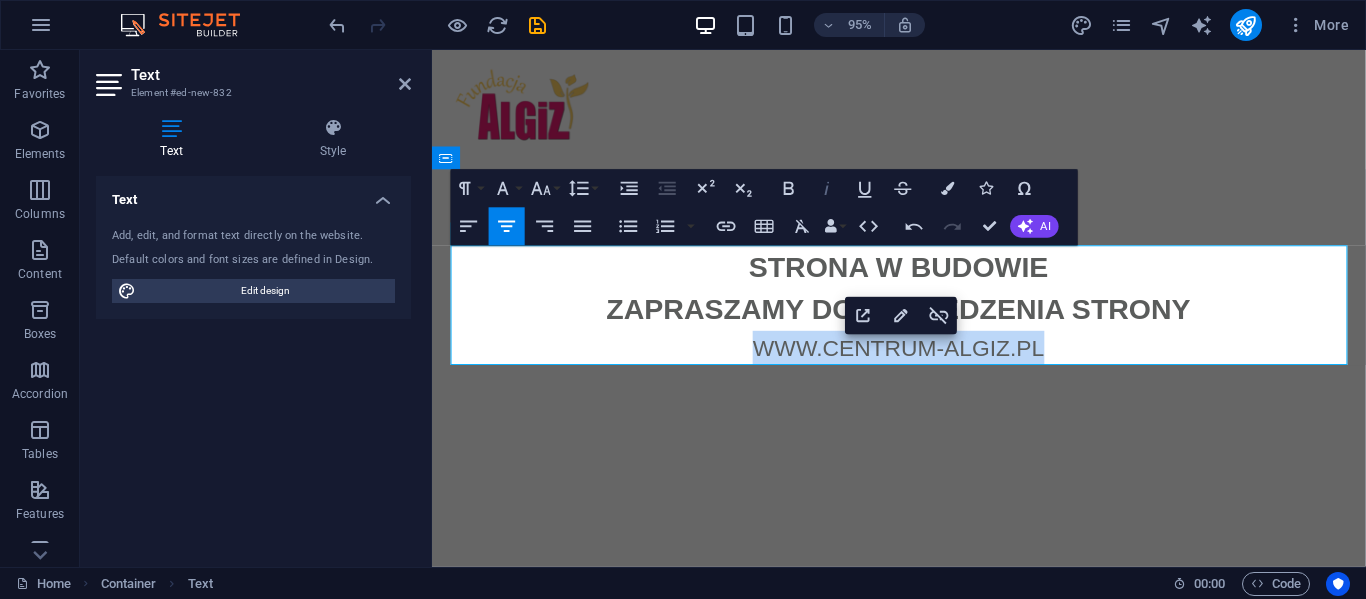 click 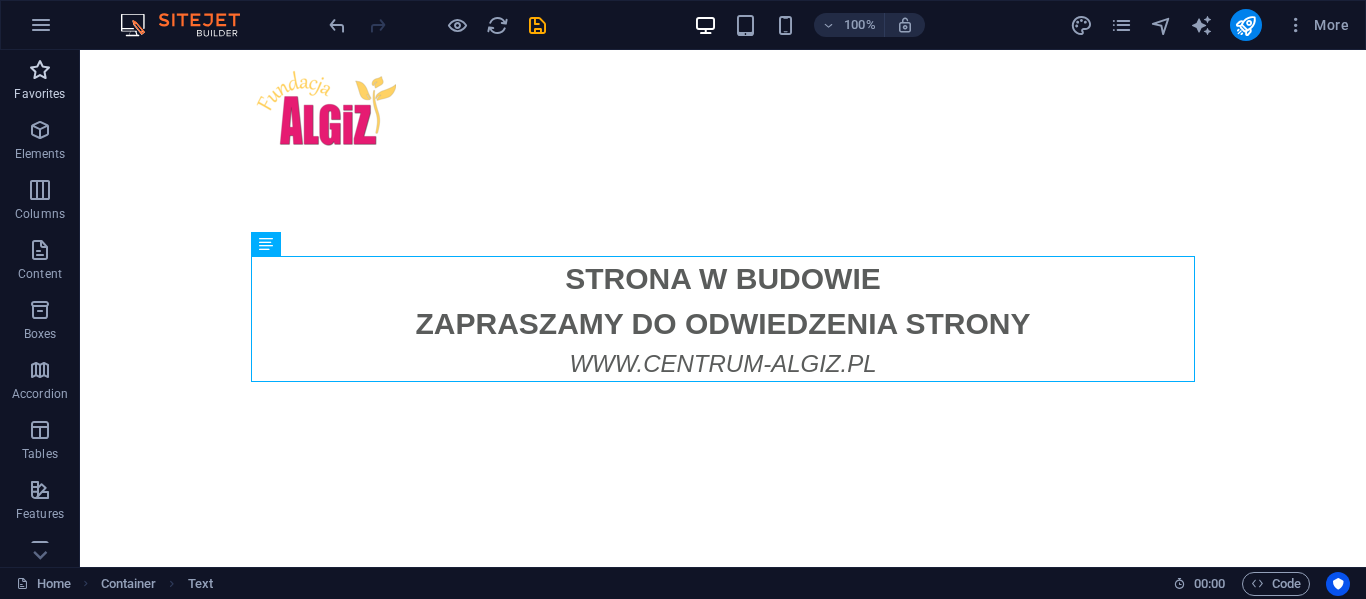 click at bounding box center (40, 70) 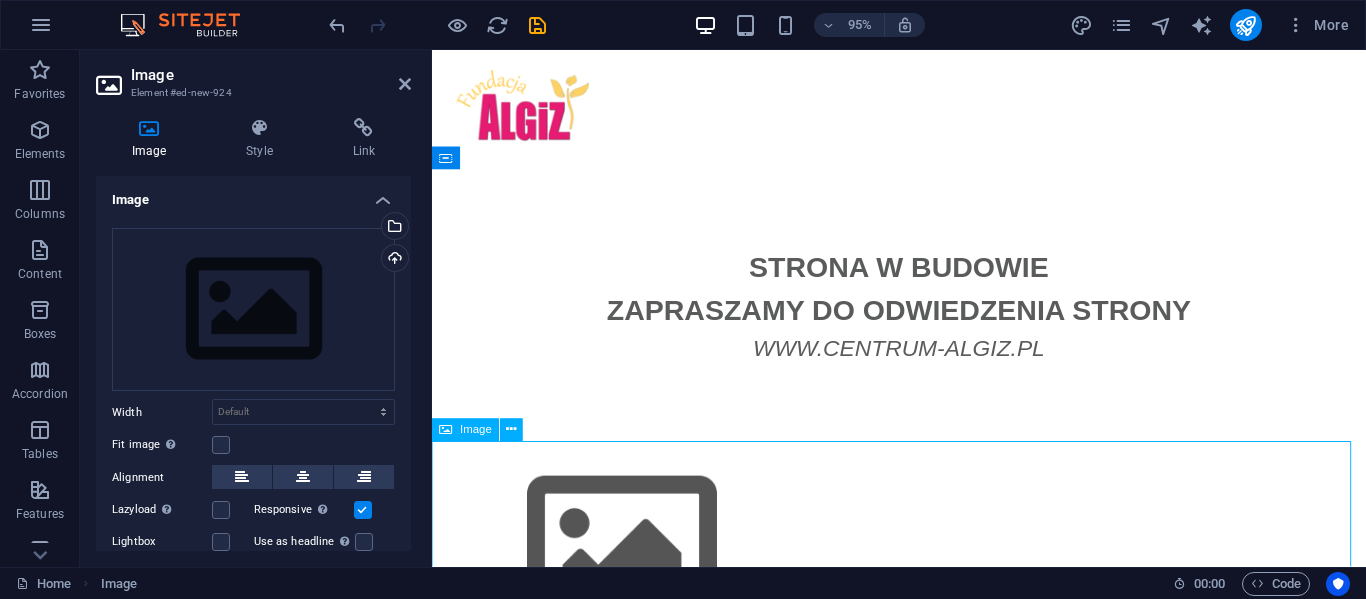 click at bounding box center [923, 574] 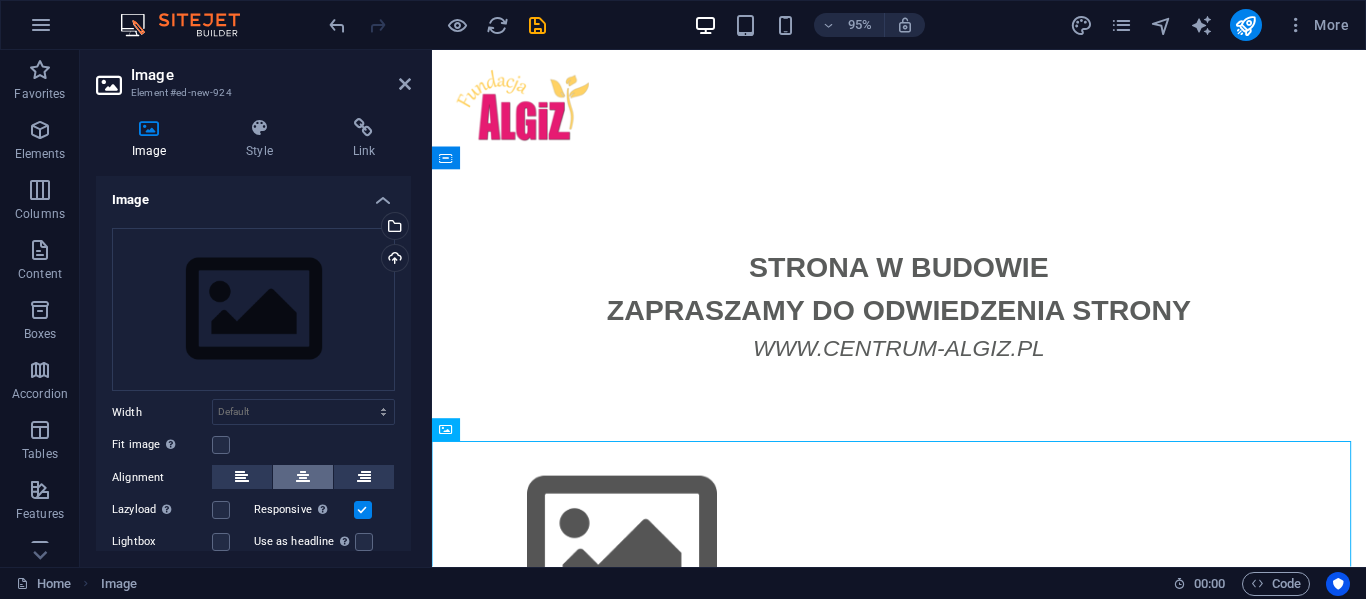 click at bounding box center (303, 477) 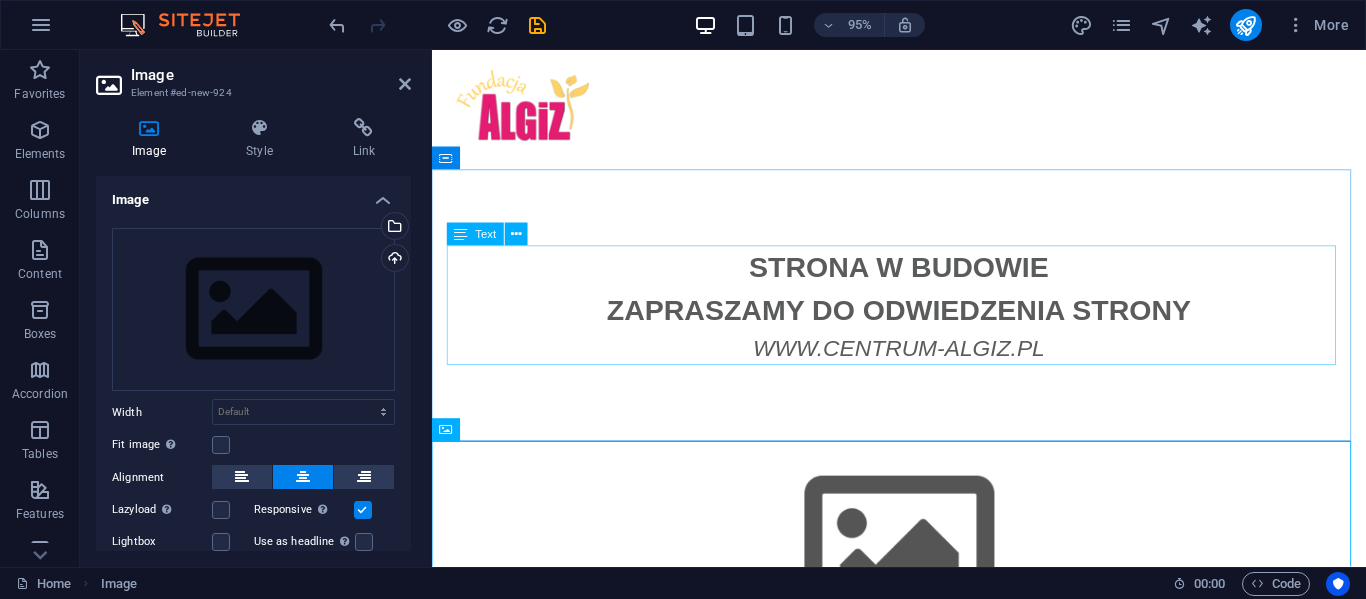 scroll, scrollTop: 48, scrollLeft: 0, axis: vertical 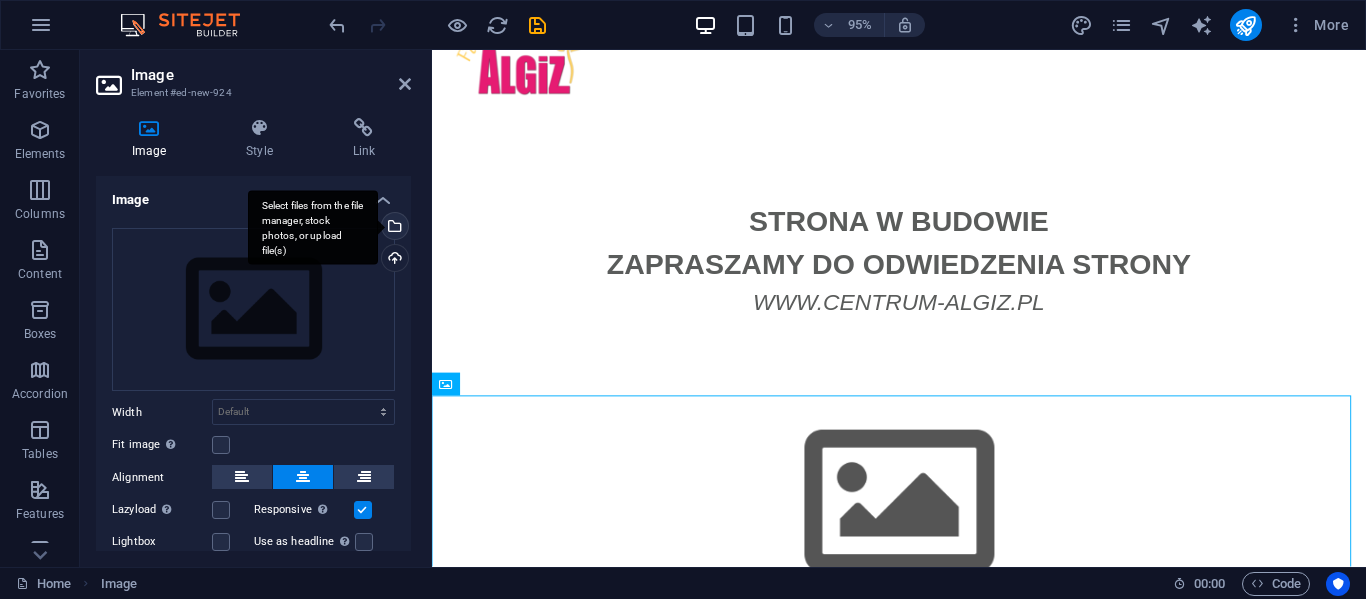 click on "Select files from the file manager, stock photos, or upload file(s)" at bounding box center (393, 228) 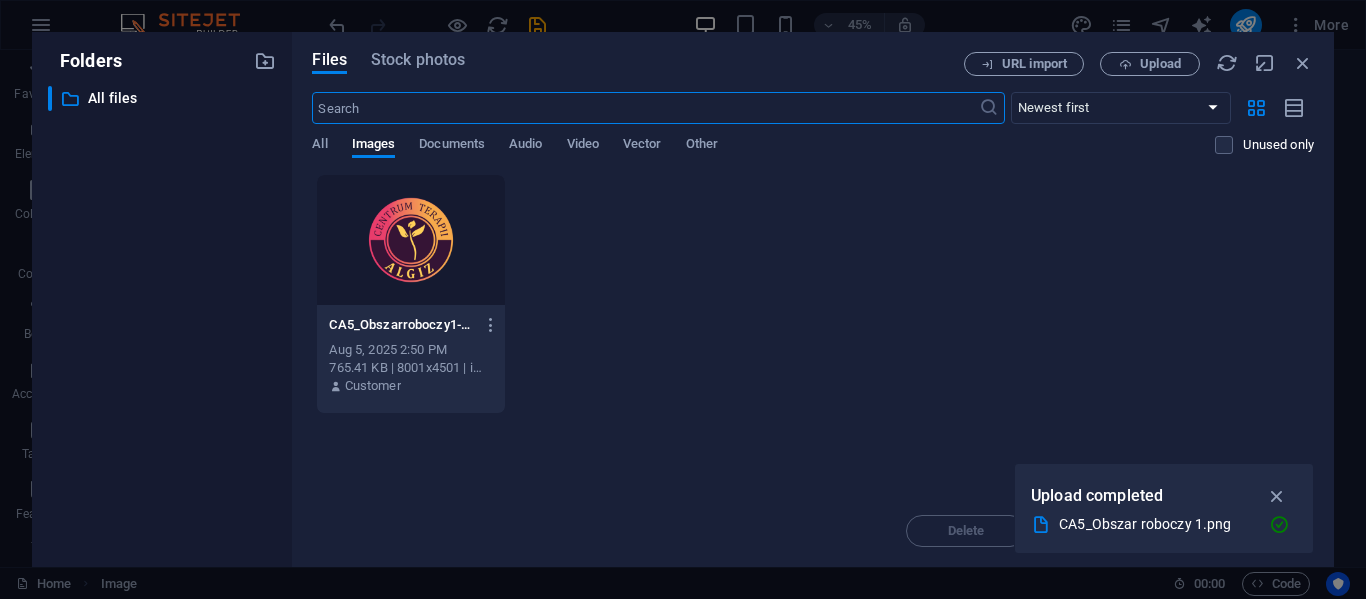 click at bounding box center (410, 240) 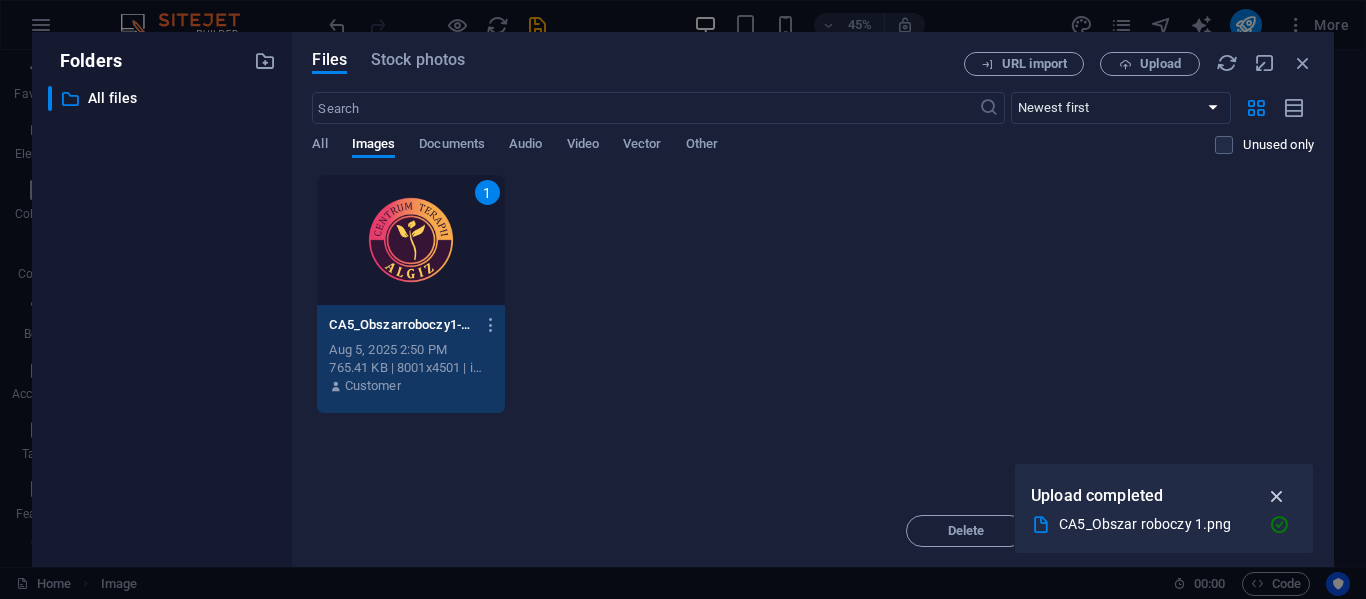 click at bounding box center [1277, 496] 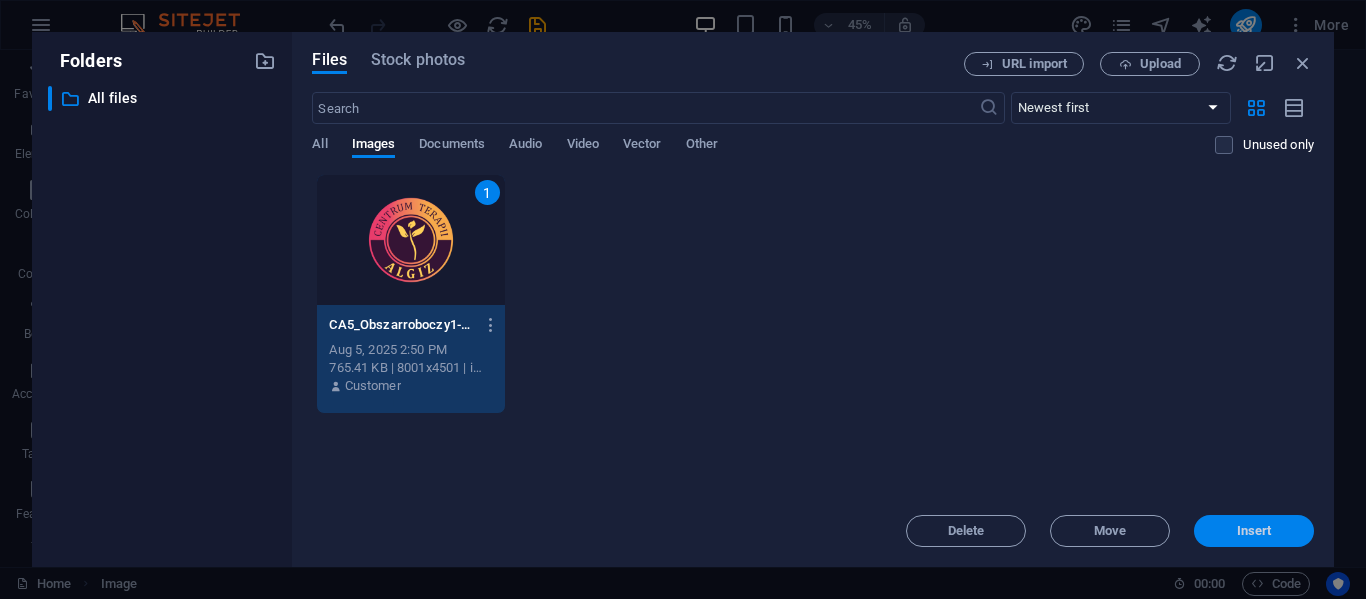 click on "Insert" at bounding box center (1254, 531) 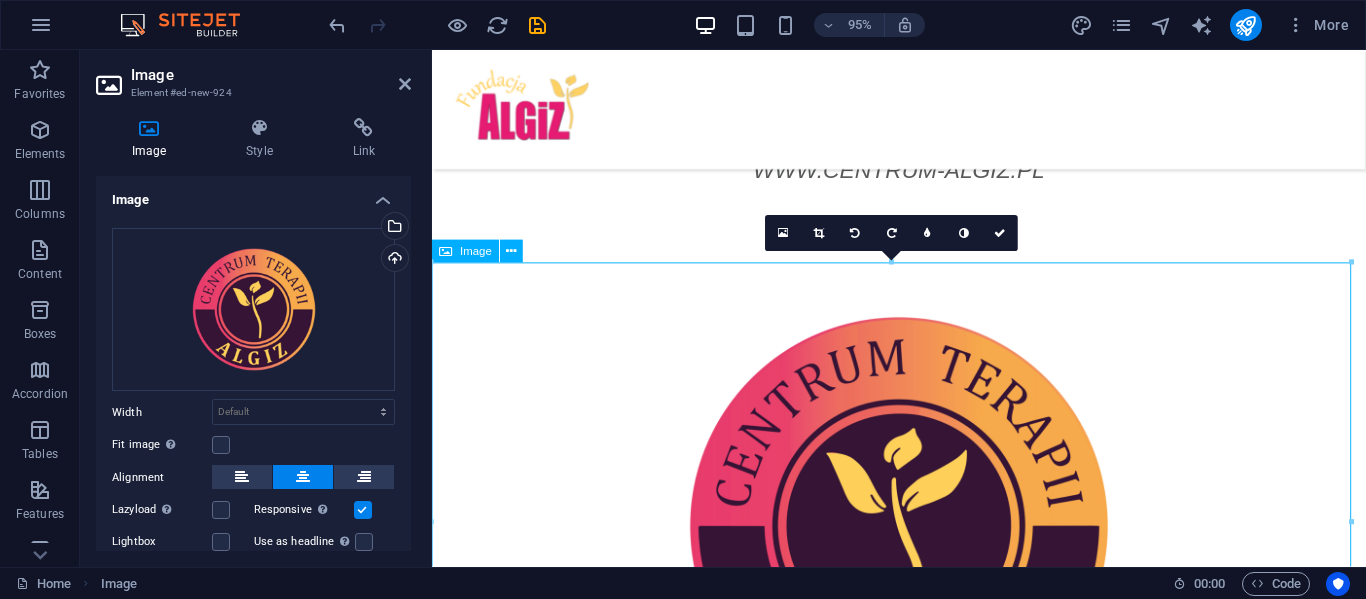 scroll, scrollTop: 188, scrollLeft: 0, axis: vertical 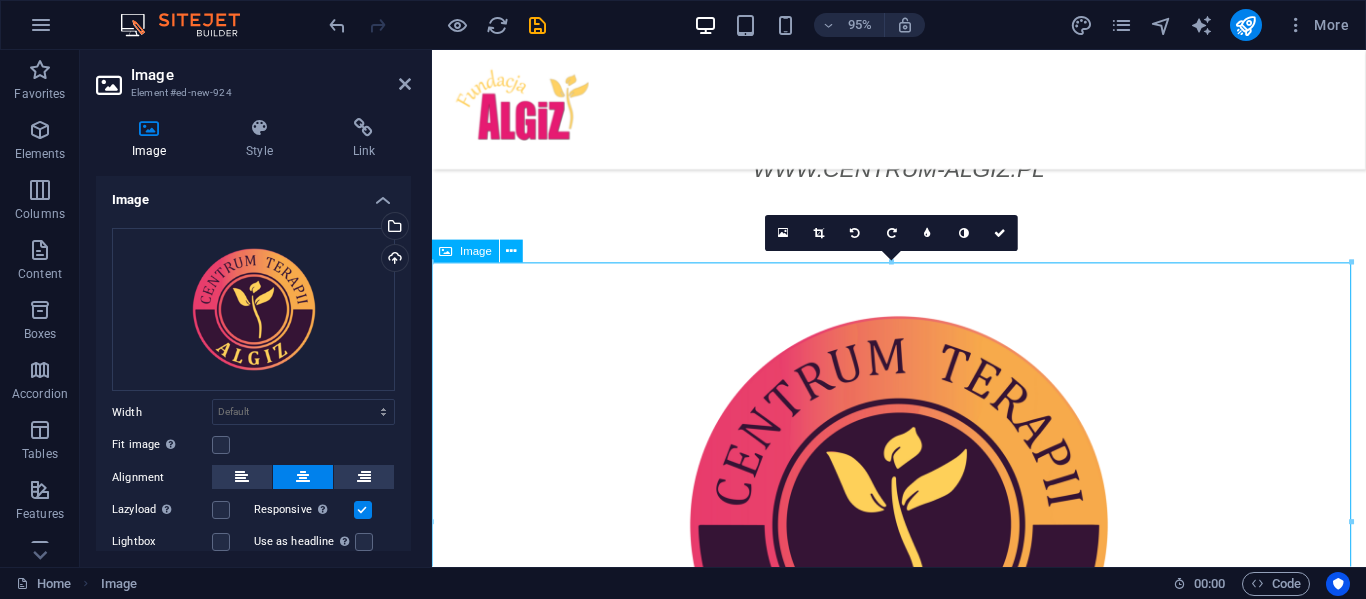 click at bounding box center [923, 550] 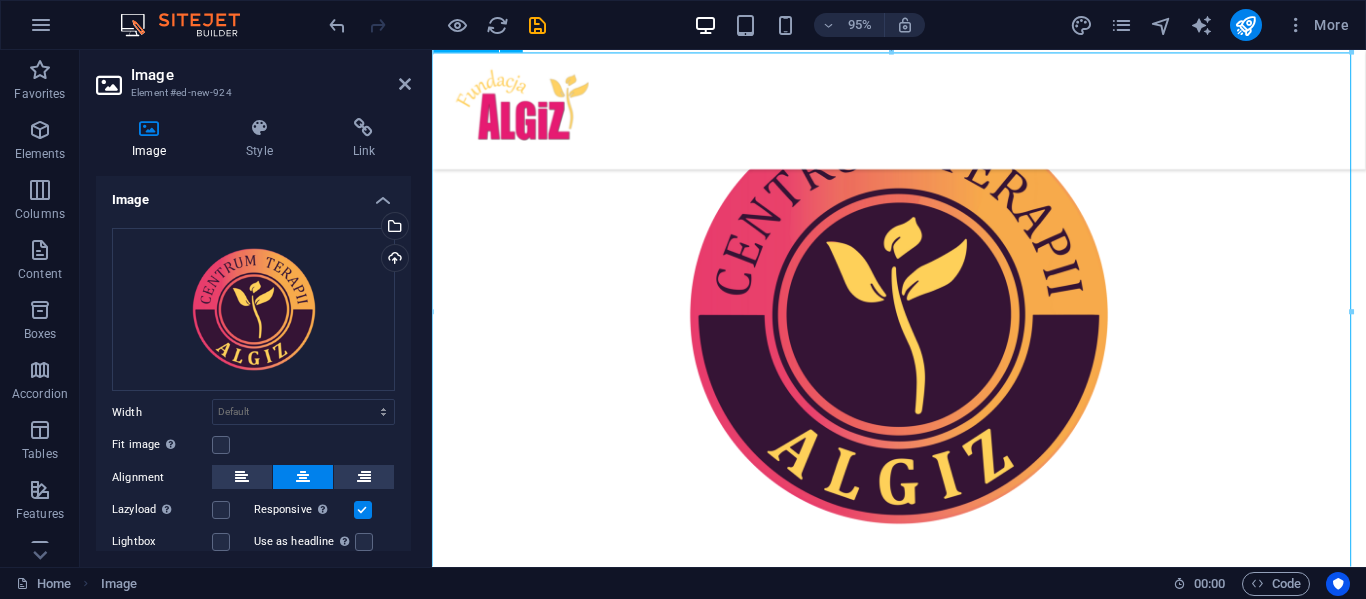 scroll, scrollTop: 413, scrollLeft: 0, axis: vertical 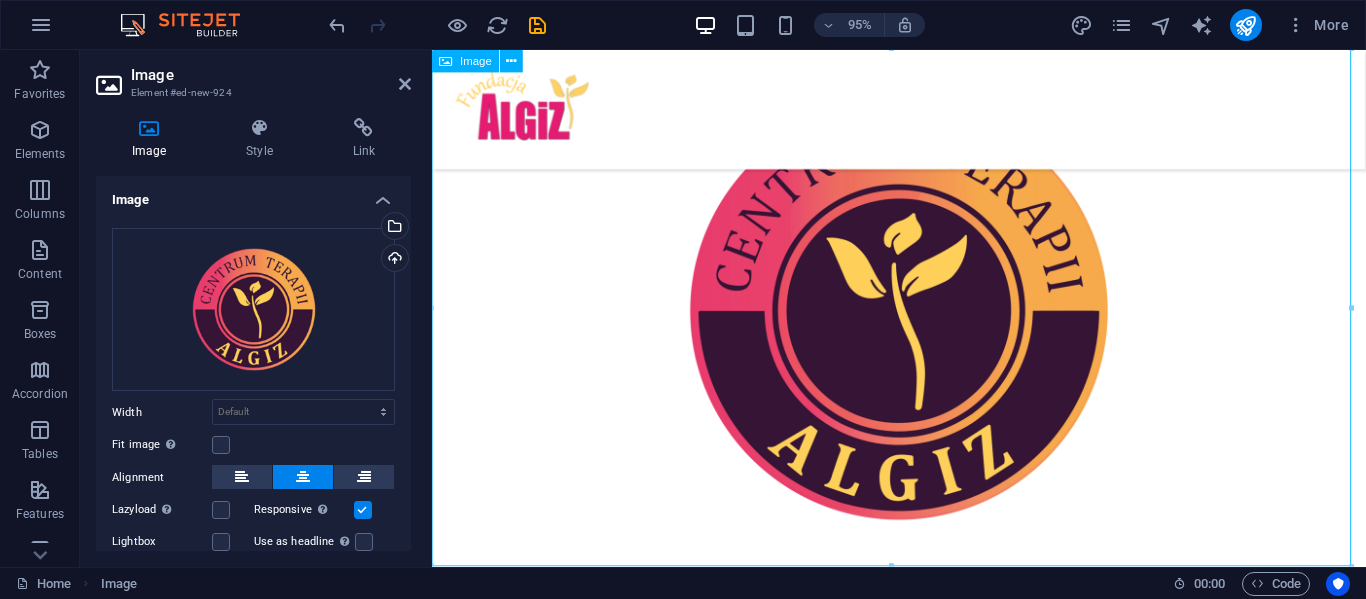 click at bounding box center [923, 325] 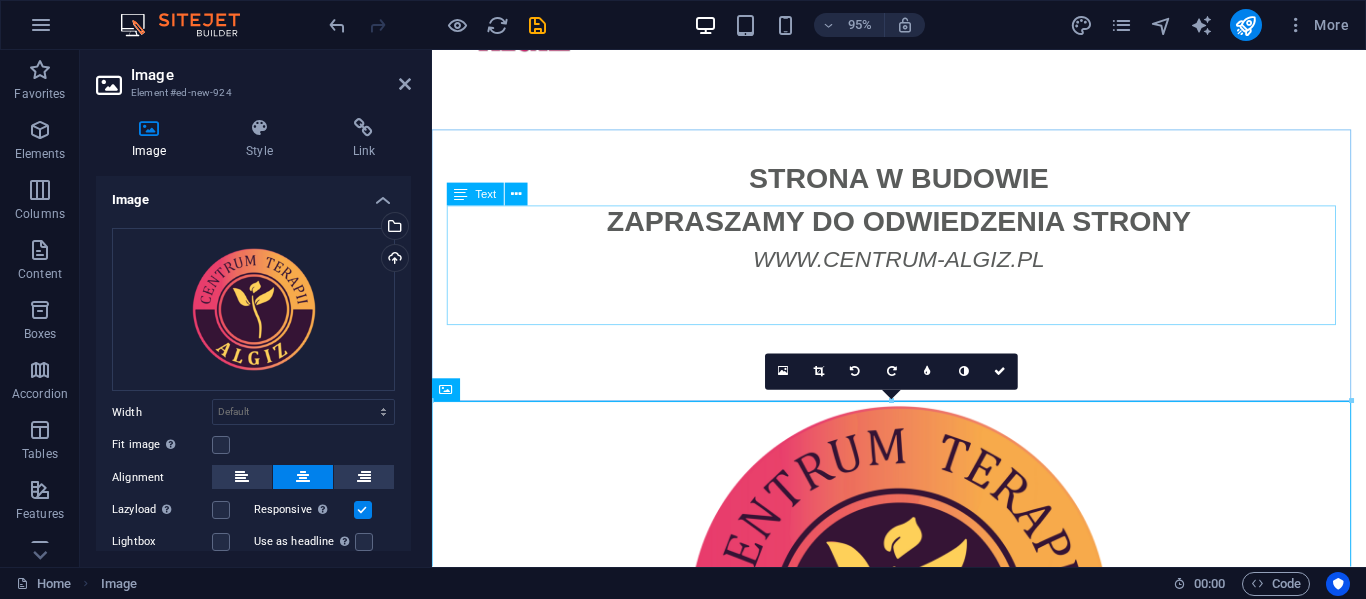 scroll, scrollTop: 108, scrollLeft: 0, axis: vertical 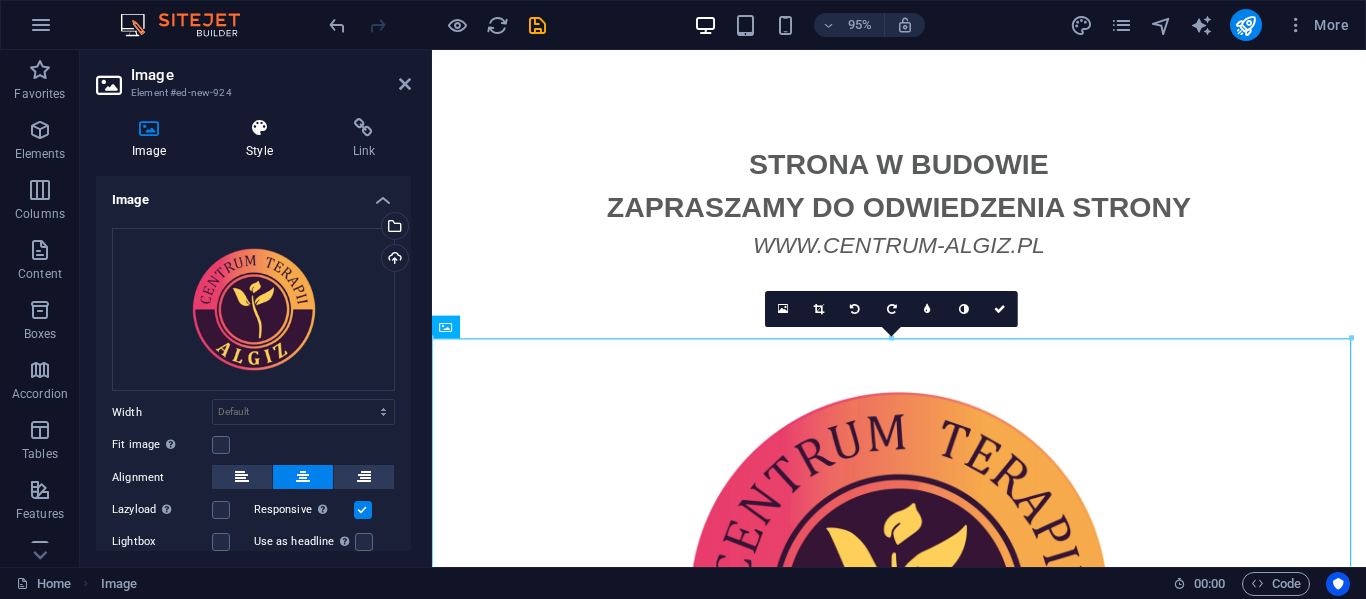 click on "Style" at bounding box center [263, 139] 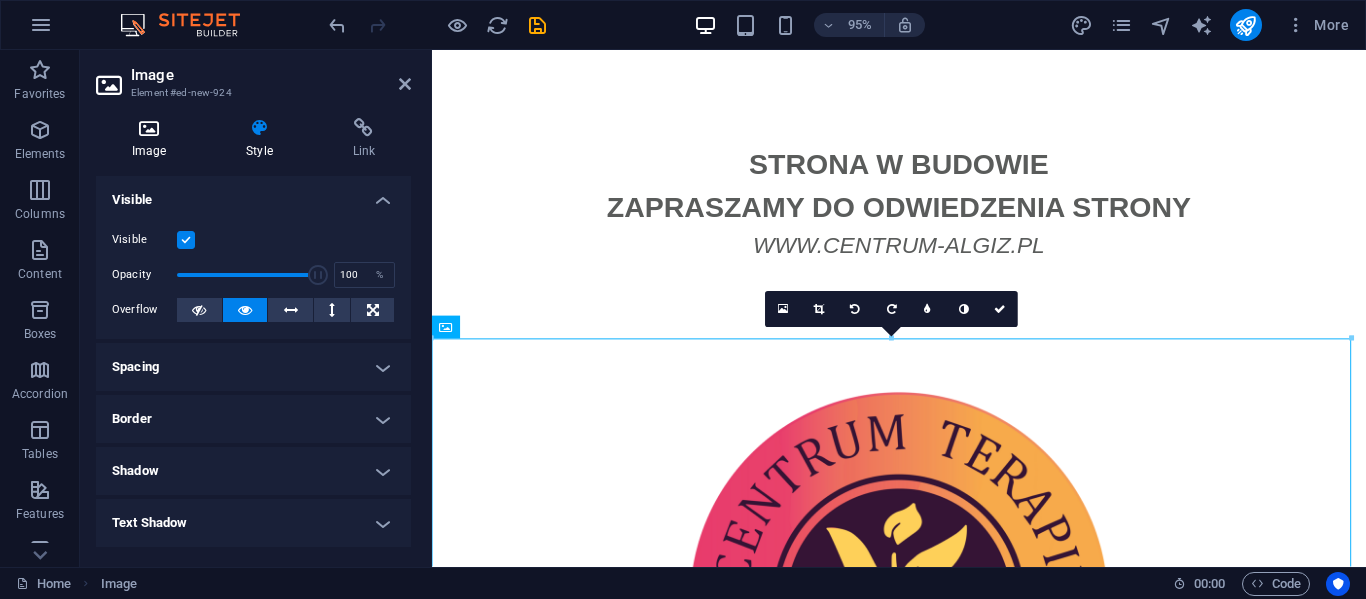 click at bounding box center (149, 128) 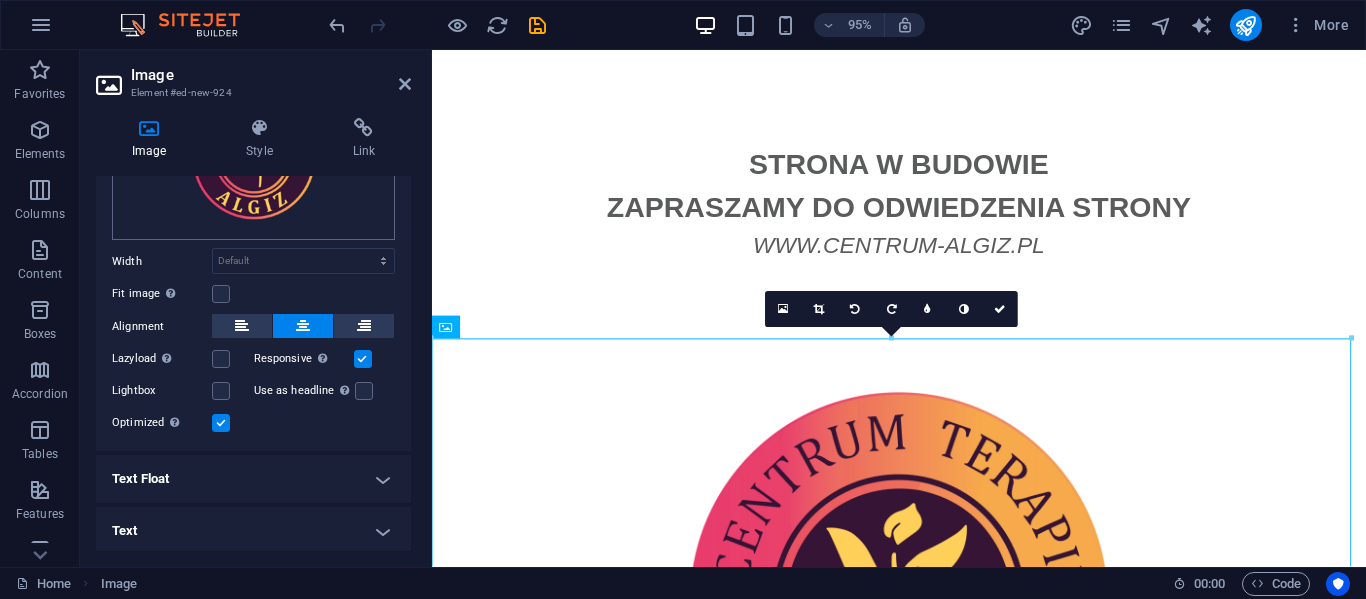 scroll, scrollTop: 151, scrollLeft: 0, axis: vertical 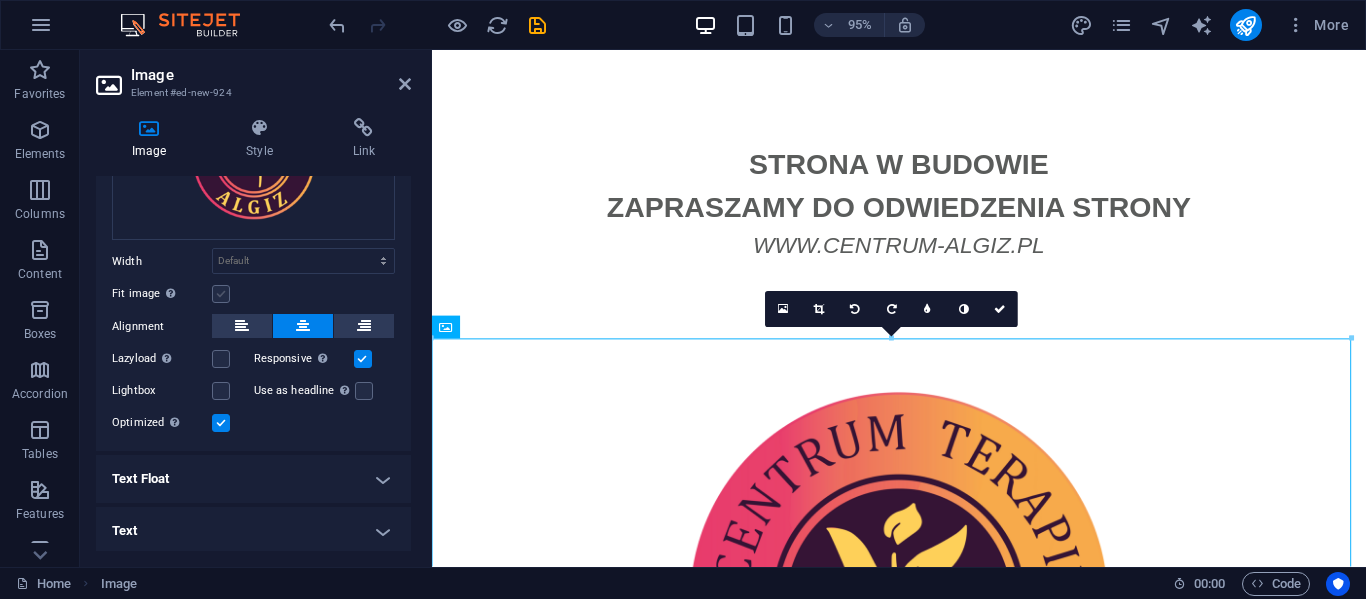 click at bounding box center (221, 294) 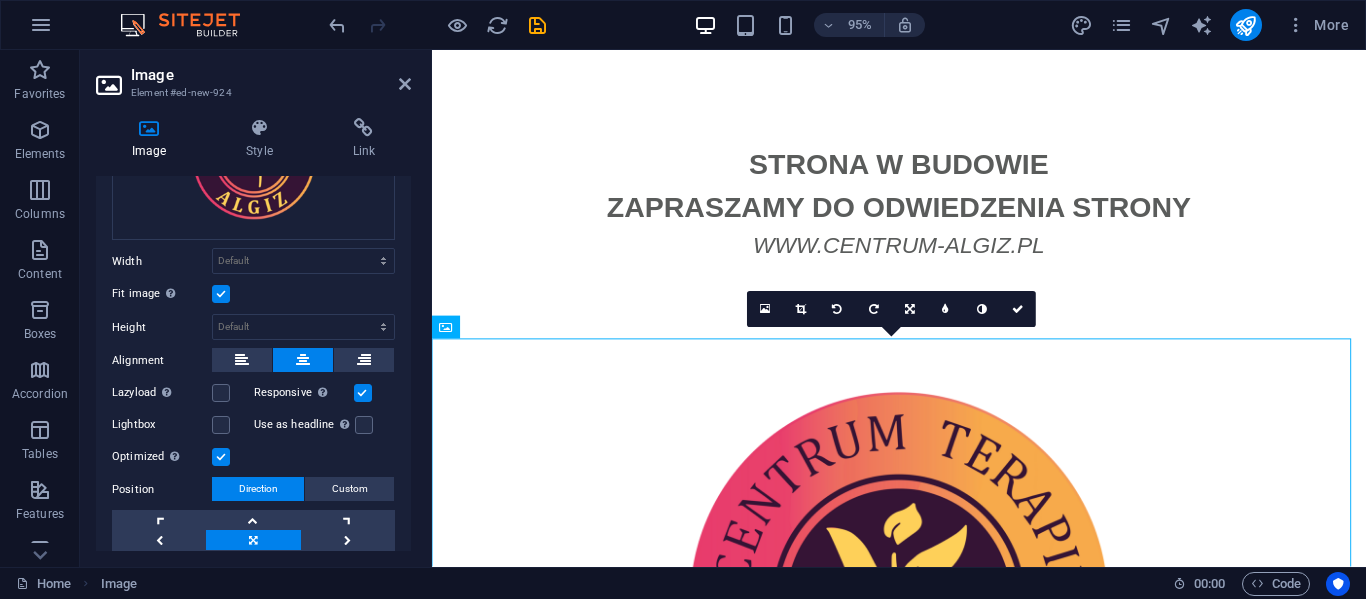 click at bounding box center (221, 294) 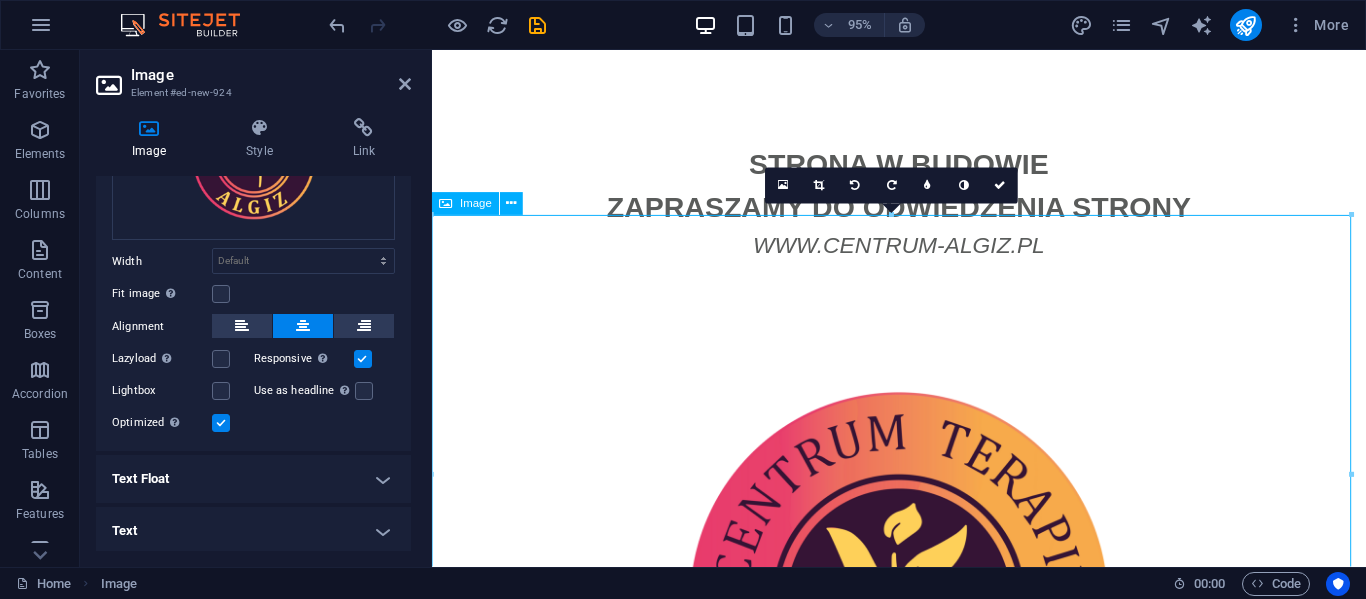 scroll, scrollTop: 413, scrollLeft: 0, axis: vertical 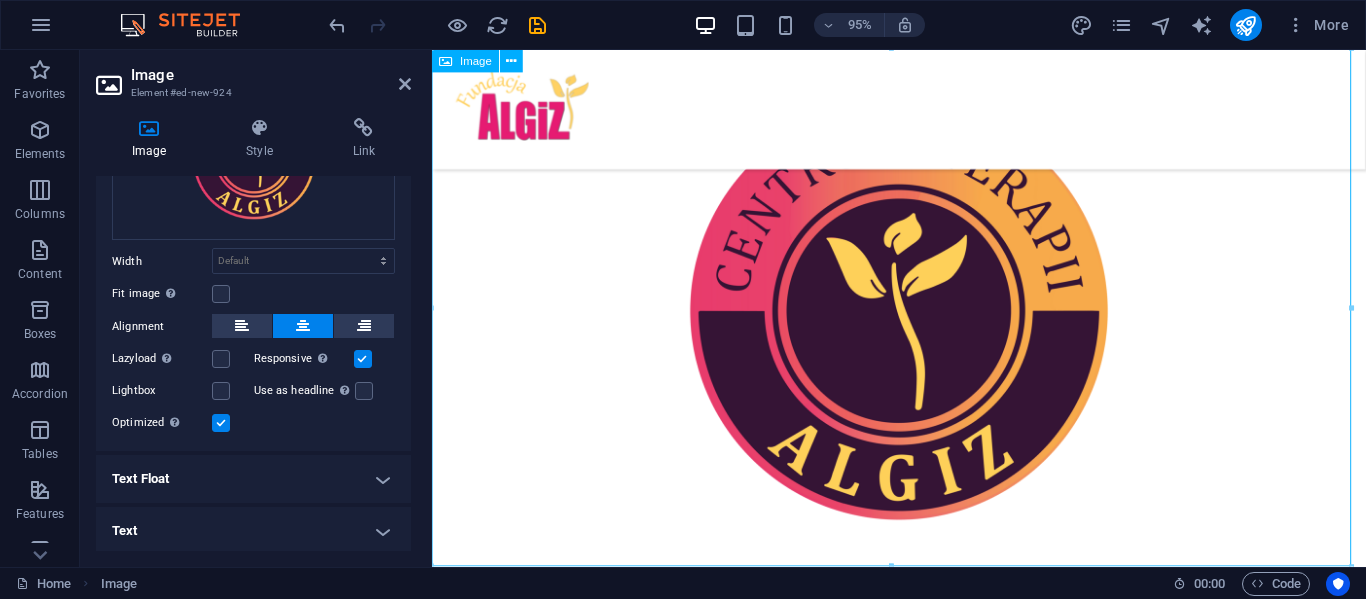 click at bounding box center (923, 325) 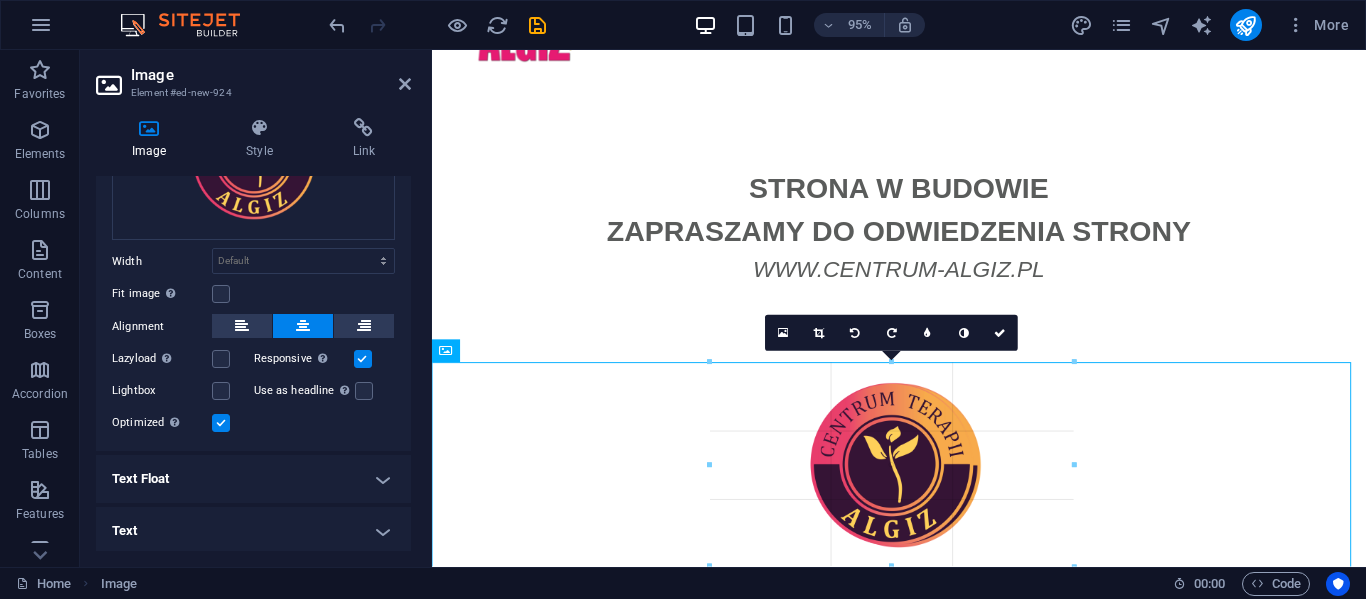 scroll, scrollTop: 85, scrollLeft: 0, axis: vertical 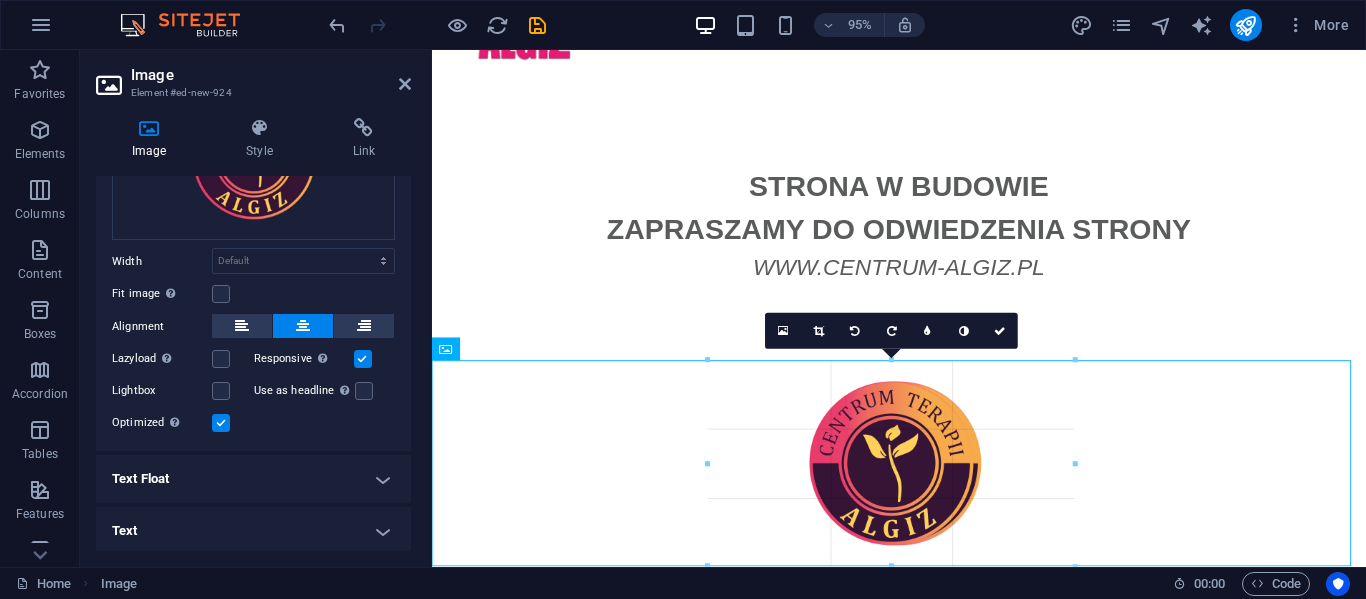 drag, startPoint x: 433, startPoint y: 565, endPoint x: 1095, endPoint y: 231, distance: 741.485 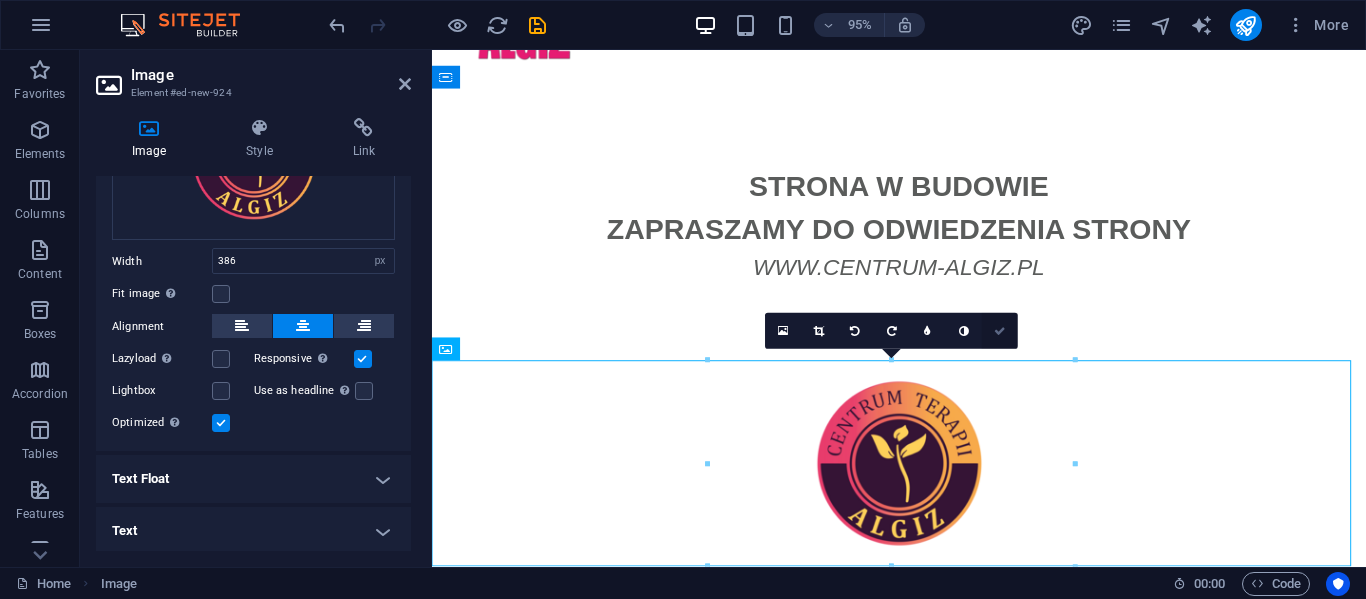click at bounding box center (1000, 331) 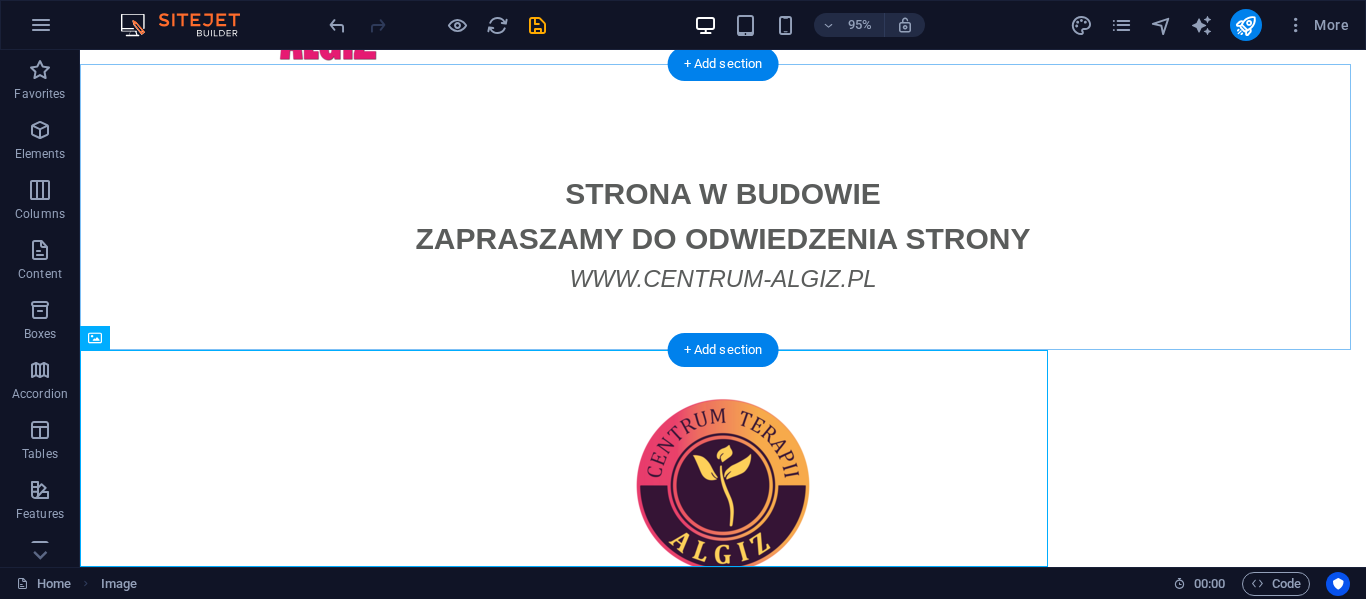 scroll, scrollTop: 112, scrollLeft: 0, axis: vertical 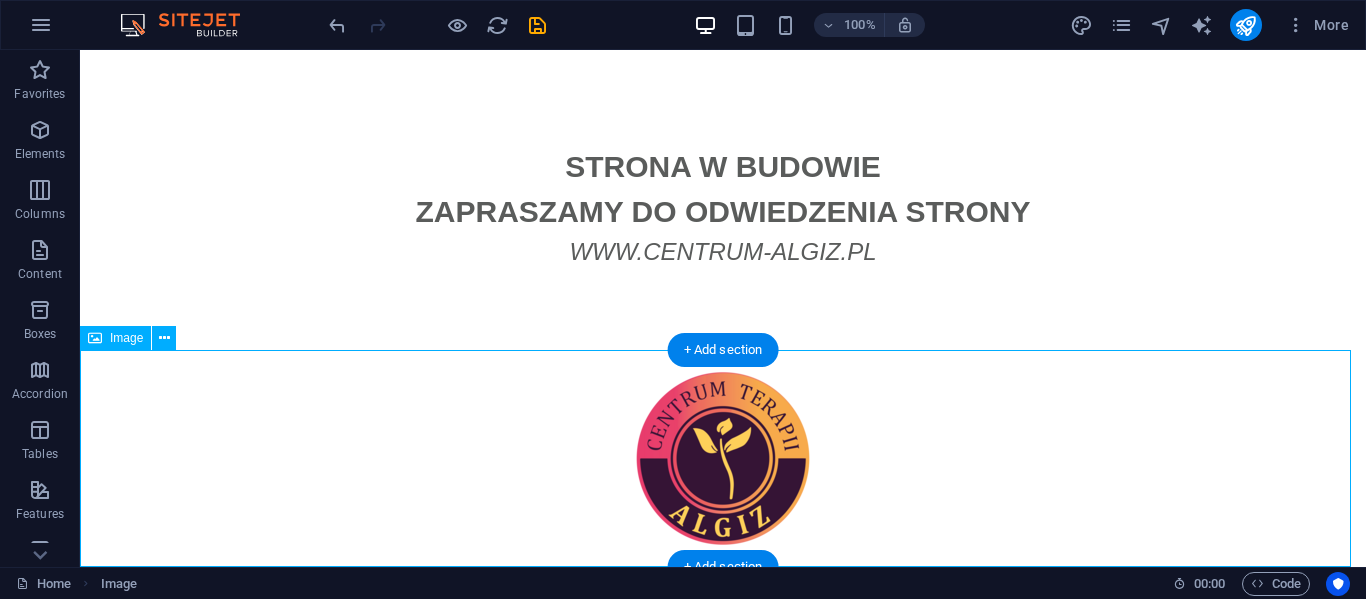 click at bounding box center [723, 458] 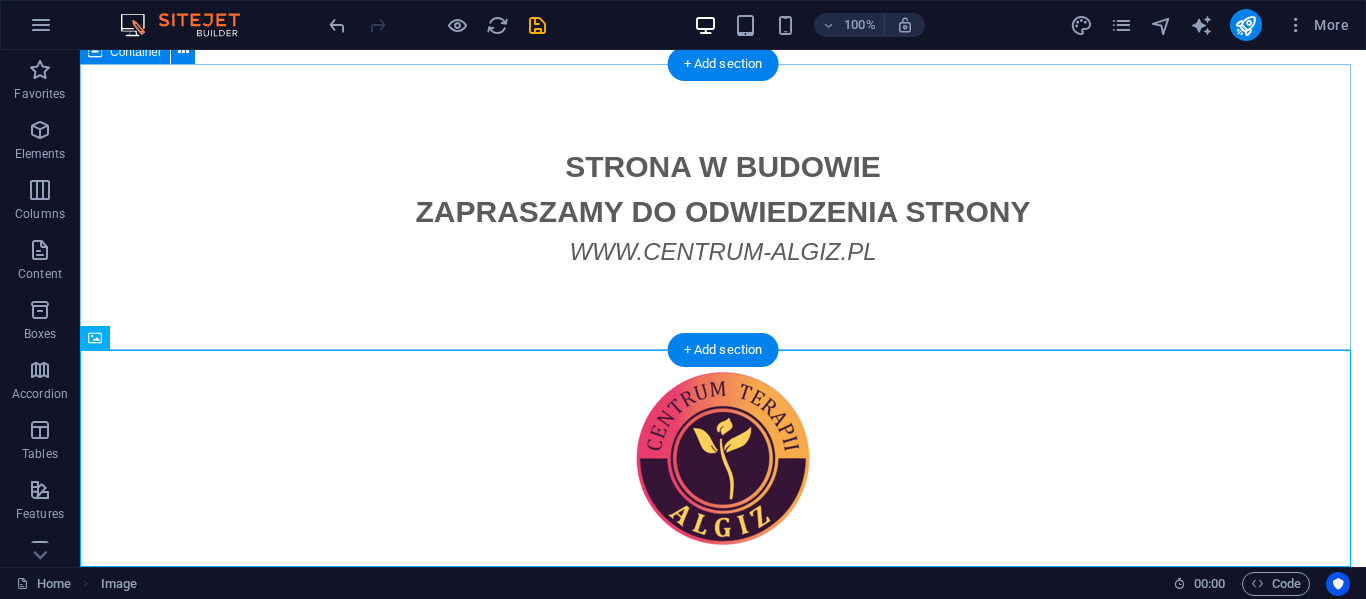 click on "STRONA W BUDOWIE  ZAPRASZAMY DO ODWIEDZENIA STRONY WWW.CENTRUM-ALGIZ.PL" at bounding box center (723, 207) 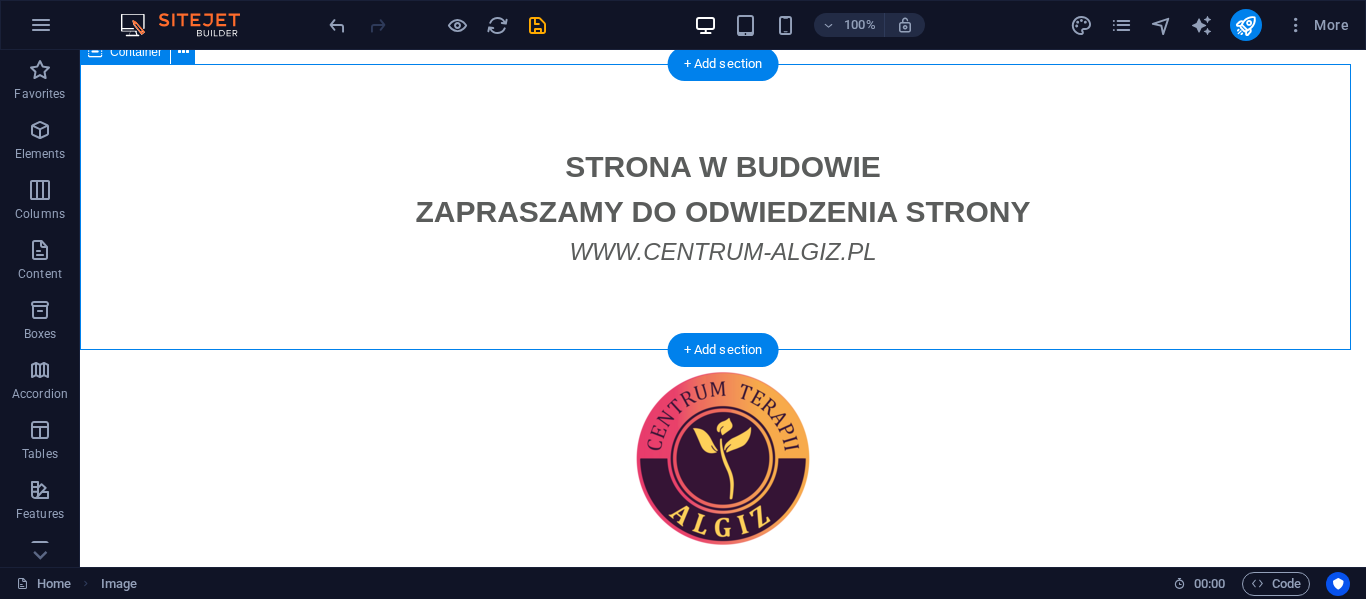 click on "STRONA W BUDOWIE  ZAPRASZAMY DO ODWIEDZENIA STRONY WWW.CENTRUM-ALGIZ.PL" at bounding box center (723, 207) 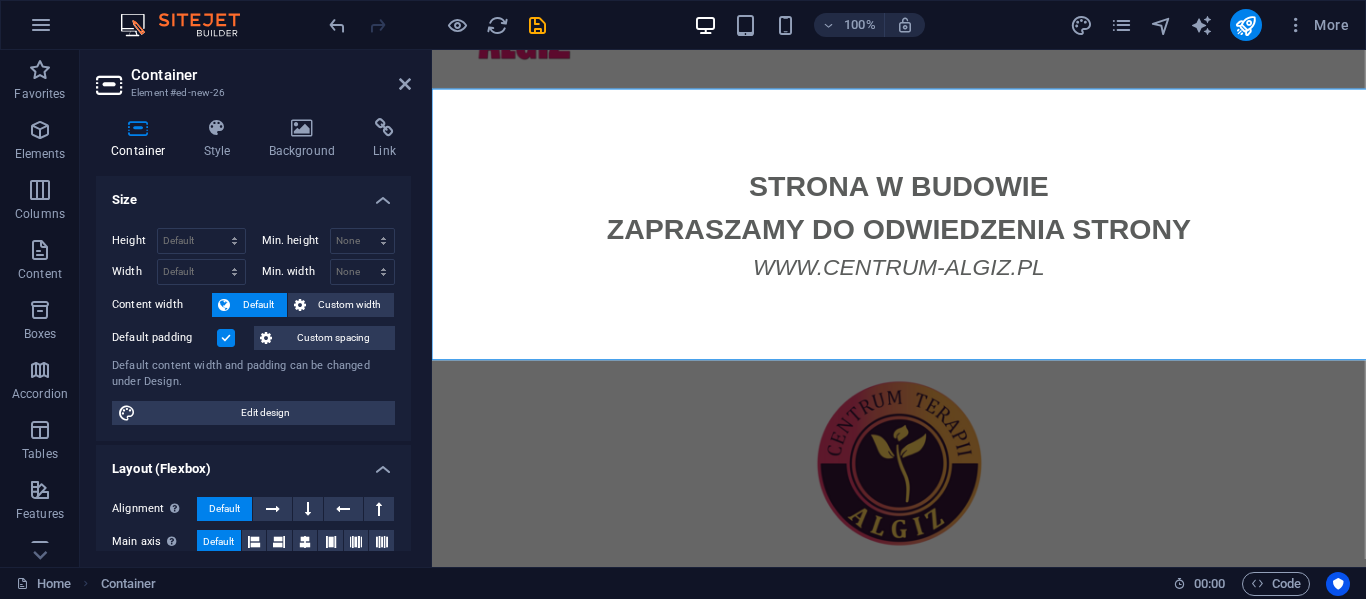scroll, scrollTop: 85, scrollLeft: 0, axis: vertical 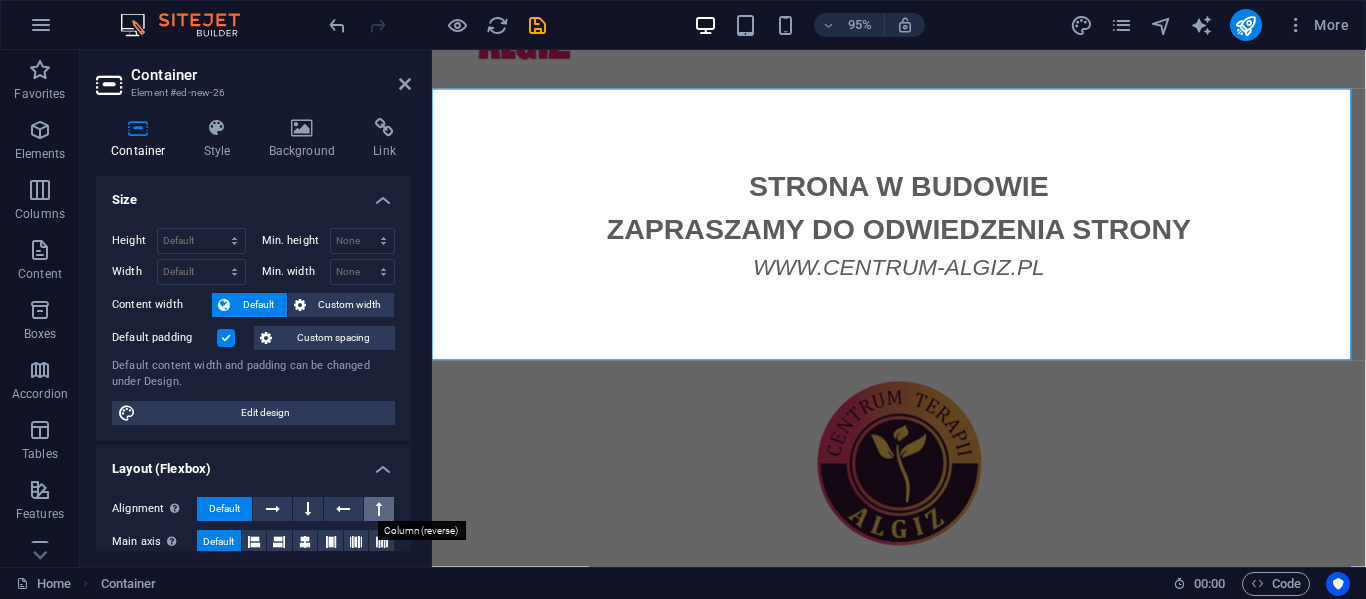 click at bounding box center [379, 509] 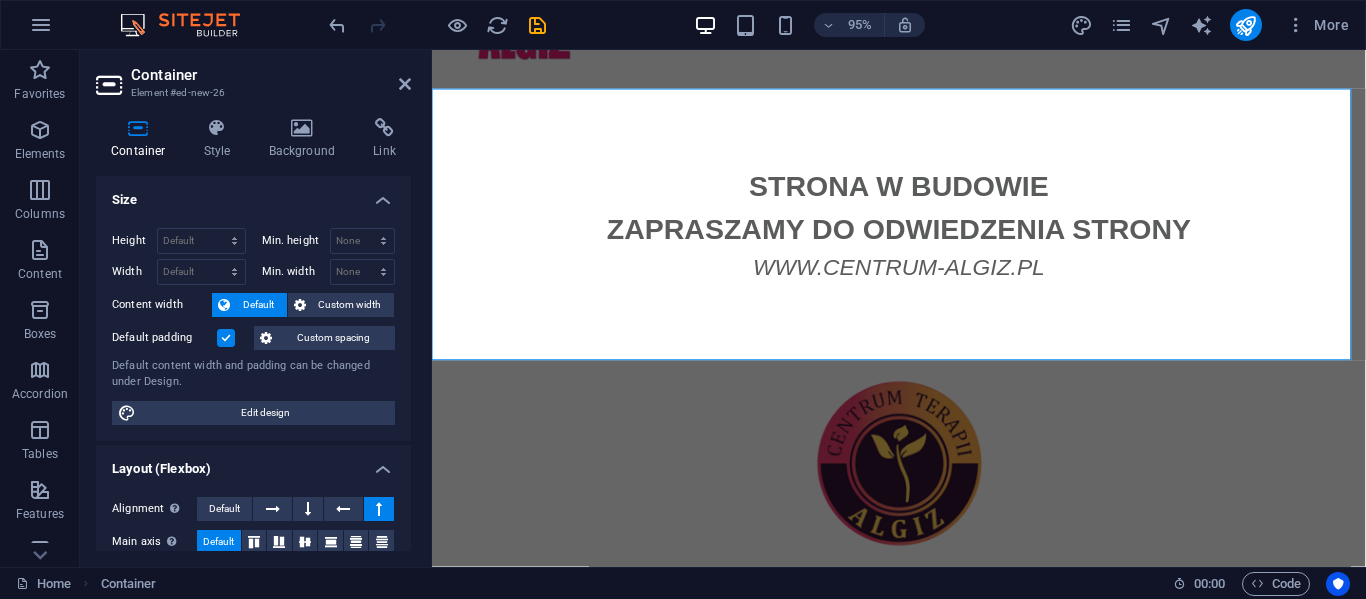 type 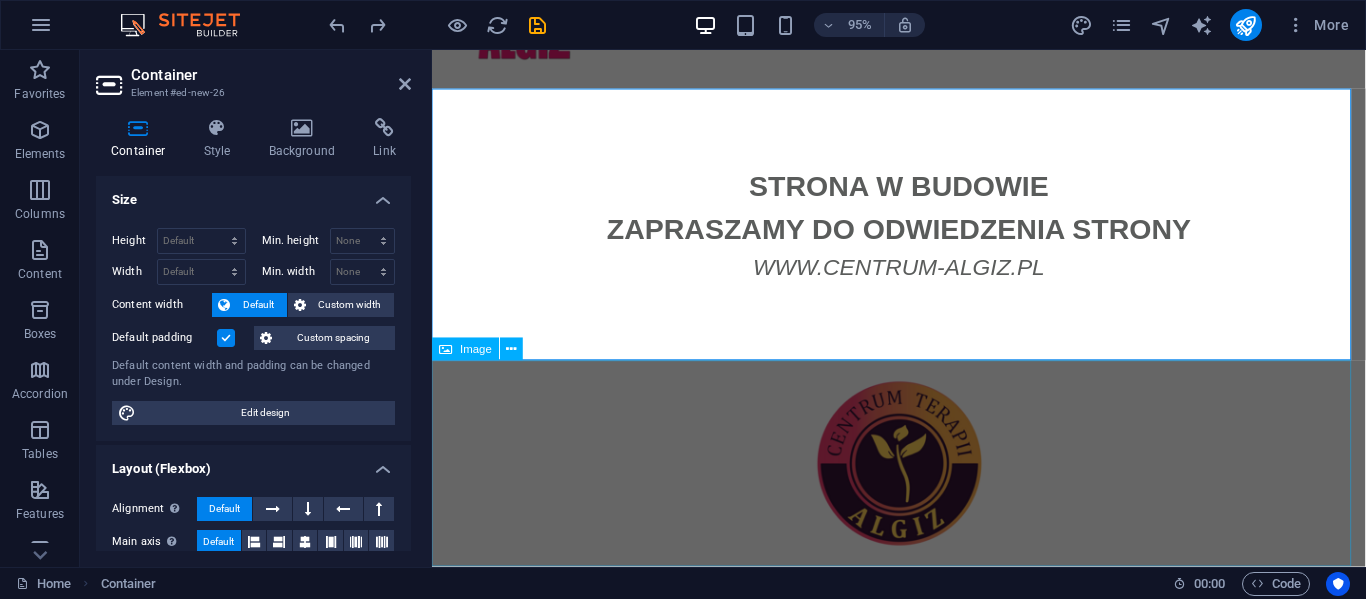 click at bounding box center (923, 485) 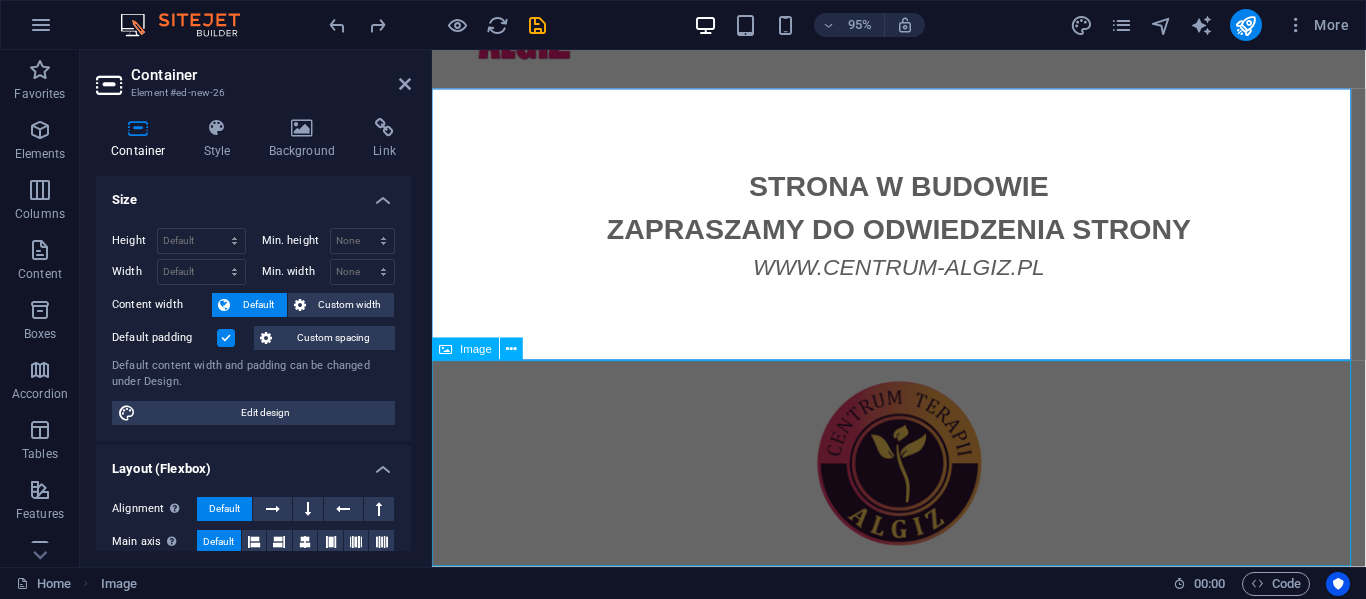 click at bounding box center (923, 485) 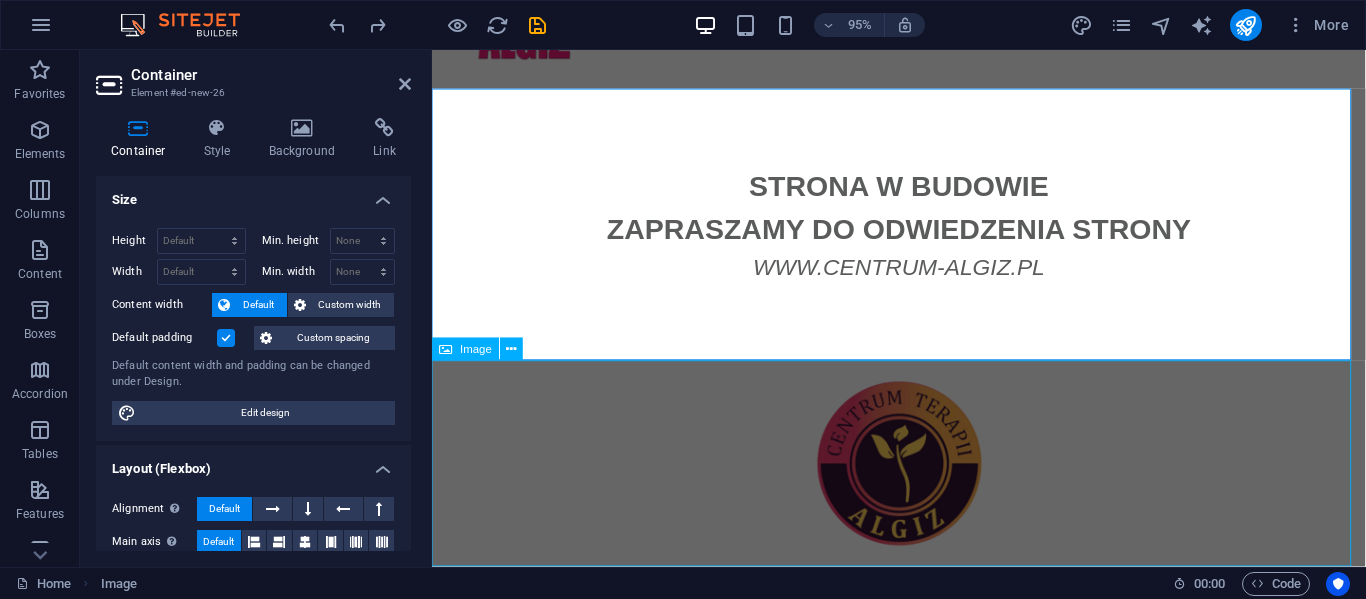 select on "px" 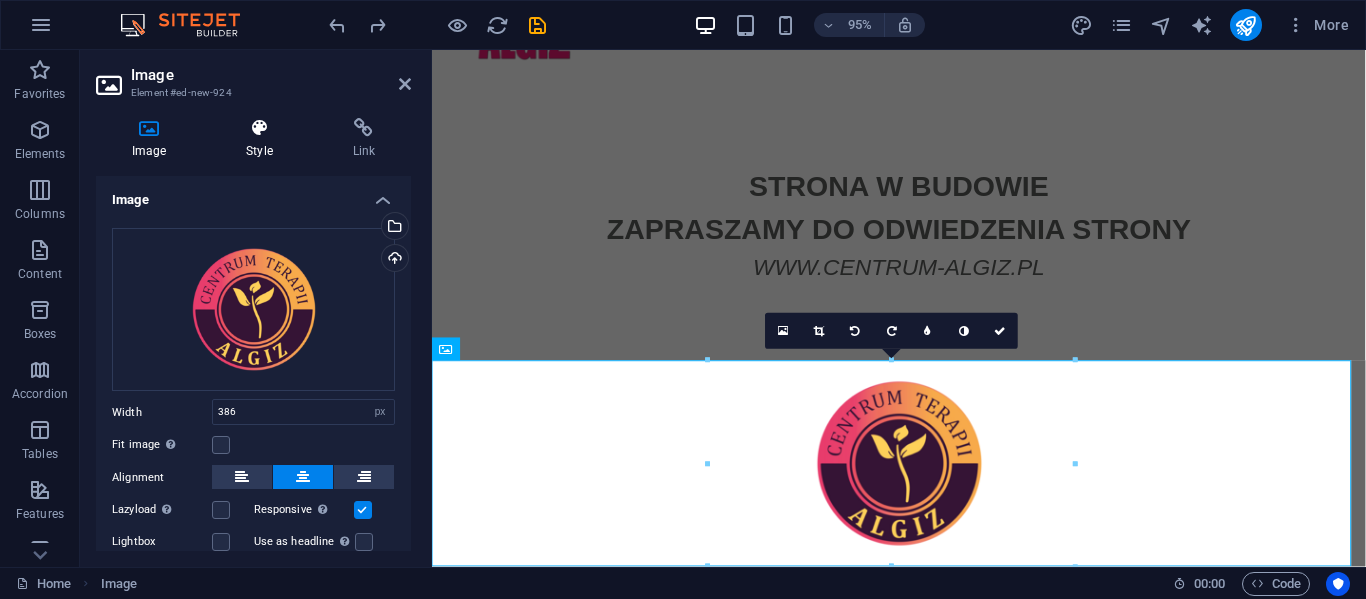 click at bounding box center [259, 128] 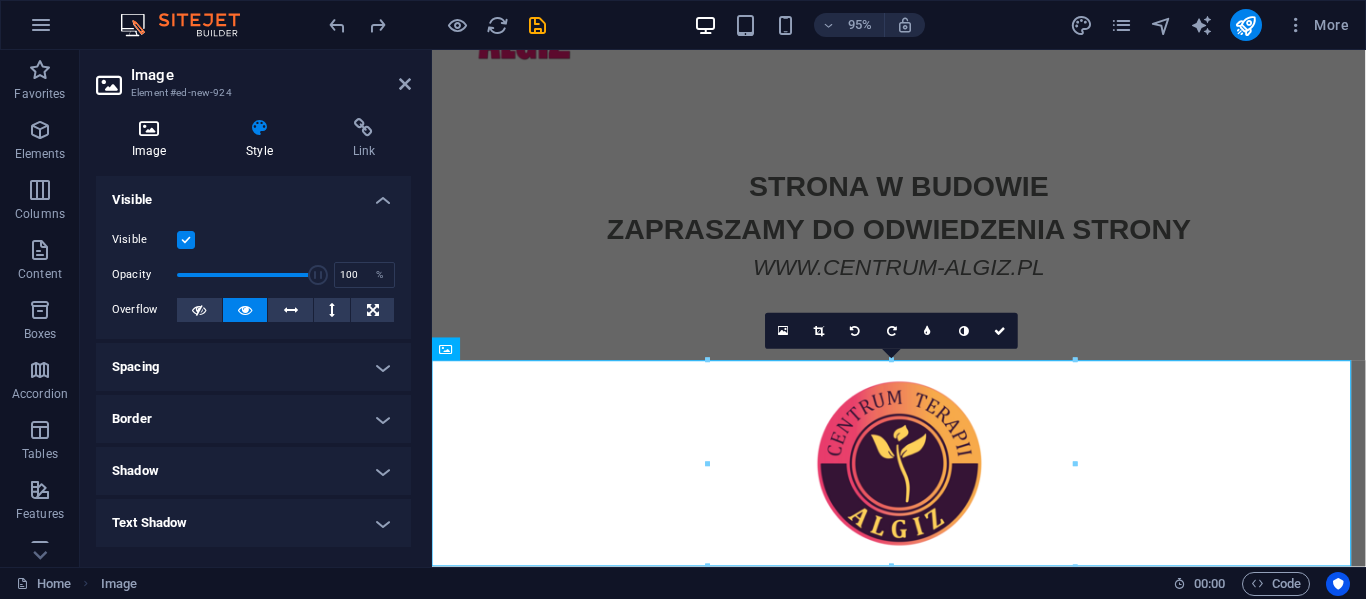 click at bounding box center [149, 128] 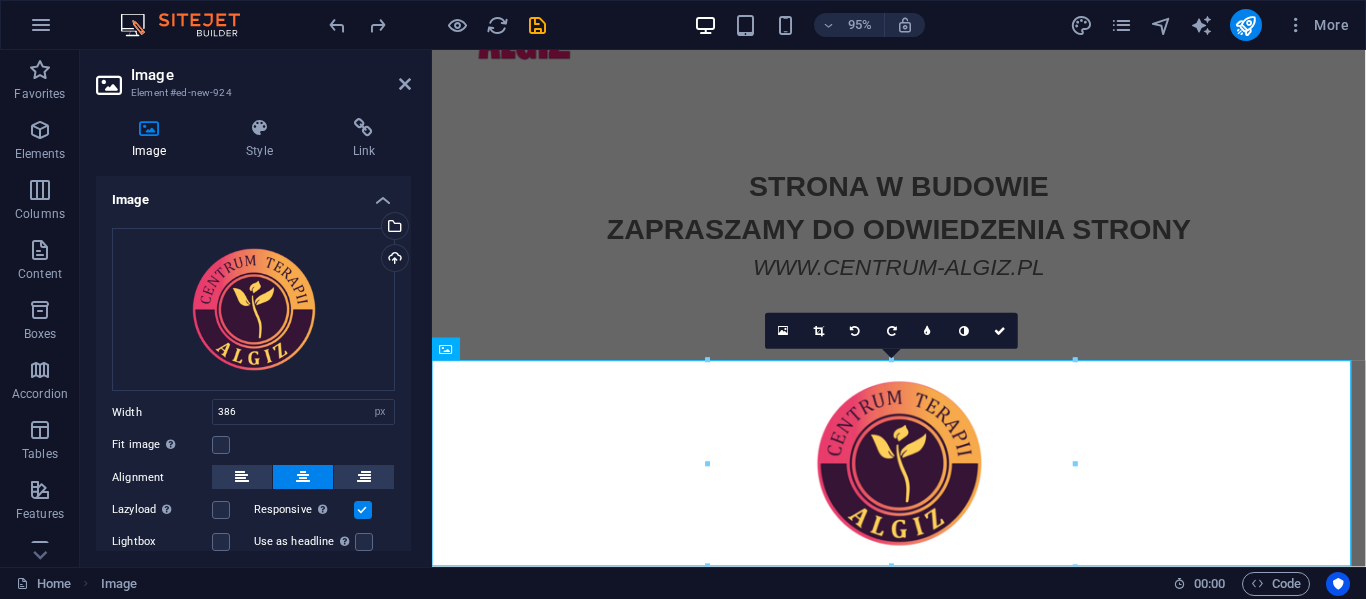 drag, startPoint x: 412, startPoint y: 216, endPoint x: 409, endPoint y: 304, distance: 88.051125 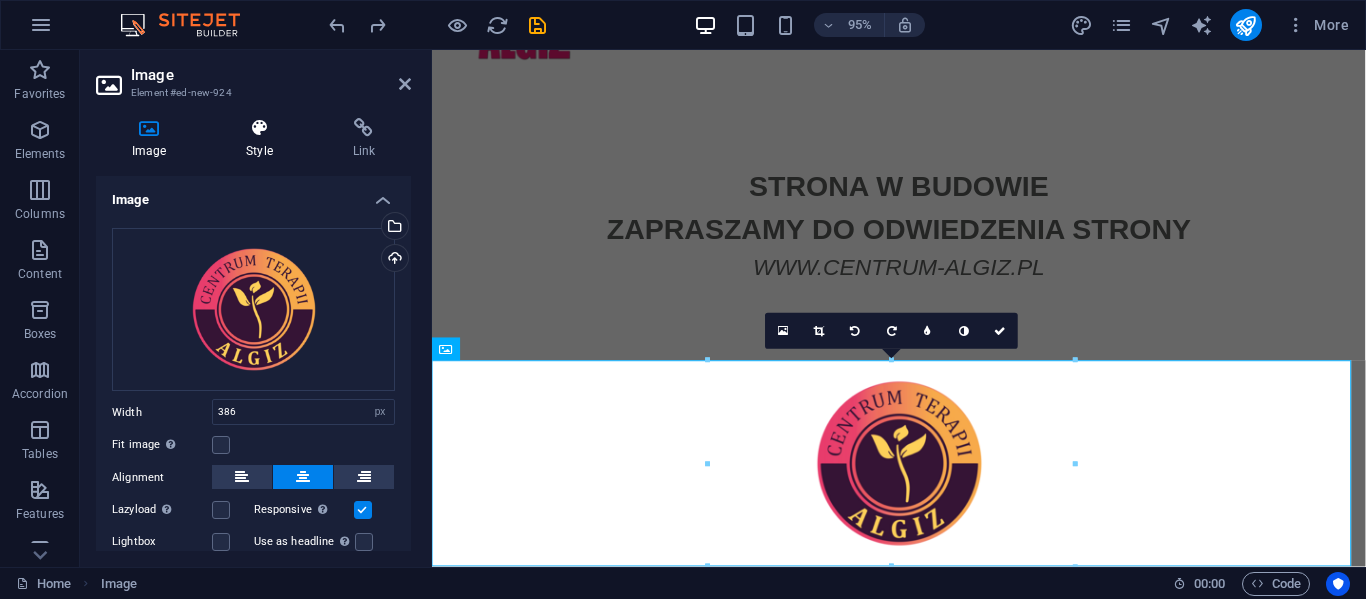 click at bounding box center (259, 128) 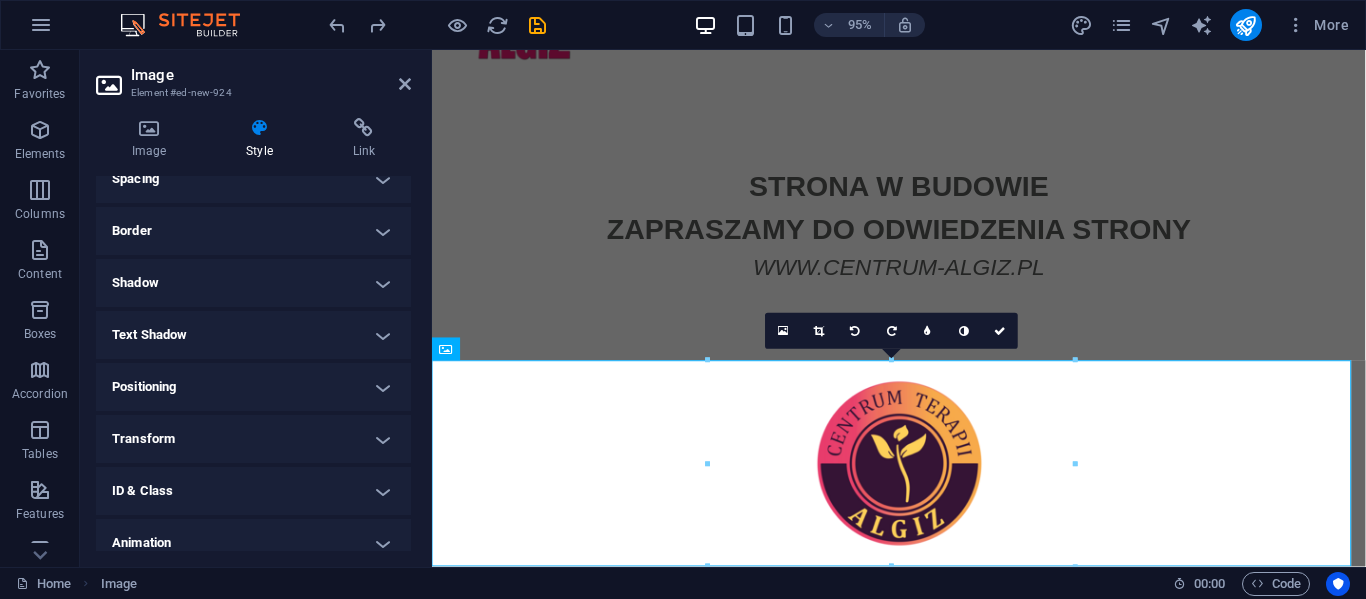 scroll, scrollTop: 166, scrollLeft: 0, axis: vertical 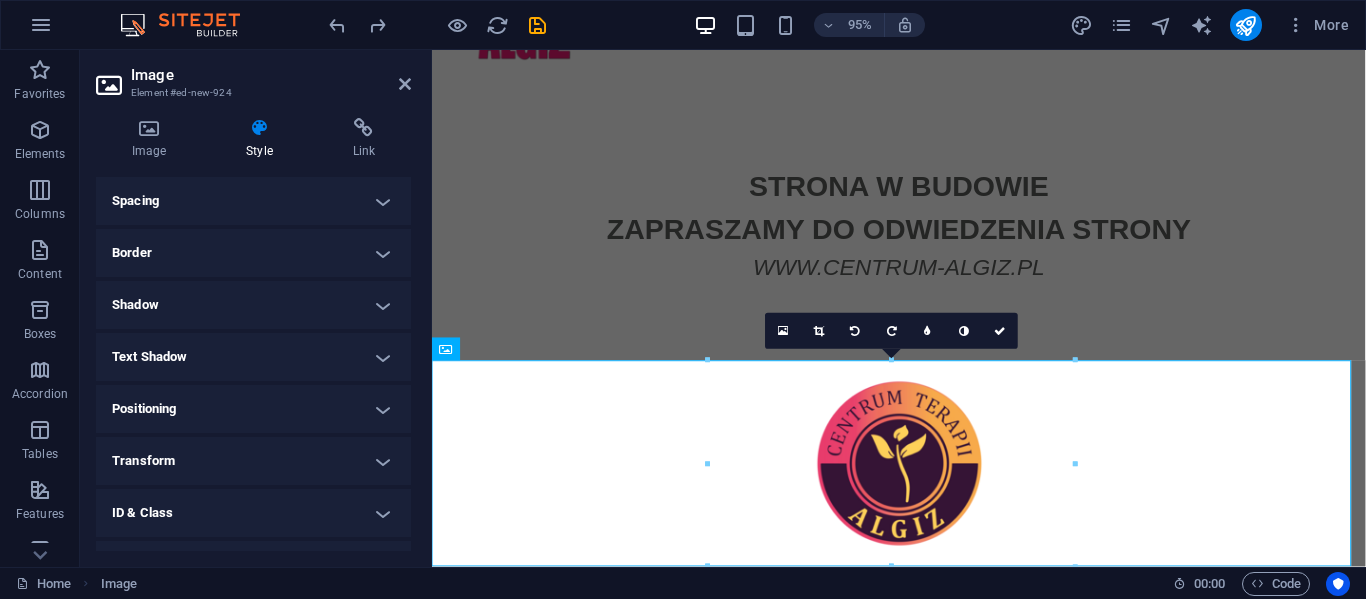 click on "Transform" at bounding box center [253, 461] 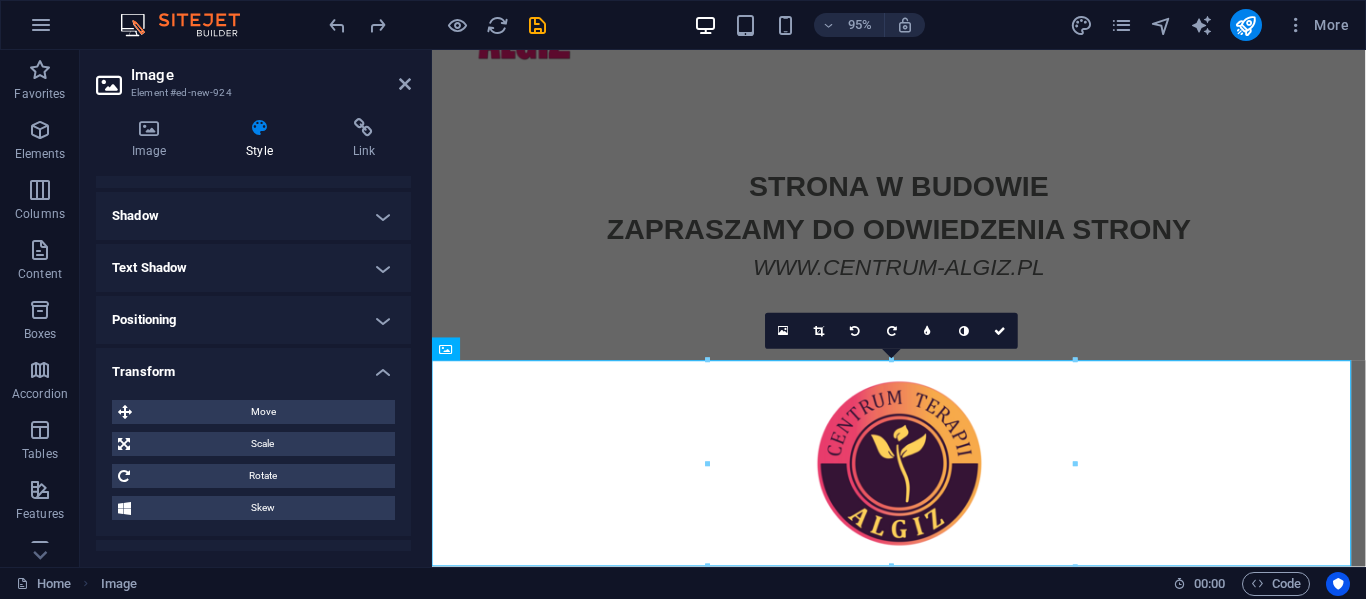 scroll, scrollTop: 259, scrollLeft: 0, axis: vertical 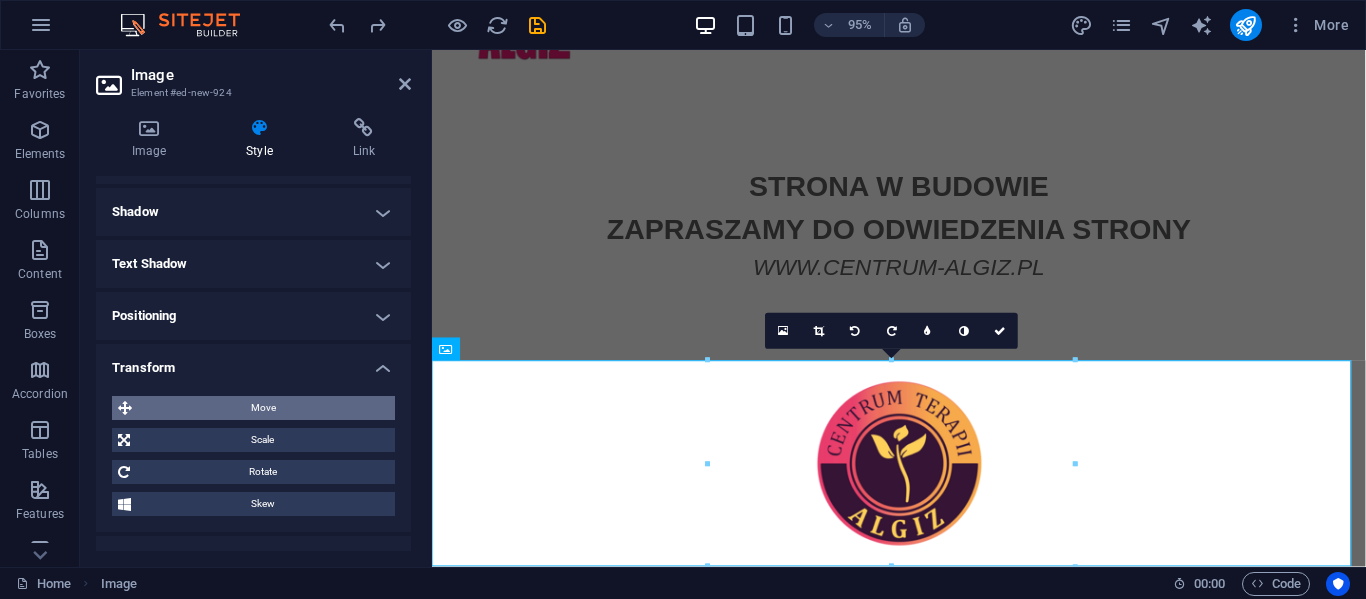 click on "Move" at bounding box center [263, 408] 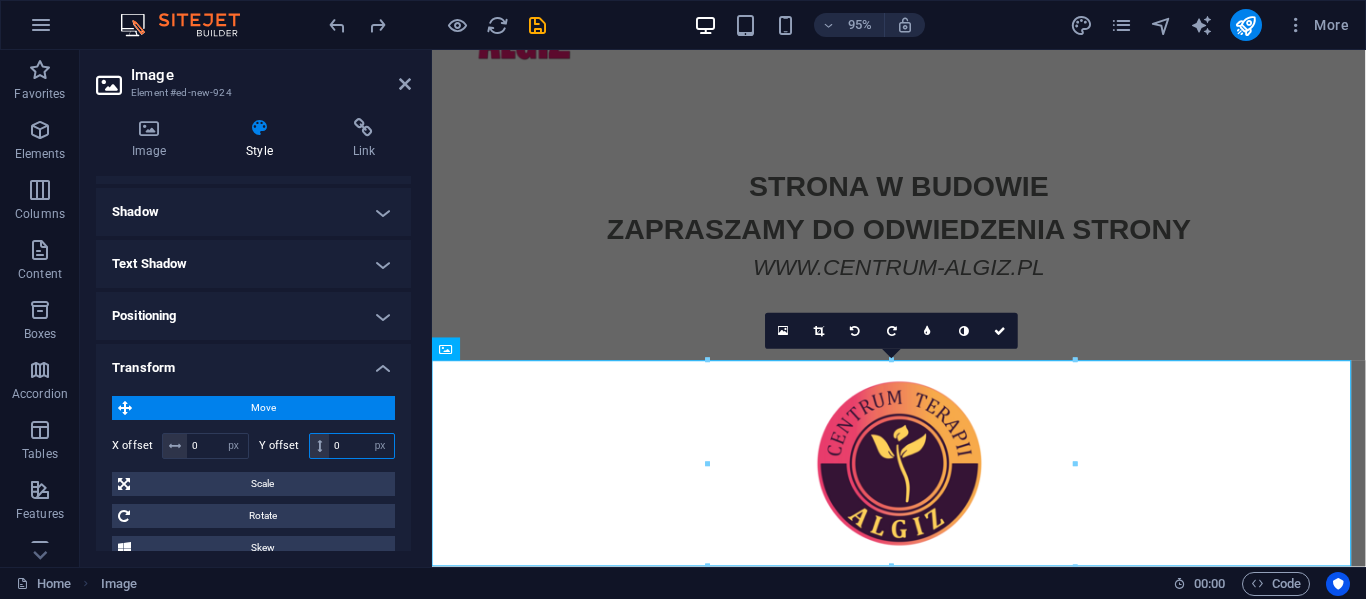 drag, startPoint x: 353, startPoint y: 446, endPoint x: 318, endPoint y: 451, distance: 35.35534 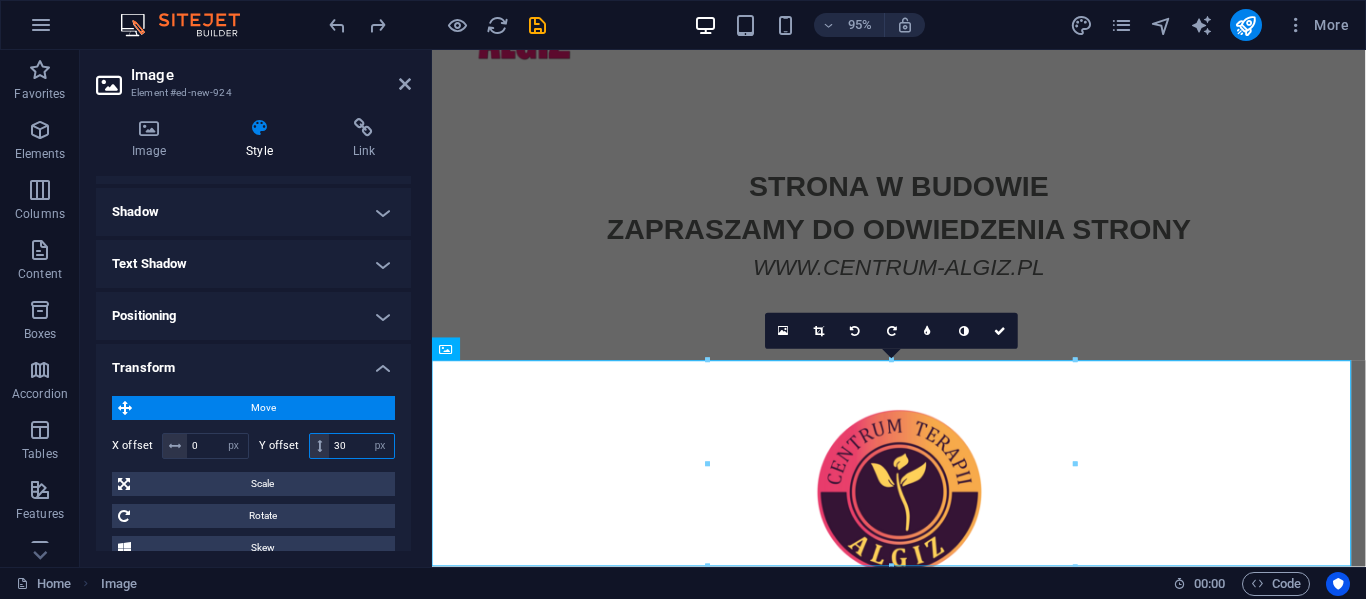 scroll, scrollTop: 115, scrollLeft: 0, axis: vertical 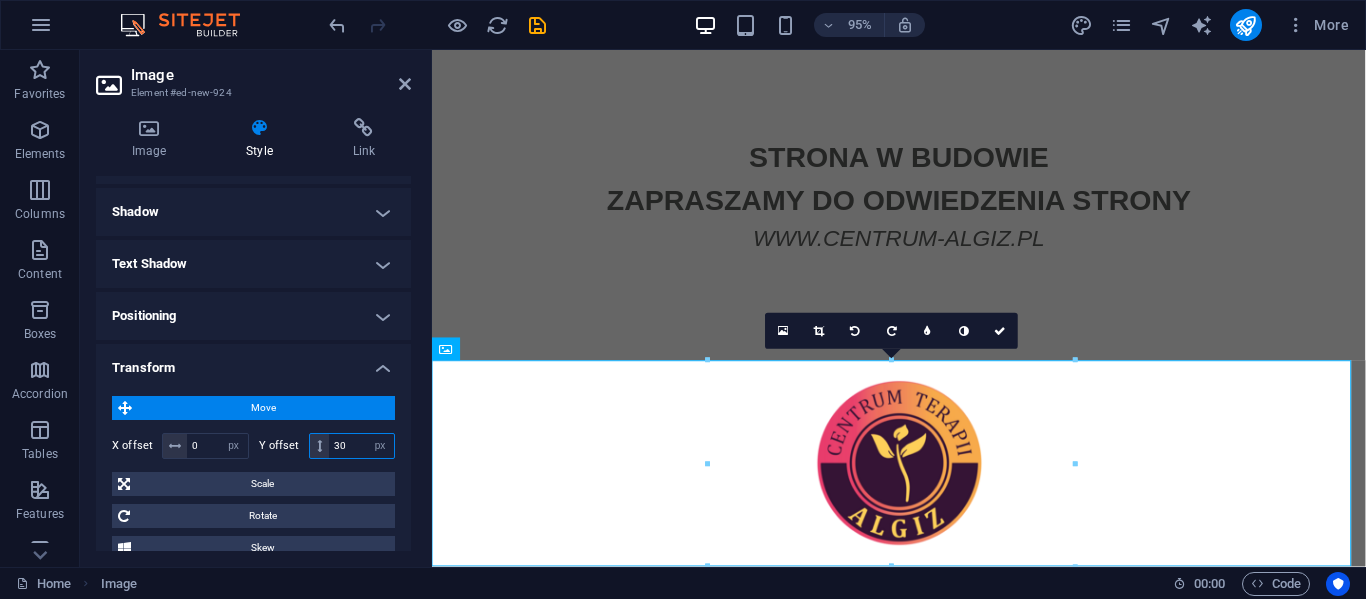 type on "3" 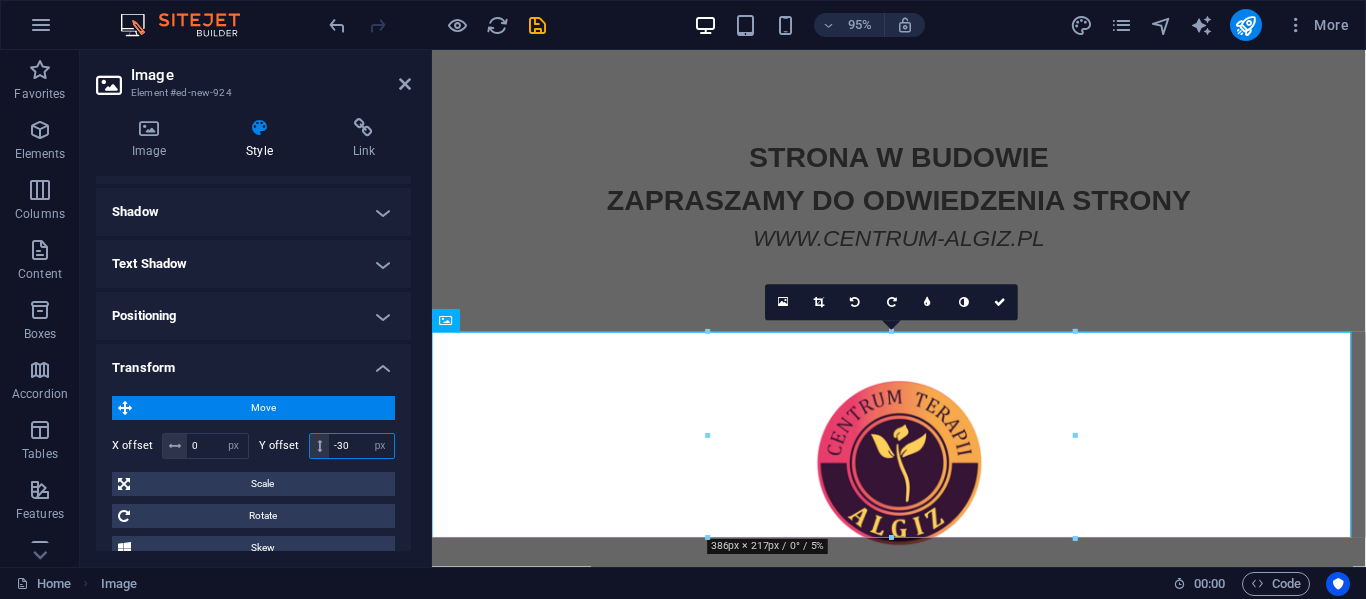 scroll, scrollTop: 85, scrollLeft: 0, axis: vertical 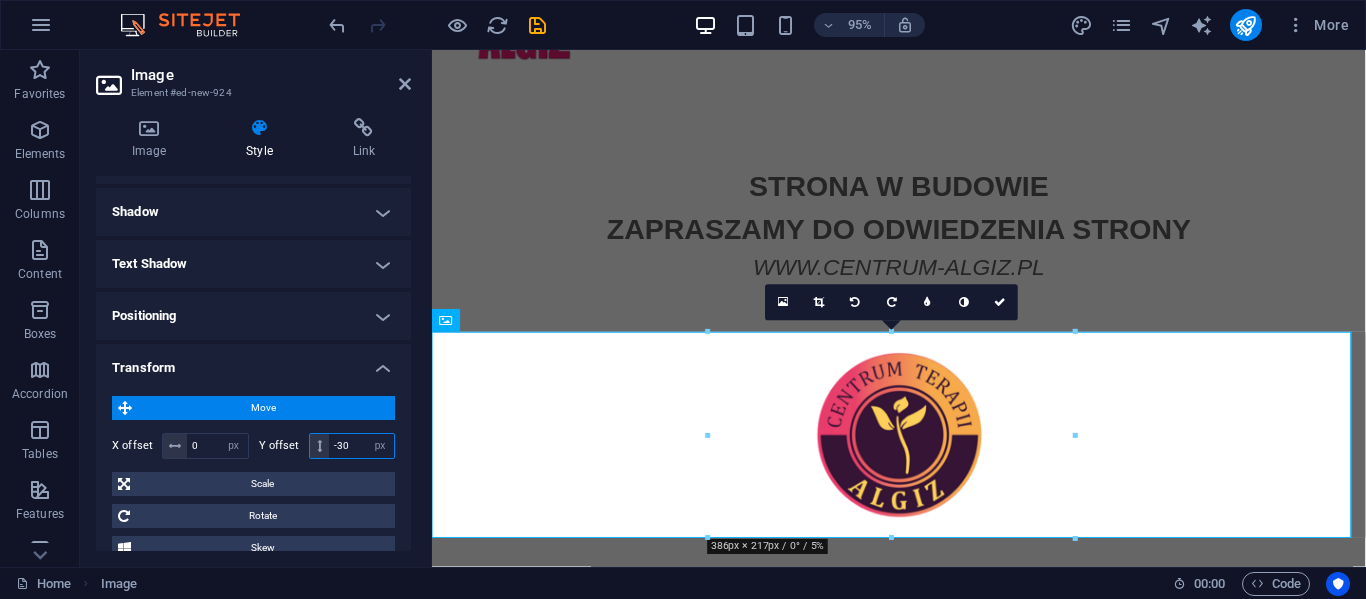 type on "-3" 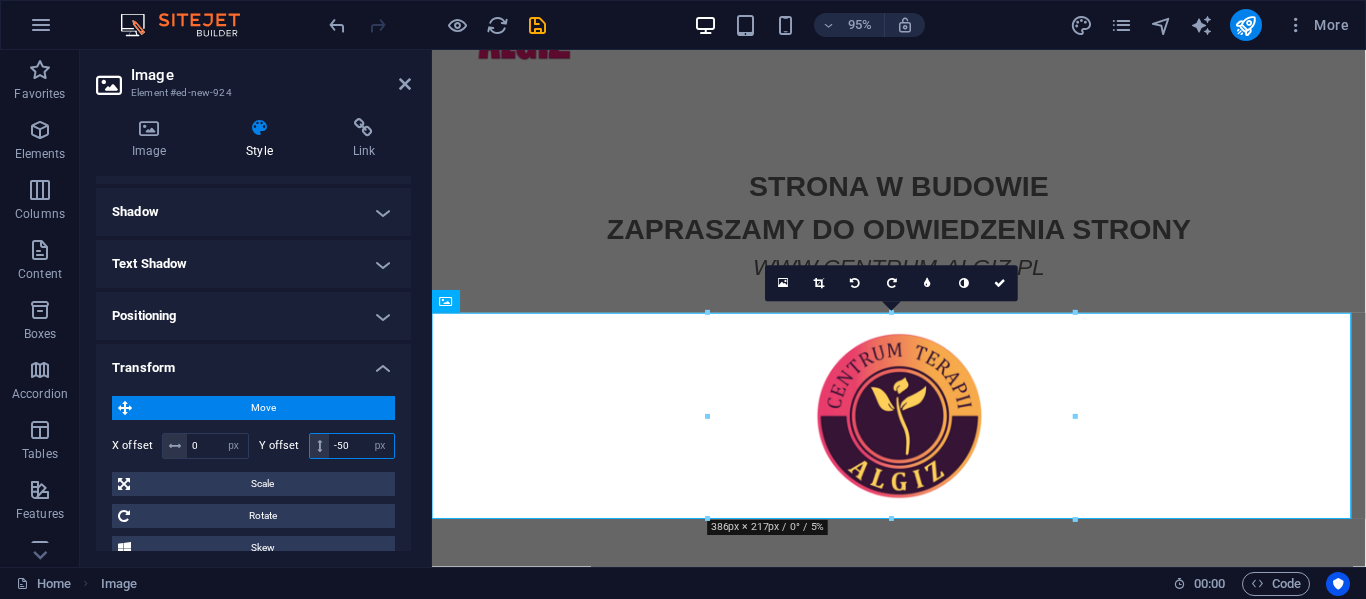 type on "-5" 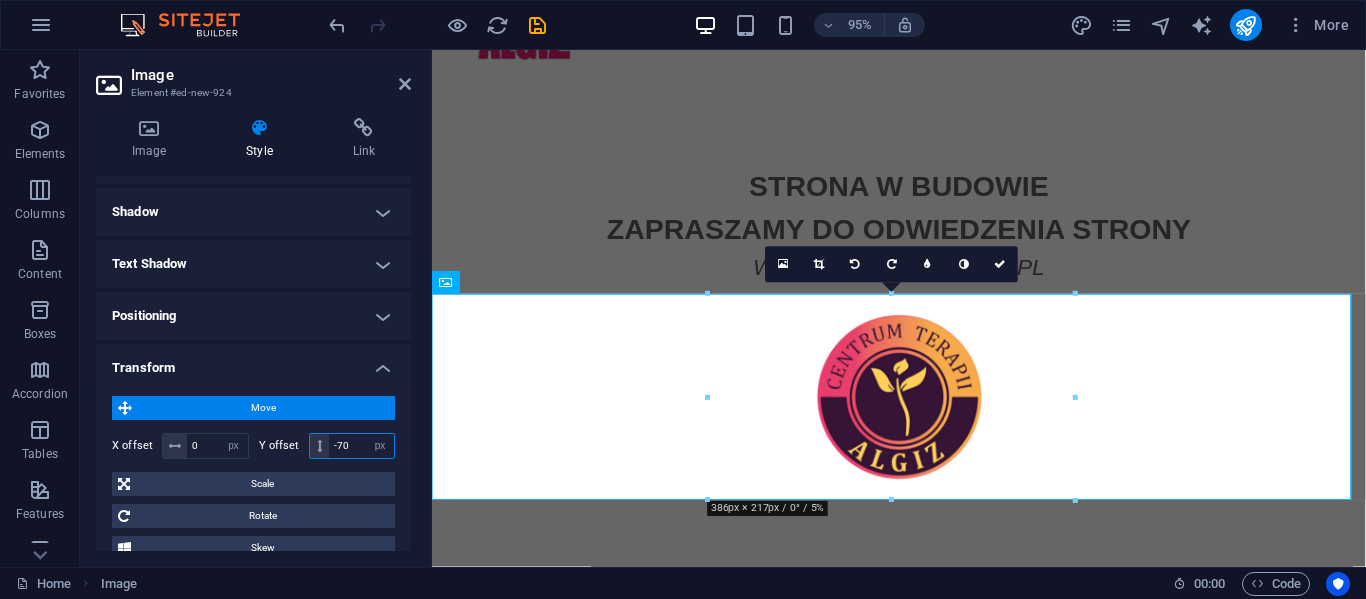 type on "-7" 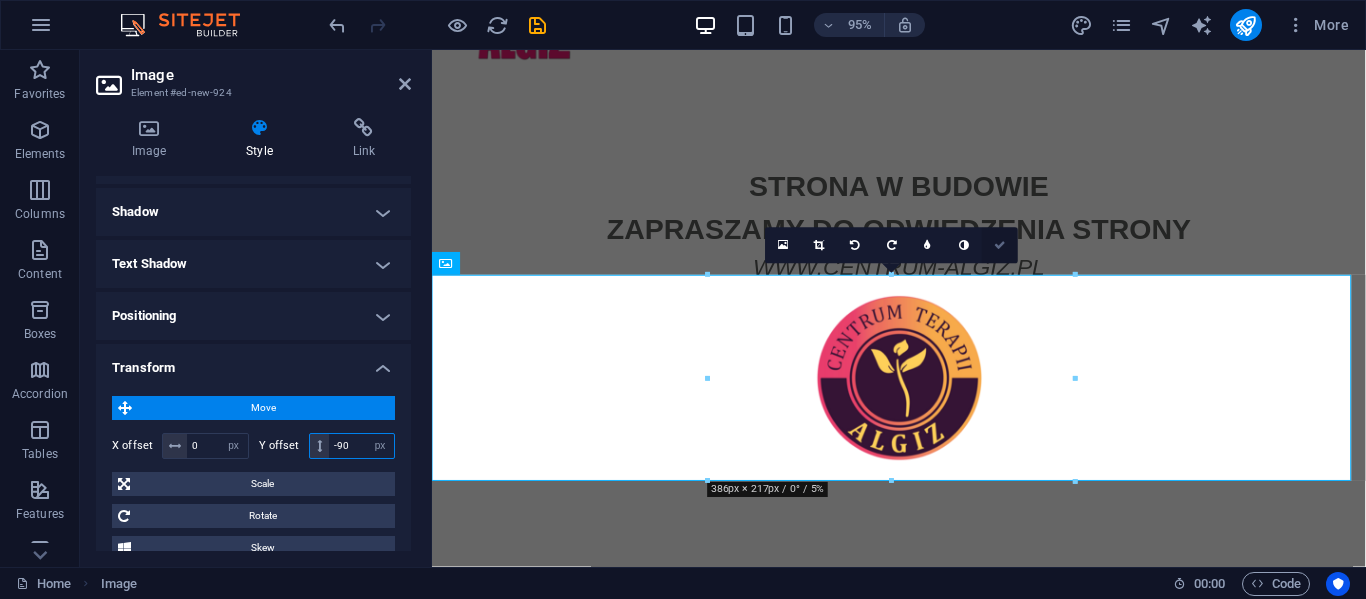 type on "-90" 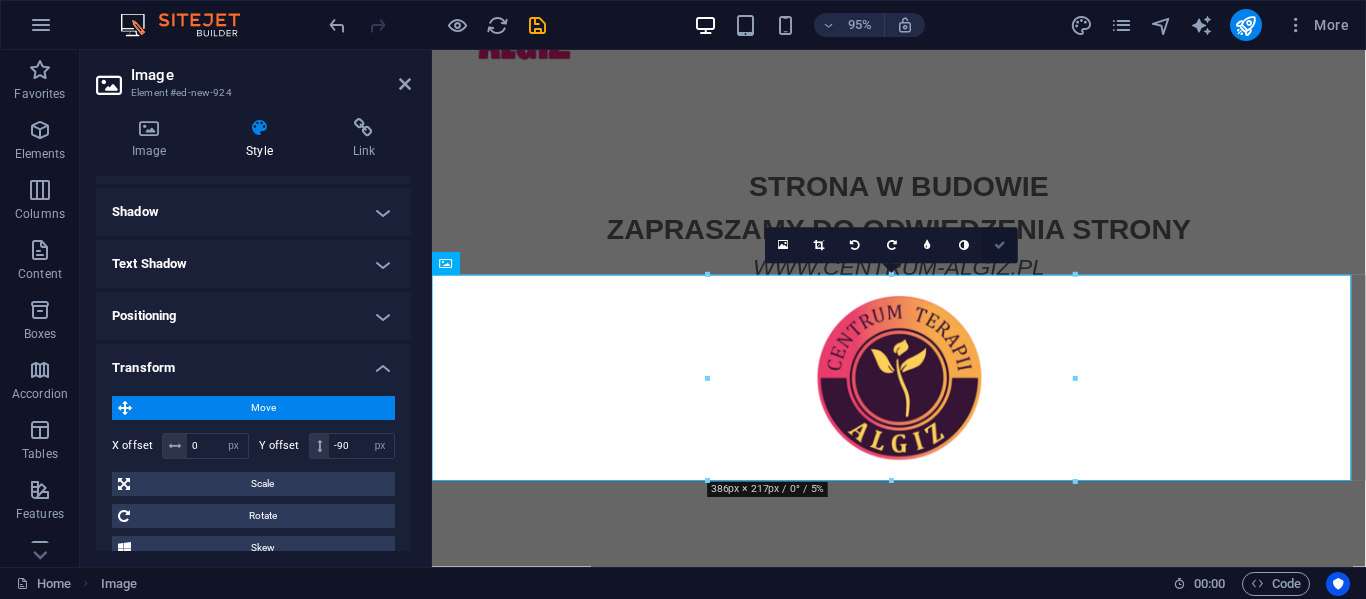 click at bounding box center [1000, 245] 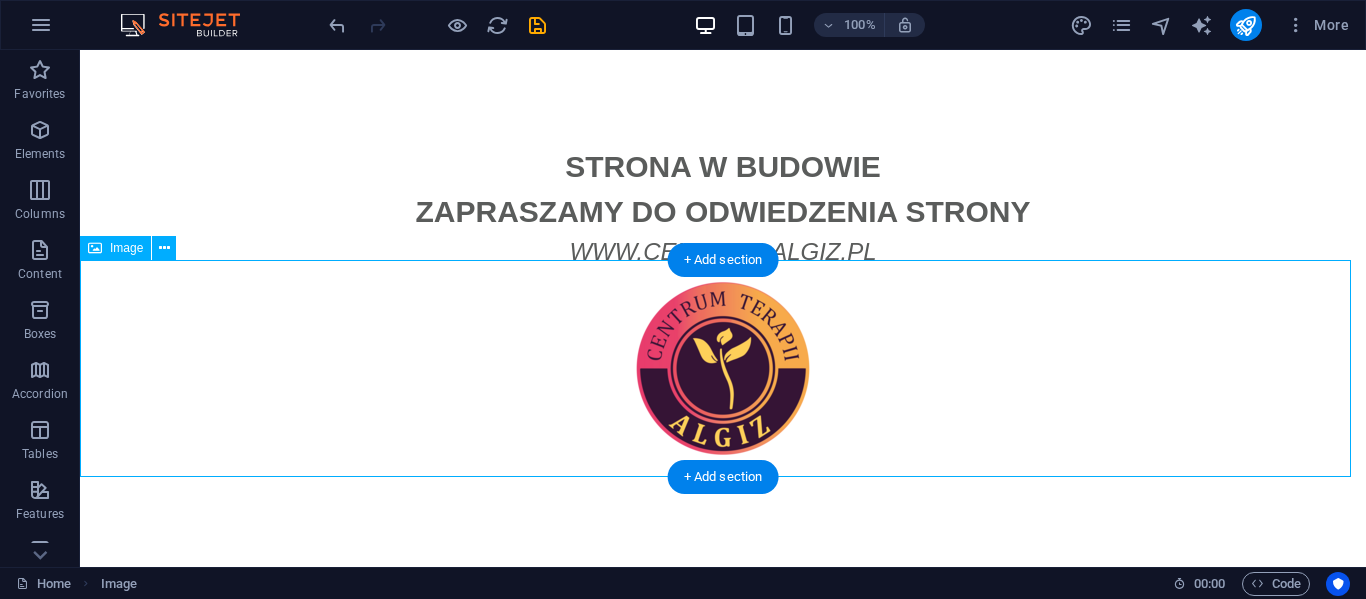 click at bounding box center [723, 368] 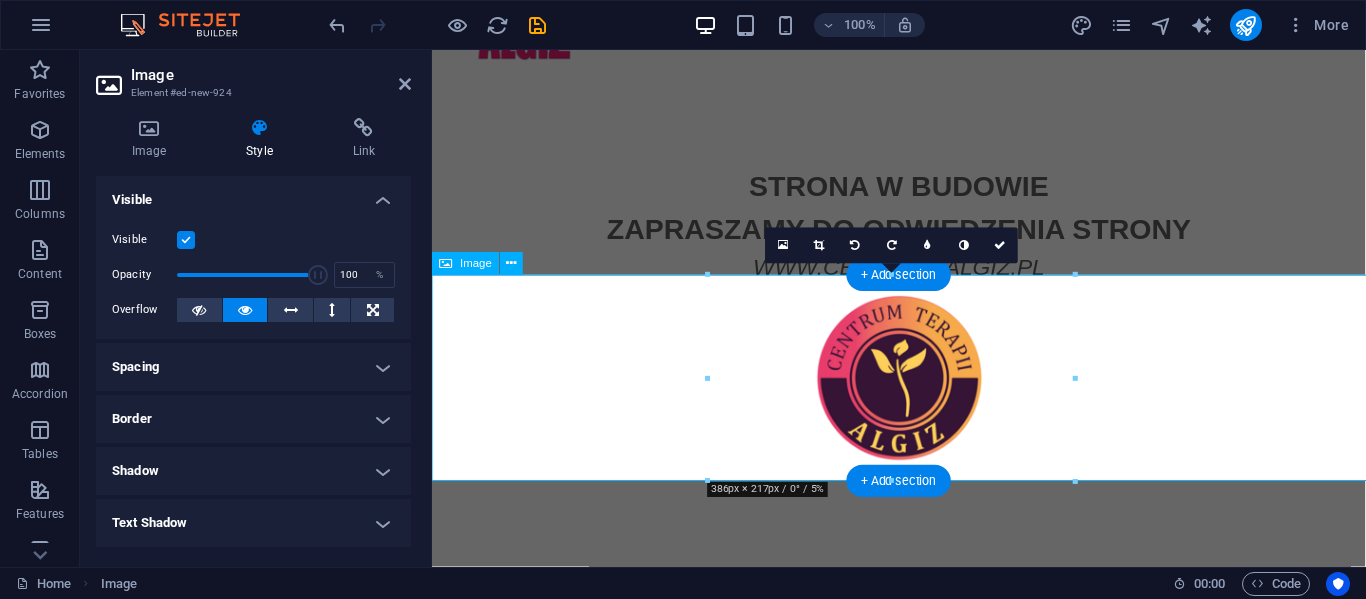 scroll, scrollTop: 85, scrollLeft: 0, axis: vertical 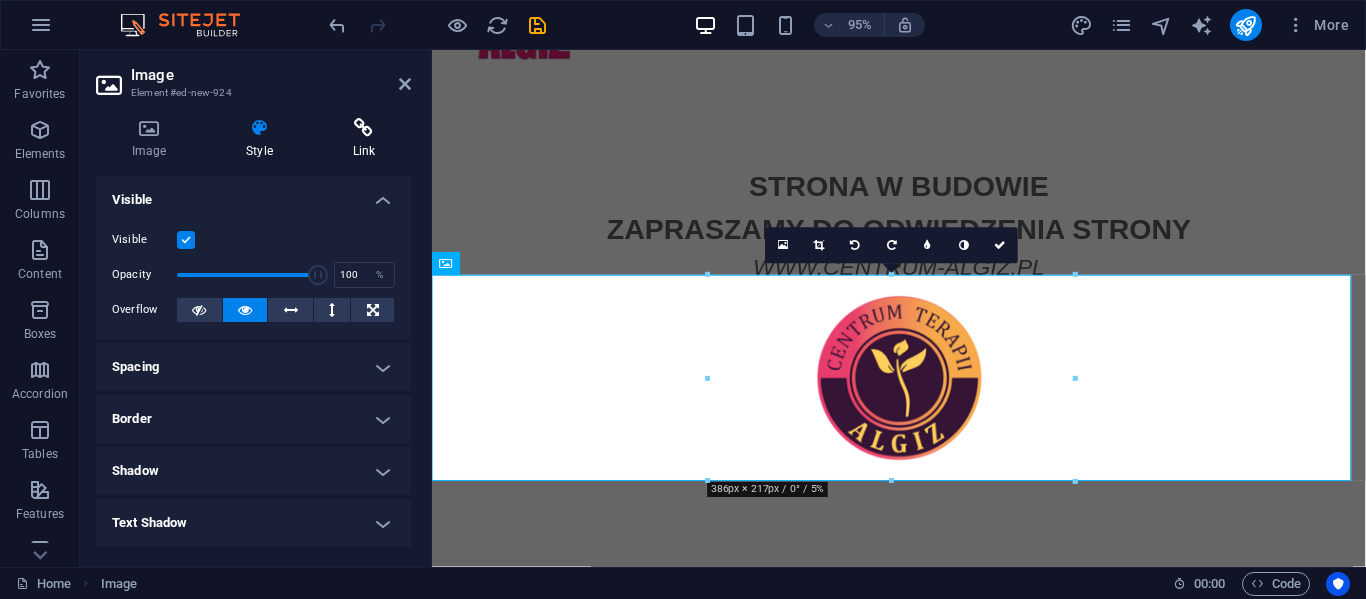 click at bounding box center [364, 128] 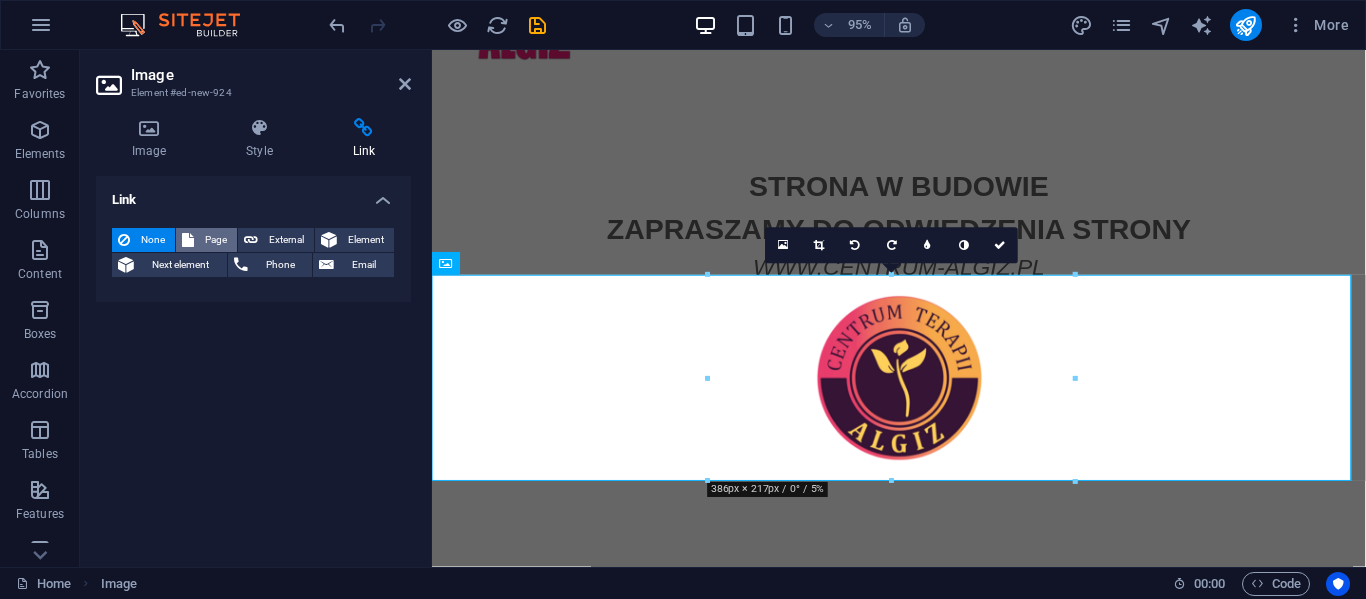 click on "Page" at bounding box center [215, 240] 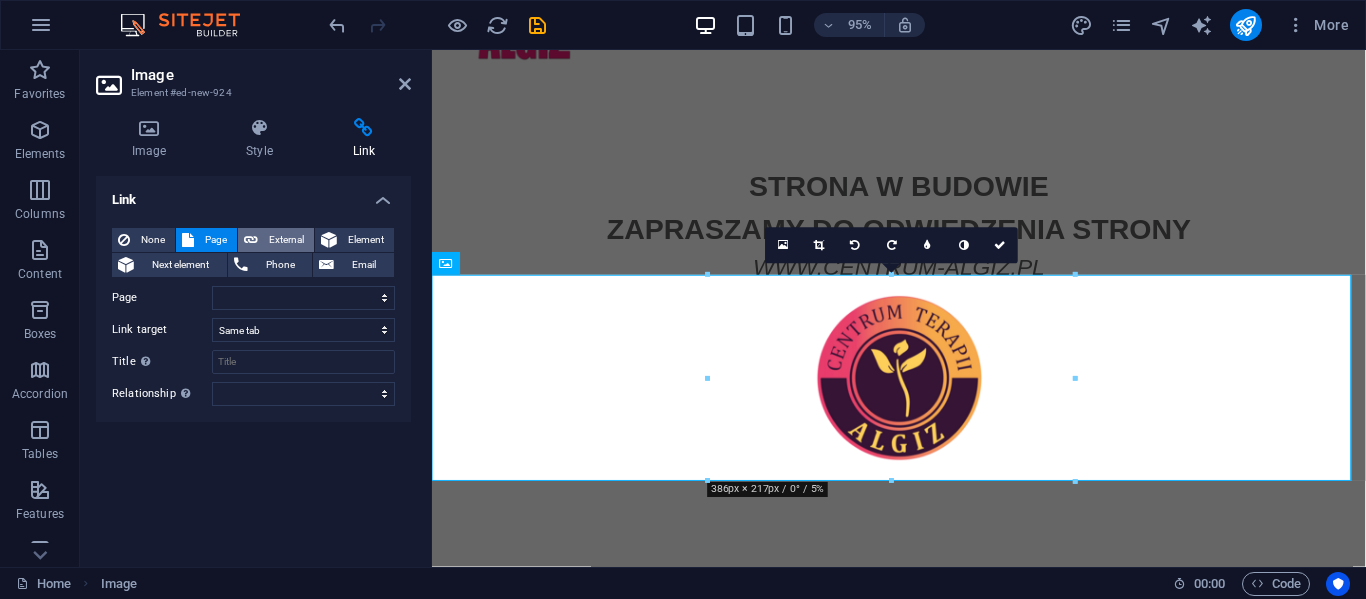click on "External" at bounding box center [276, 240] 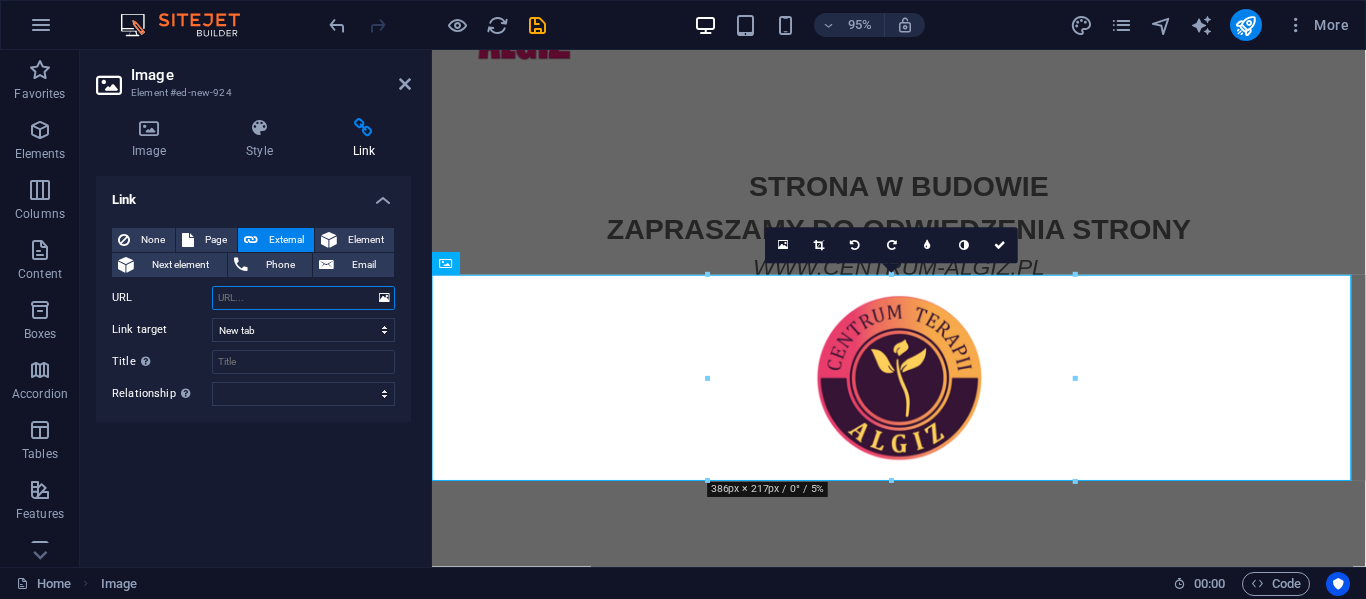 paste on "https://centrum-algiz.pl/" 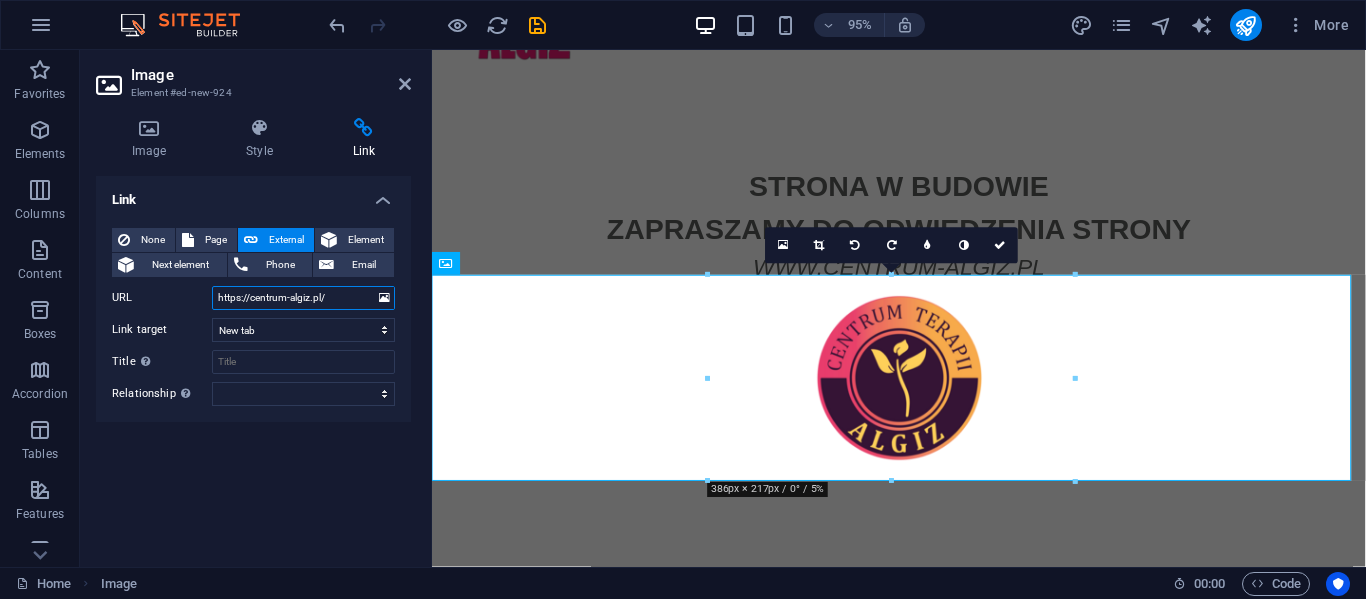 type on "https://centrum-algiz.pl/" 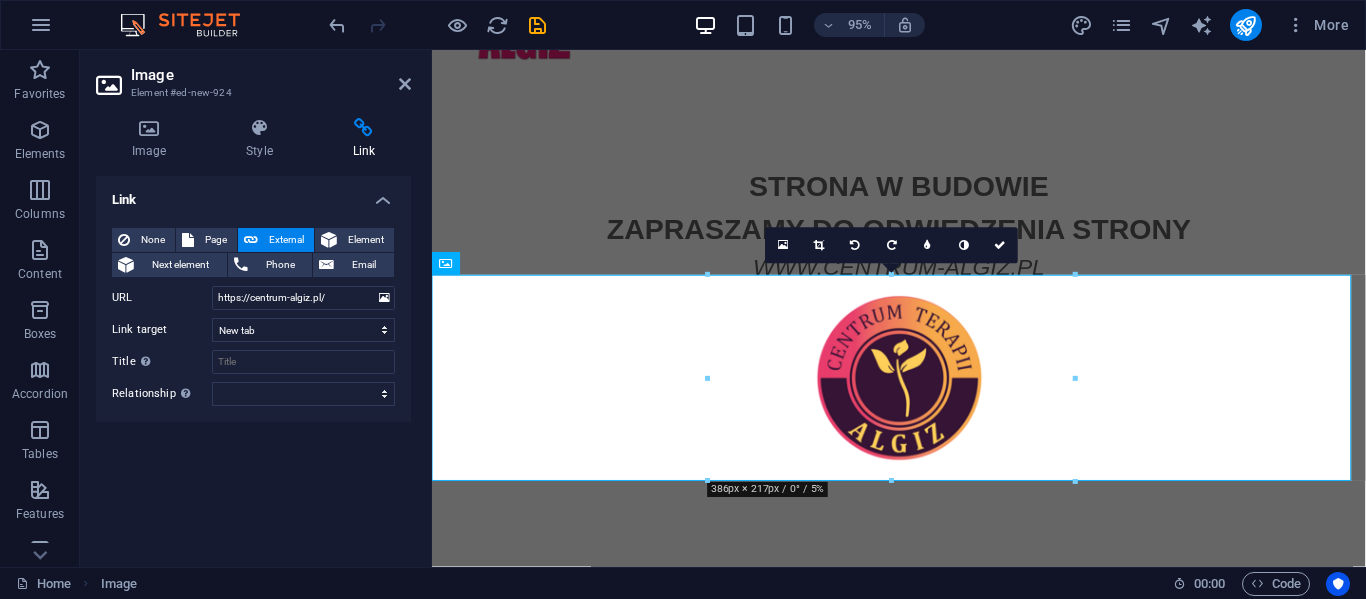 click on "Link" at bounding box center [253, 194] 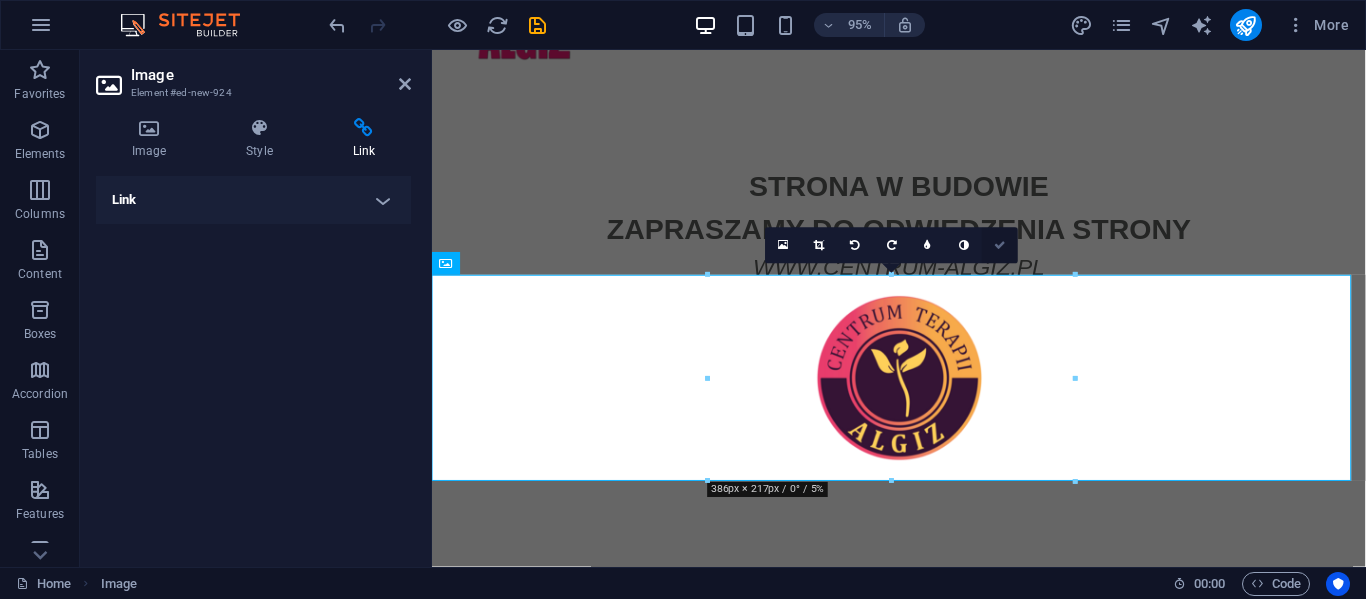 click at bounding box center (1000, 245) 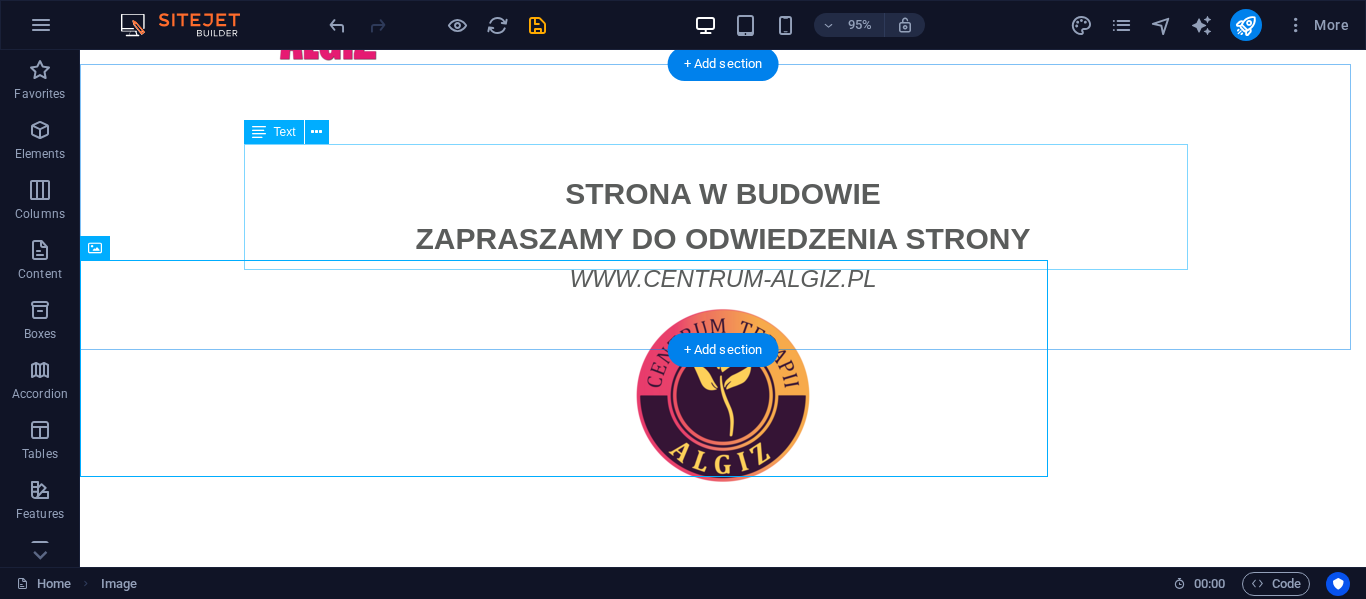 scroll, scrollTop: 112, scrollLeft: 0, axis: vertical 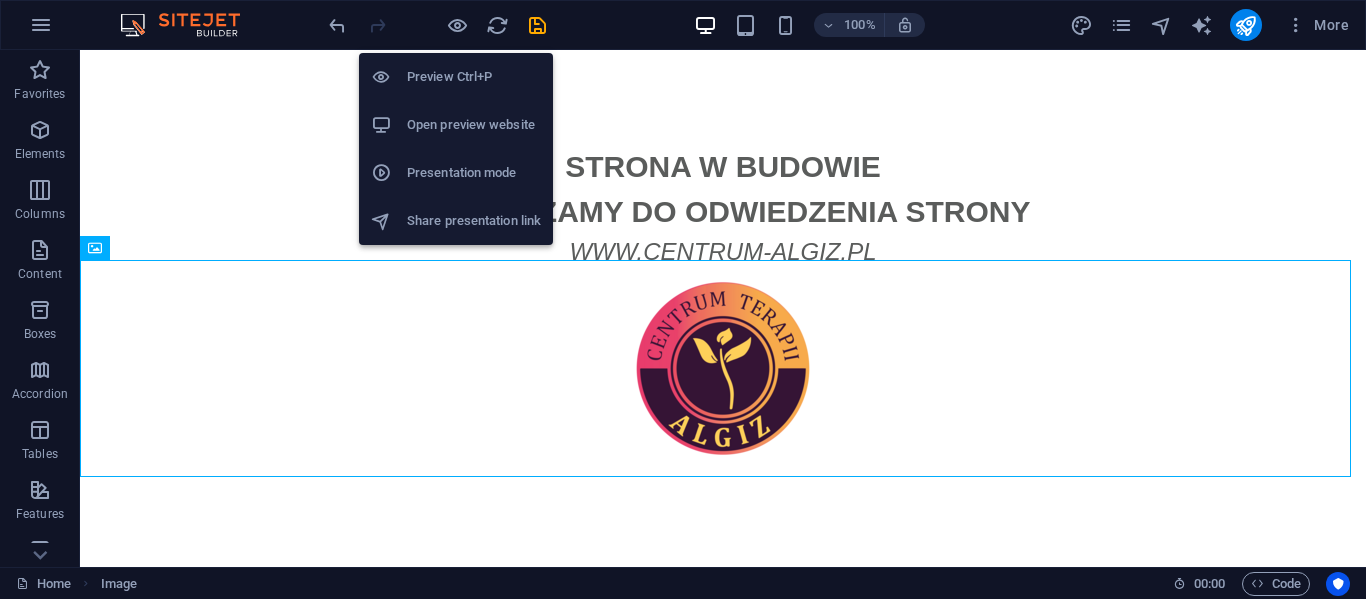 click on "Preview Ctrl+P" at bounding box center [474, 77] 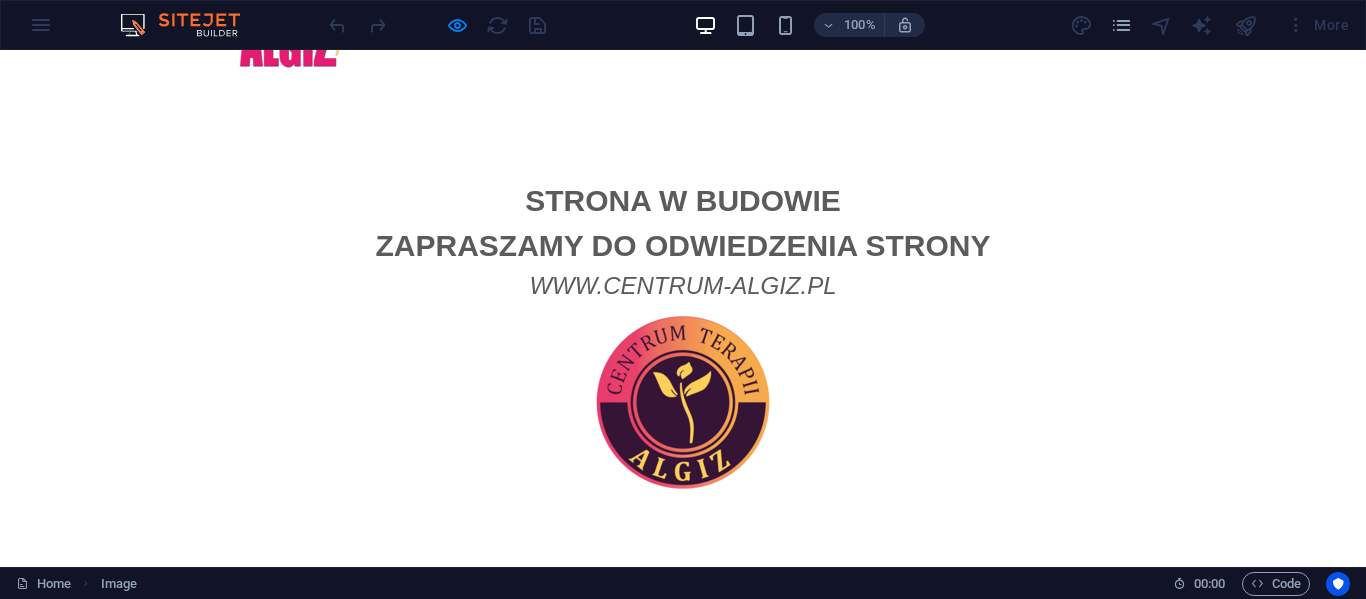 scroll, scrollTop: 112, scrollLeft: 0, axis: vertical 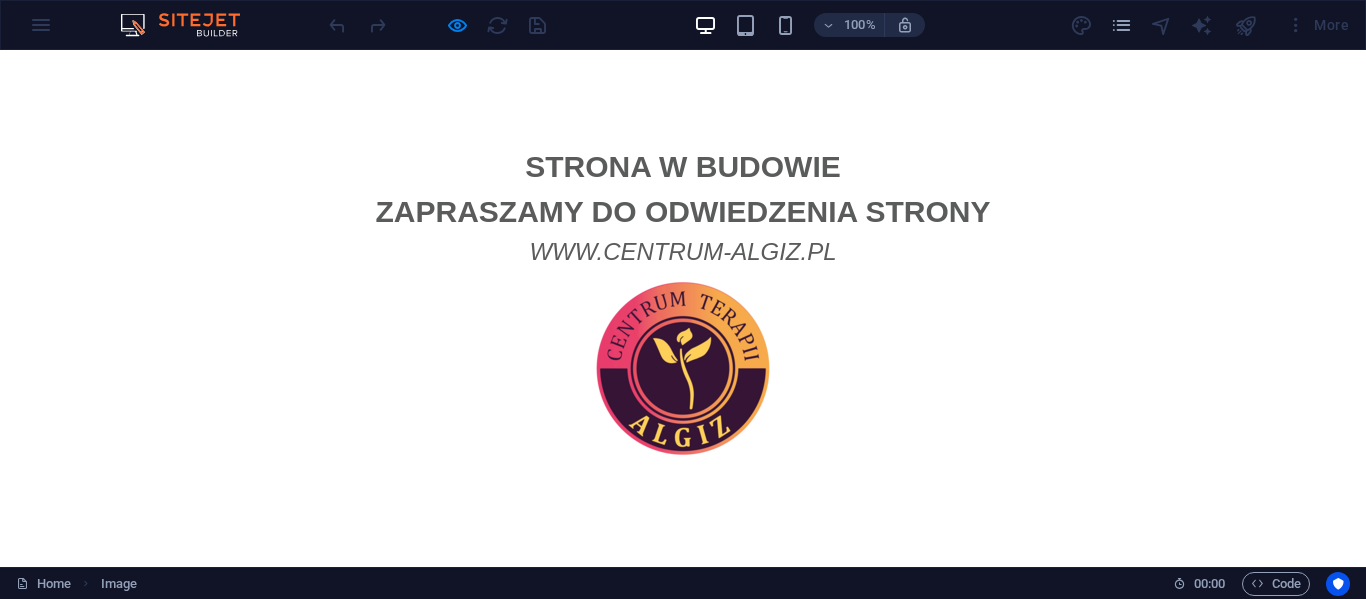 click at bounding box center (683, 368) 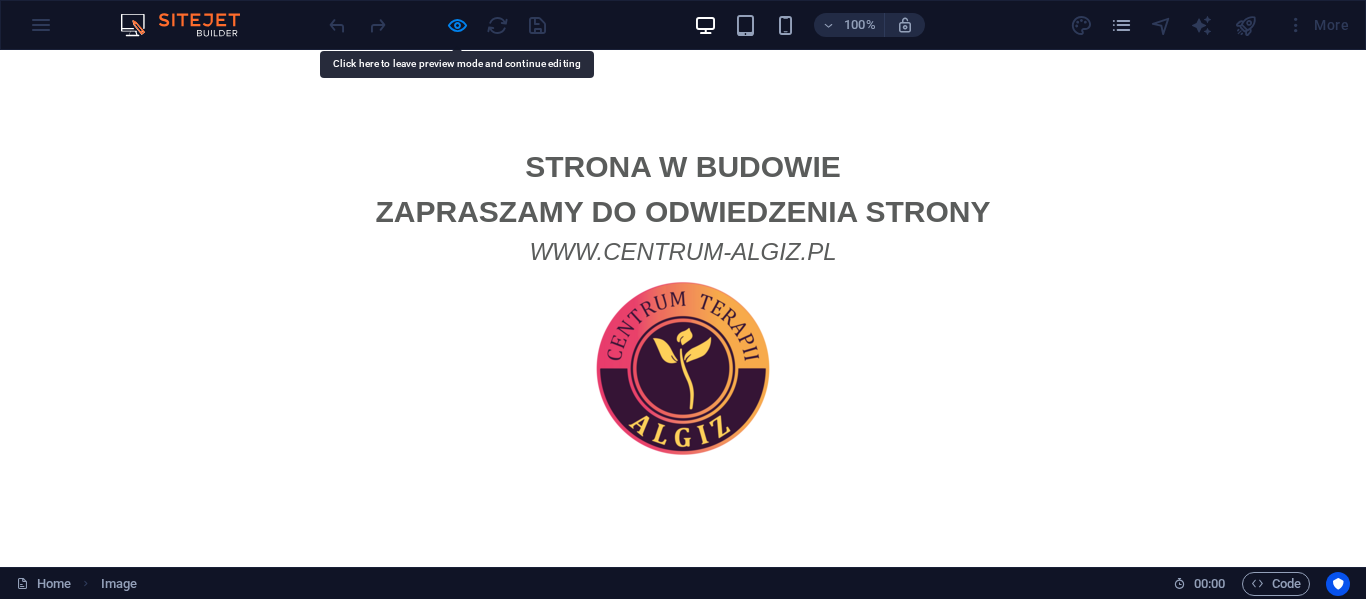 click at bounding box center [683, 368] 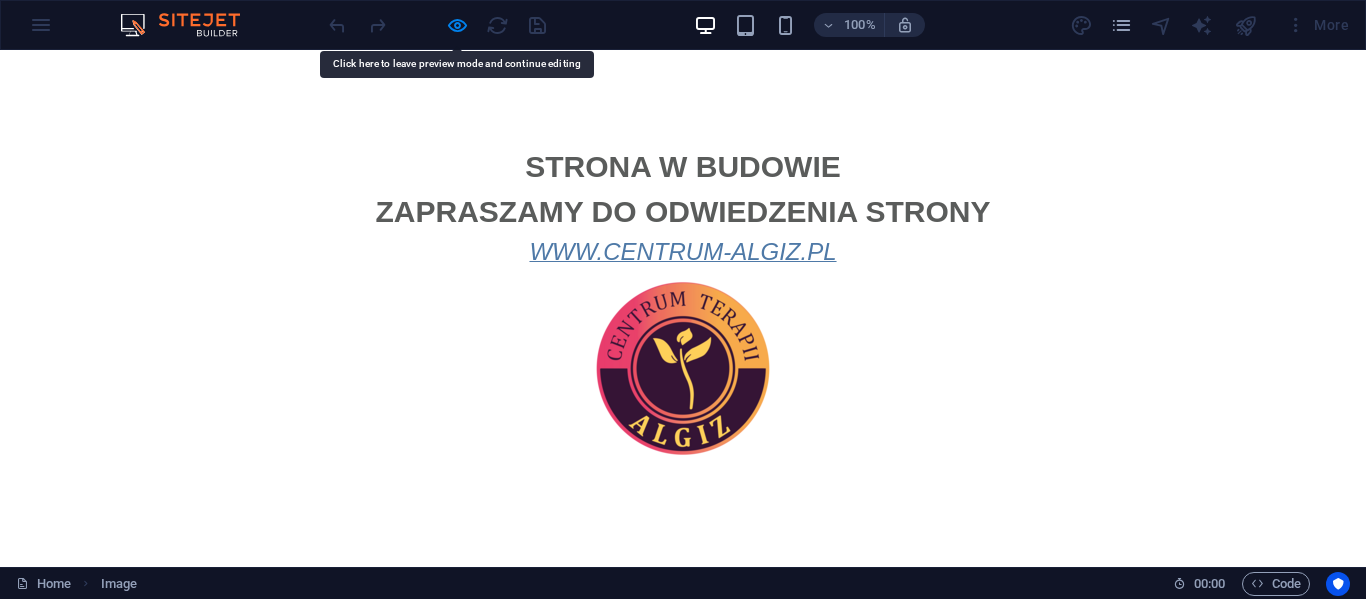click on "WWW.CENTRUM-ALGIZ.PL" at bounding box center (682, 251) 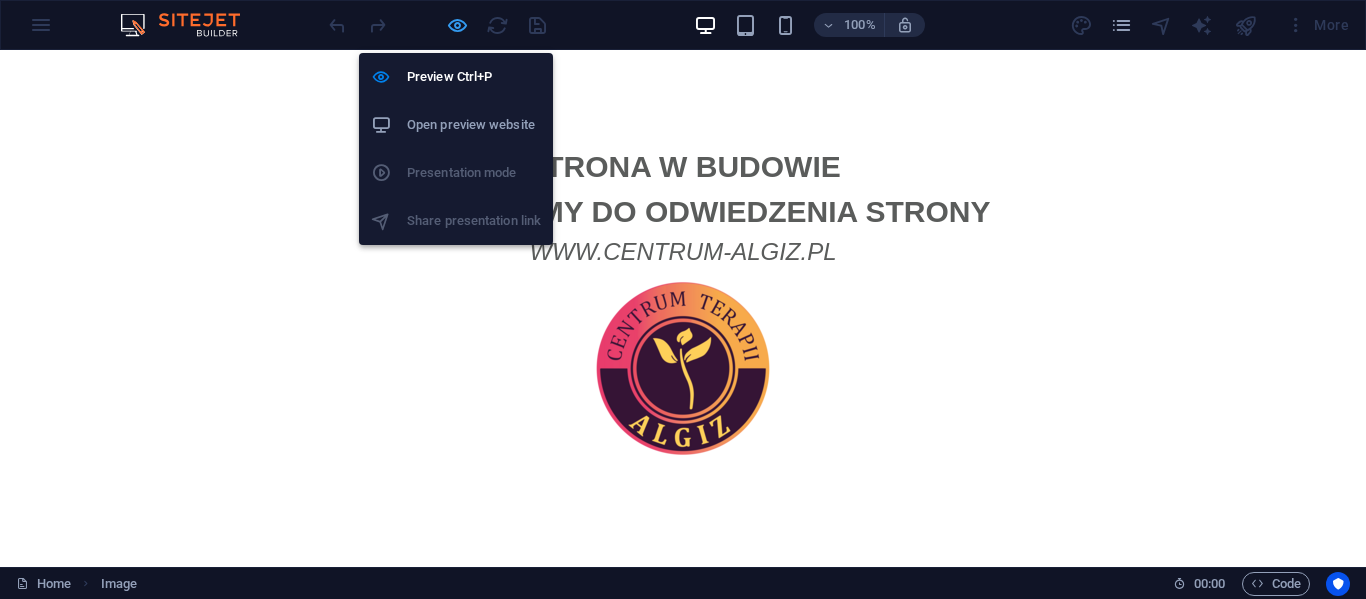 click at bounding box center (457, 25) 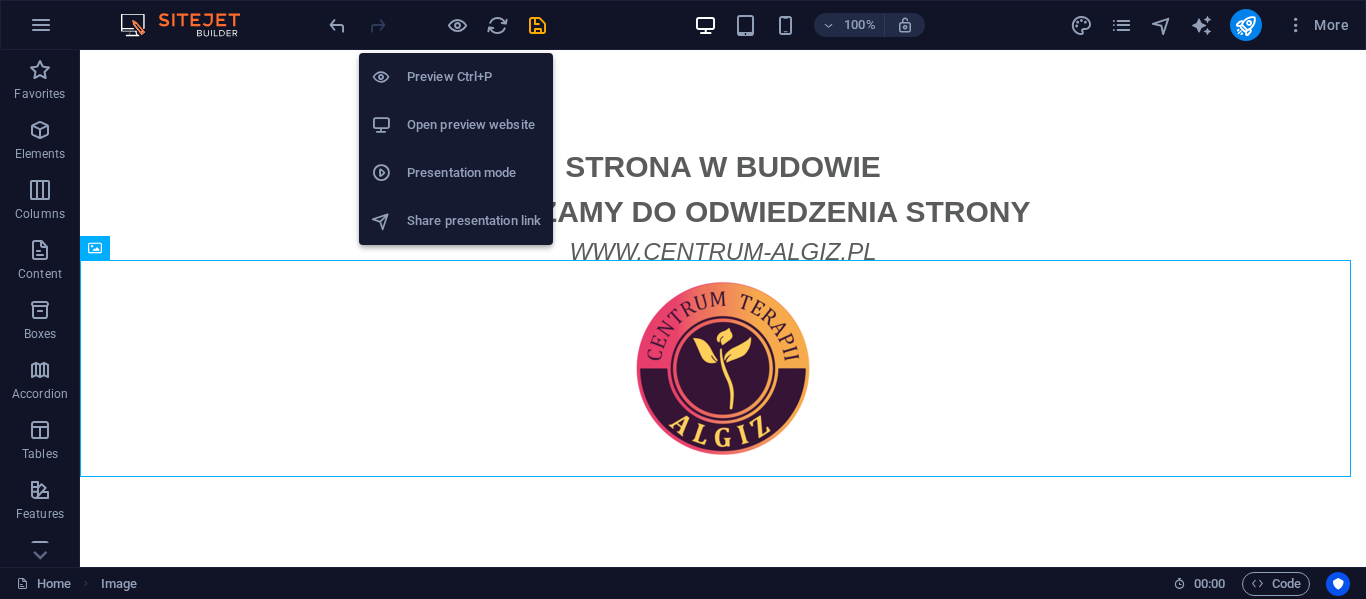 click on "Open preview website" at bounding box center [474, 125] 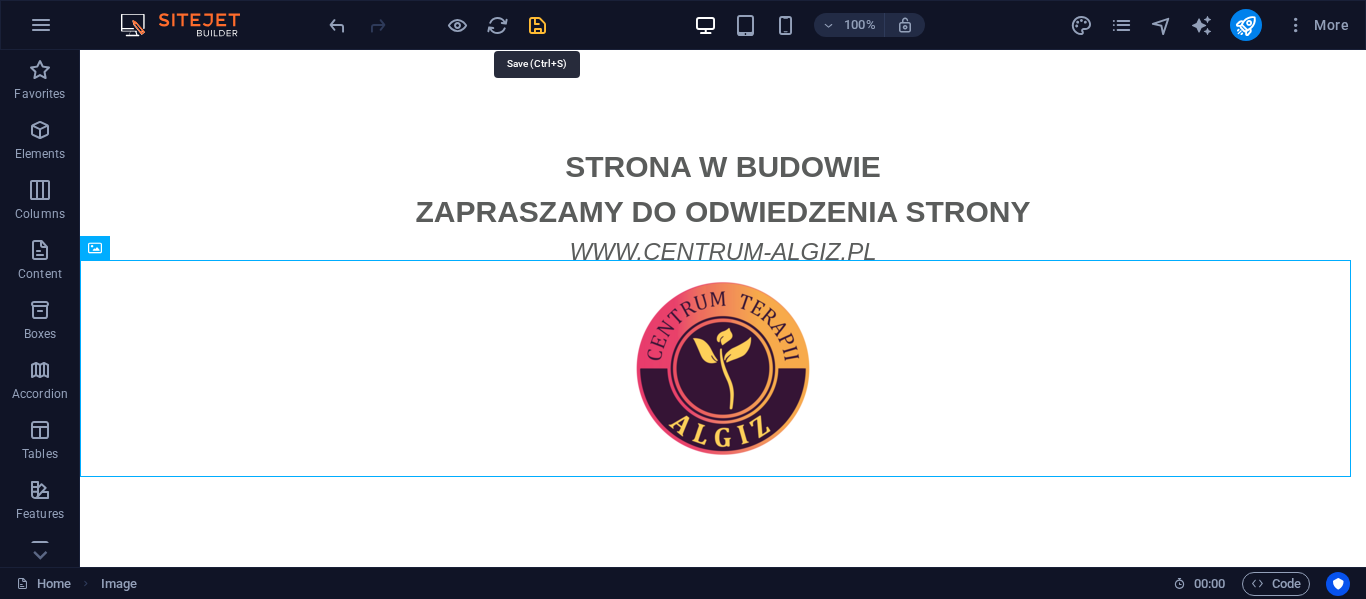 click at bounding box center [537, 25] 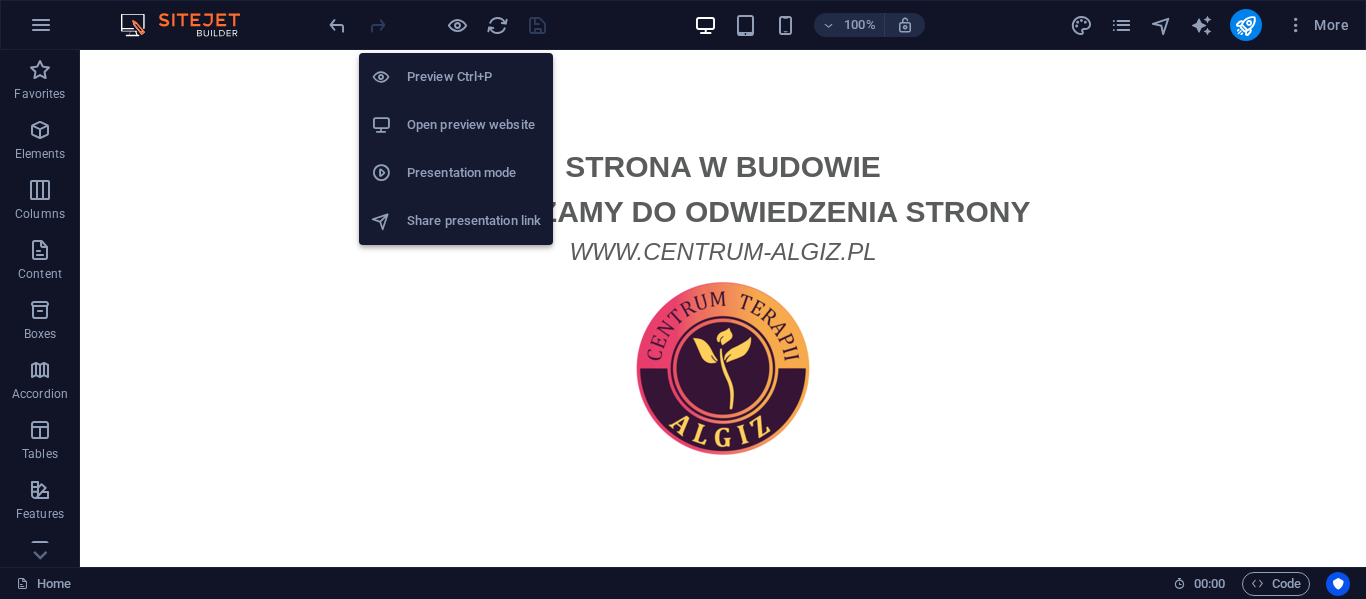 click on "Open preview website" at bounding box center [474, 125] 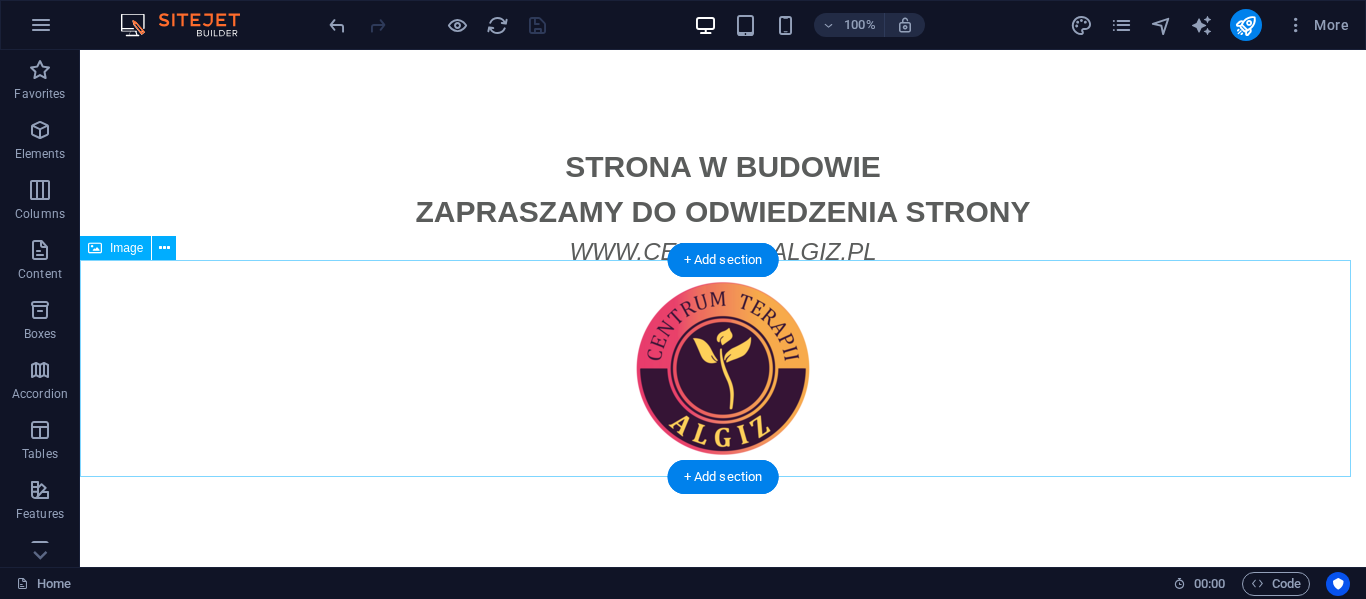 click at bounding box center [723, 368] 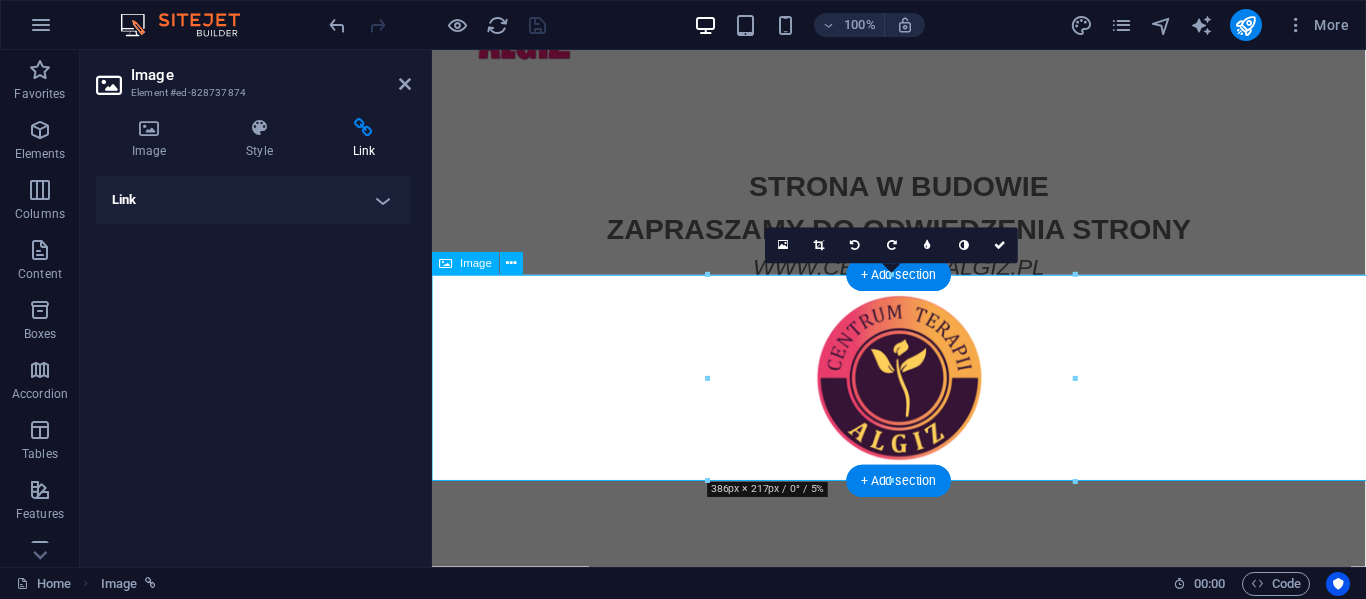 scroll, scrollTop: 85, scrollLeft: 0, axis: vertical 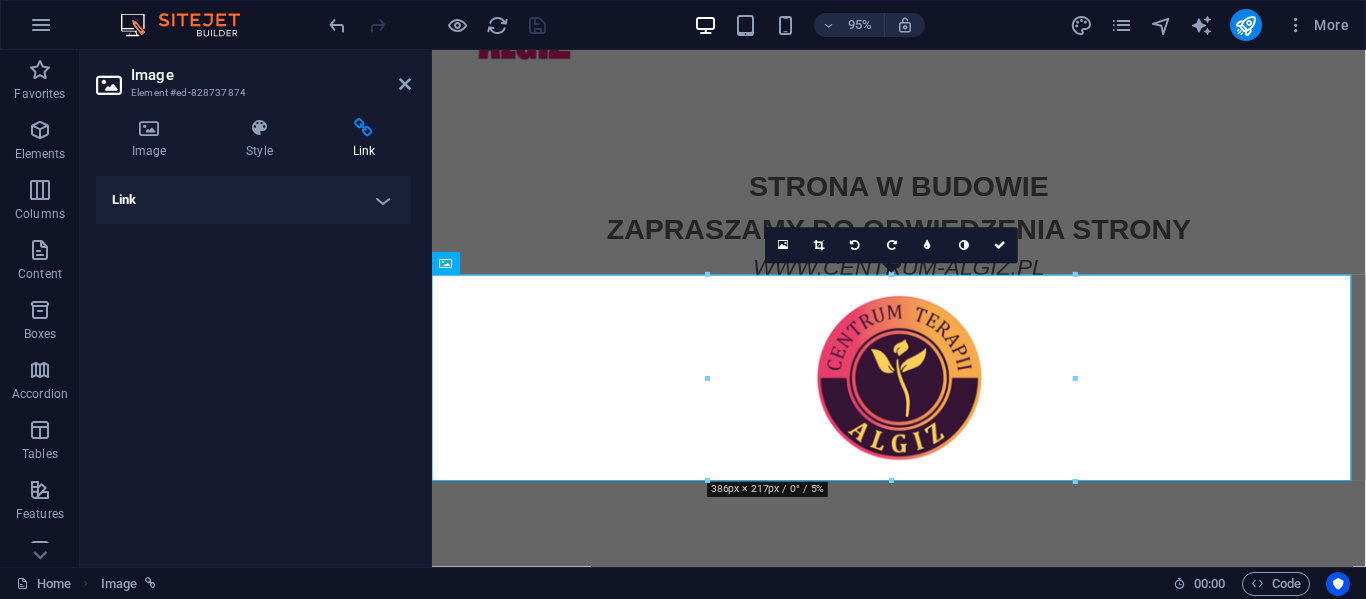 click on "Link" at bounding box center [253, 200] 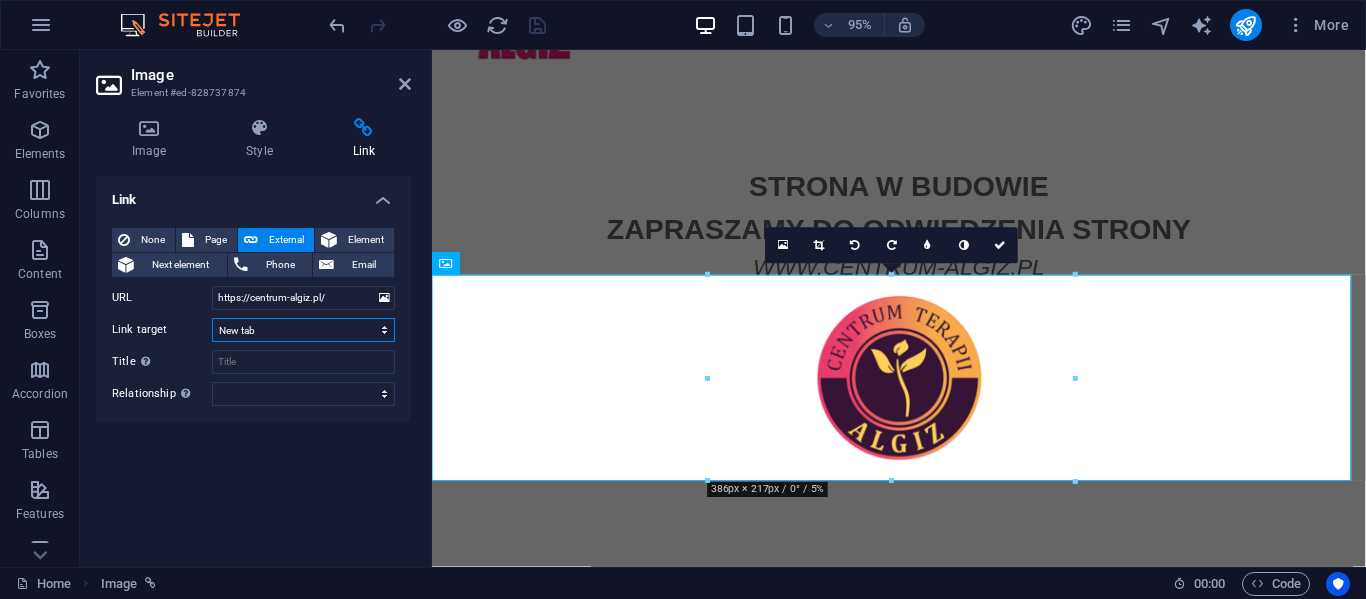 click on "New tab Same tab Overlay" at bounding box center [303, 330] 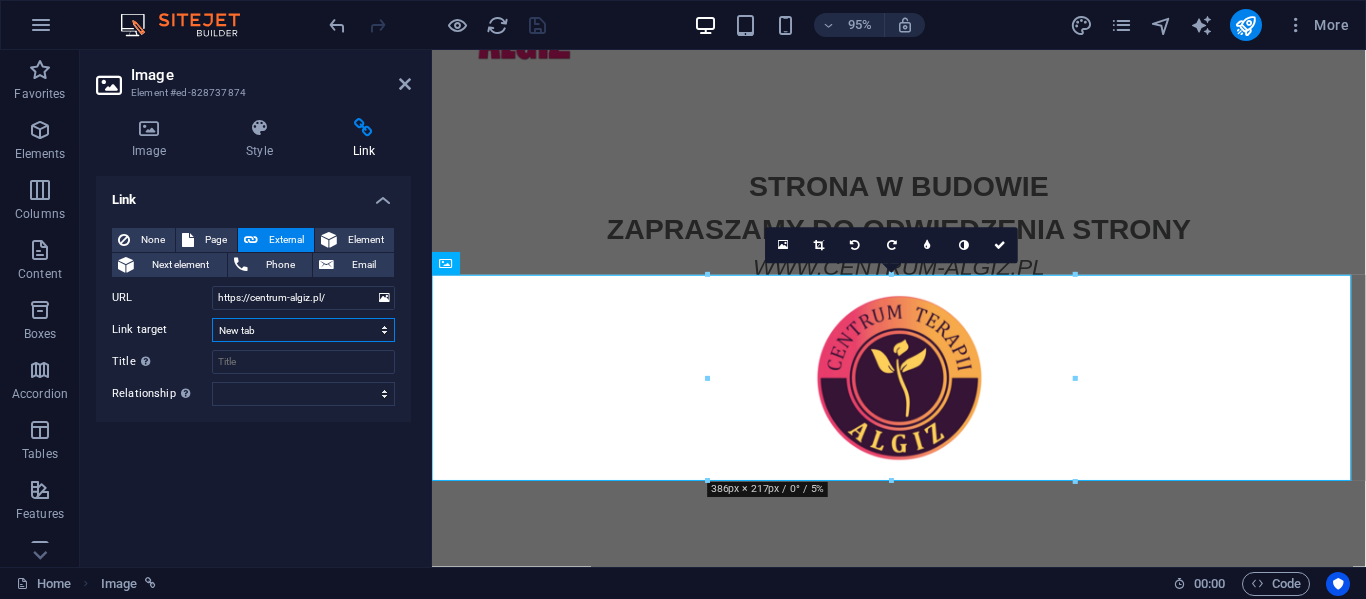 select 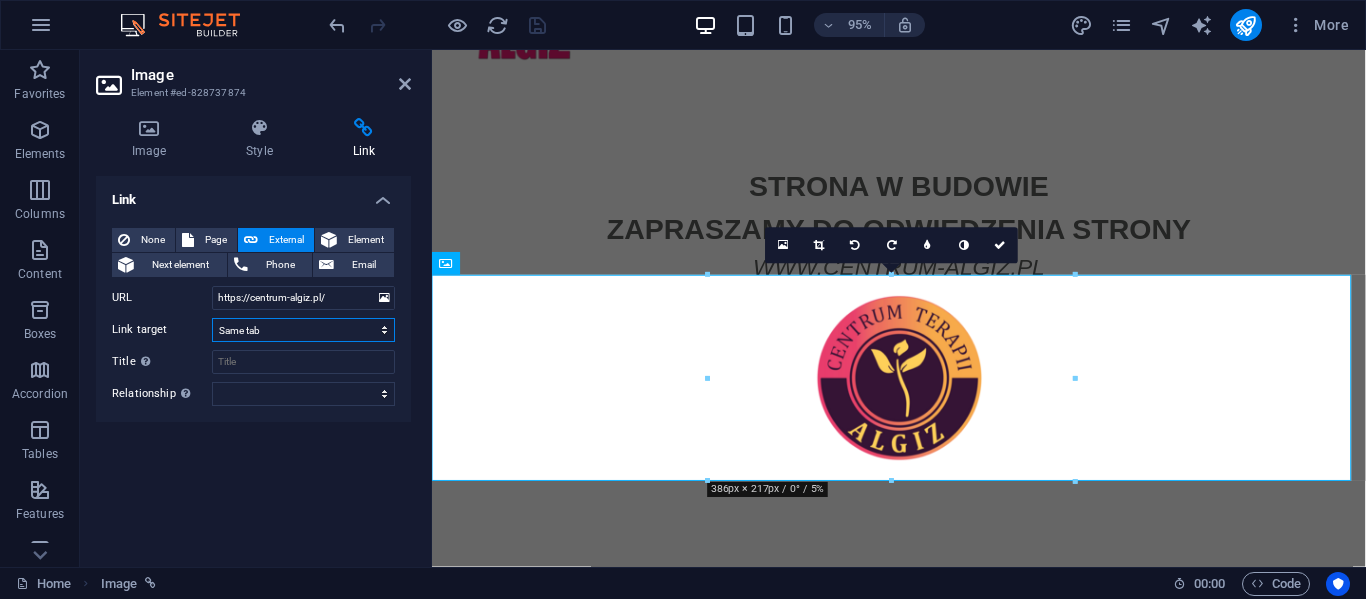 click on "New tab Same tab Overlay" at bounding box center [303, 330] 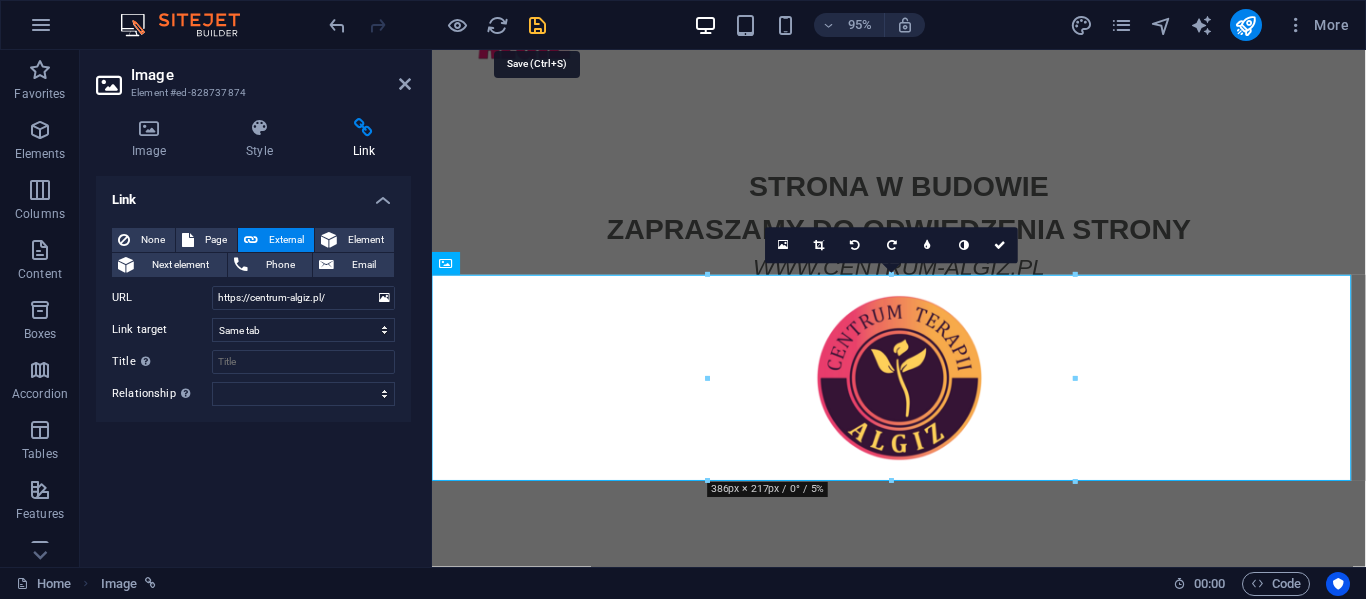 click at bounding box center [537, 25] 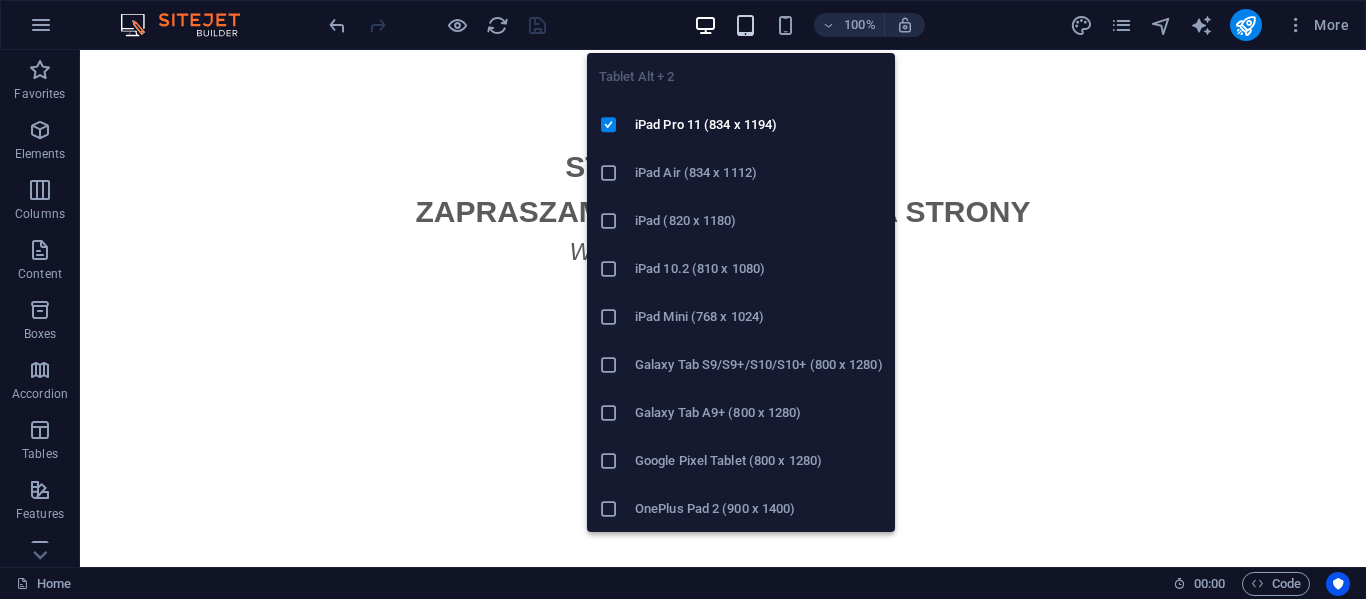 click at bounding box center [746, 25] 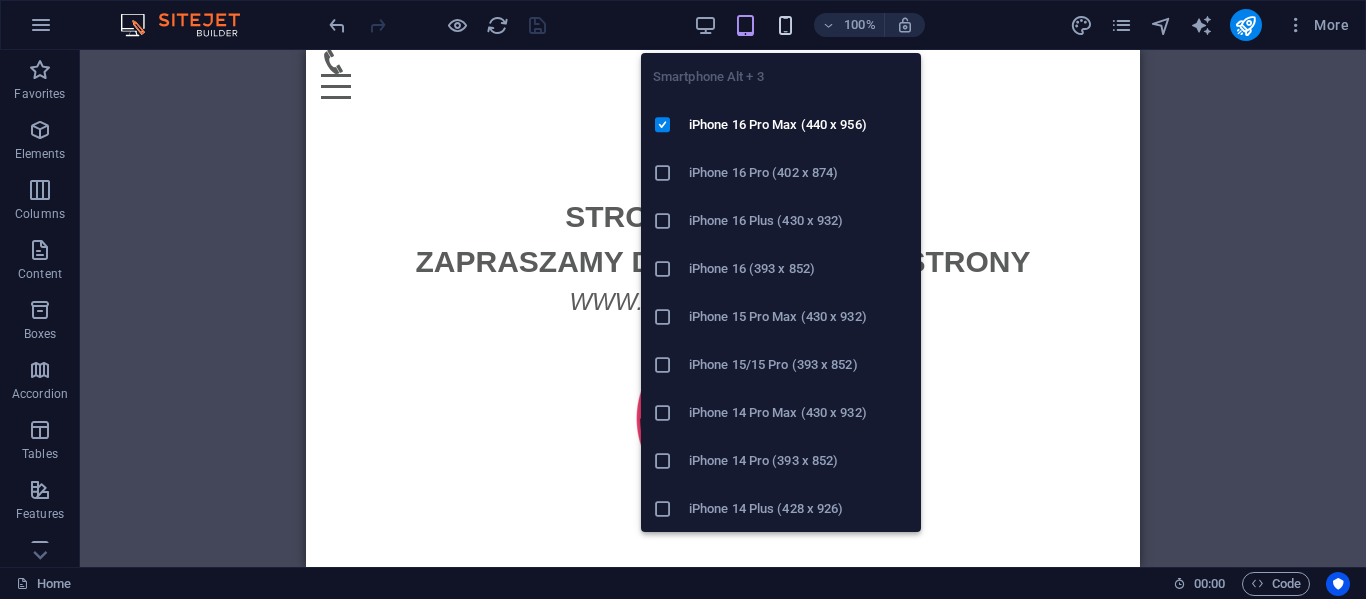 click at bounding box center (785, 25) 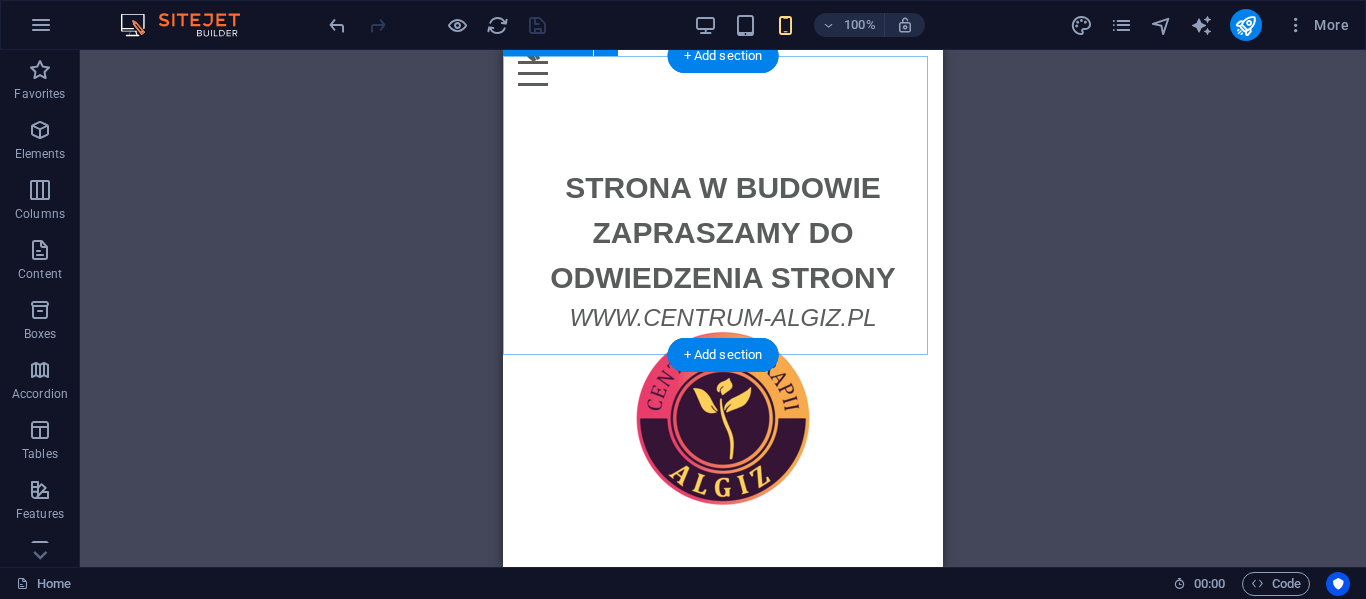 scroll, scrollTop: 0, scrollLeft: 0, axis: both 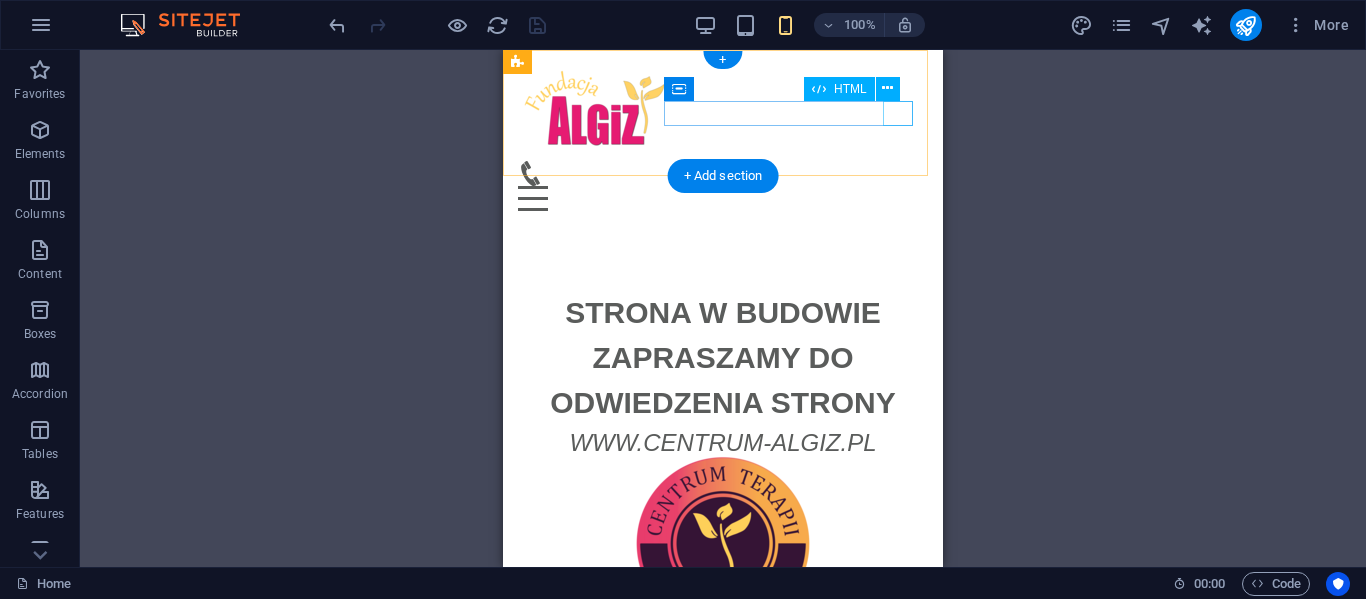 click on "Menu" at bounding box center (723, 198) 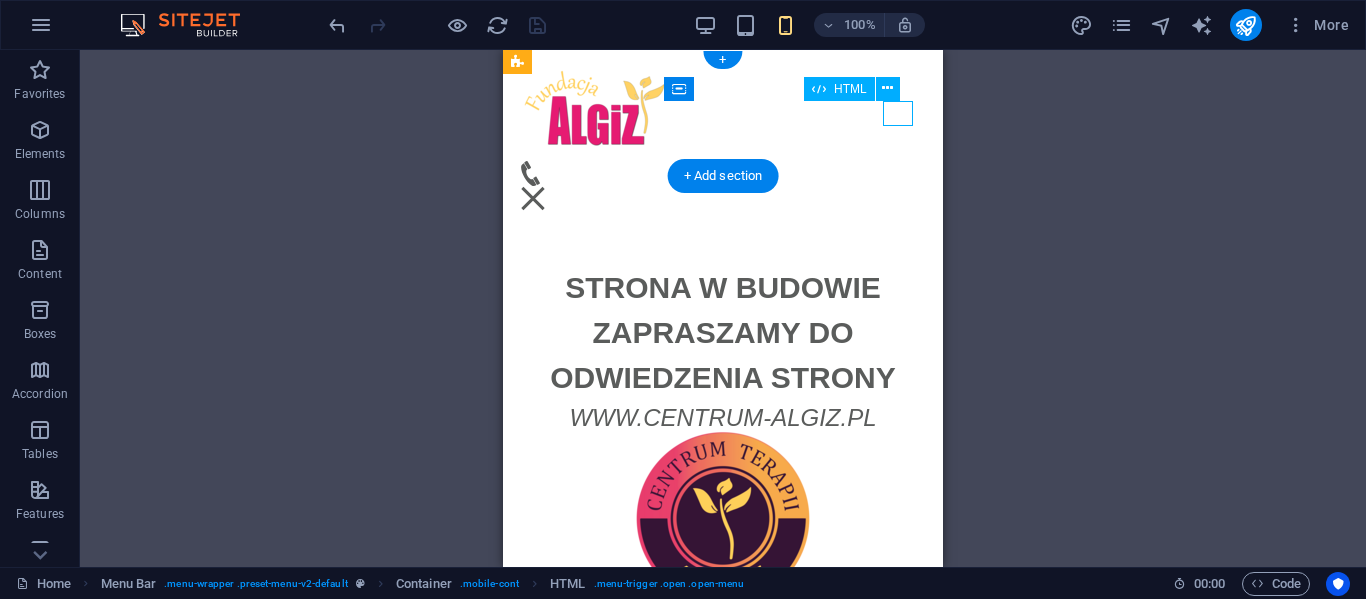 click on "Menu" at bounding box center (533, 198) 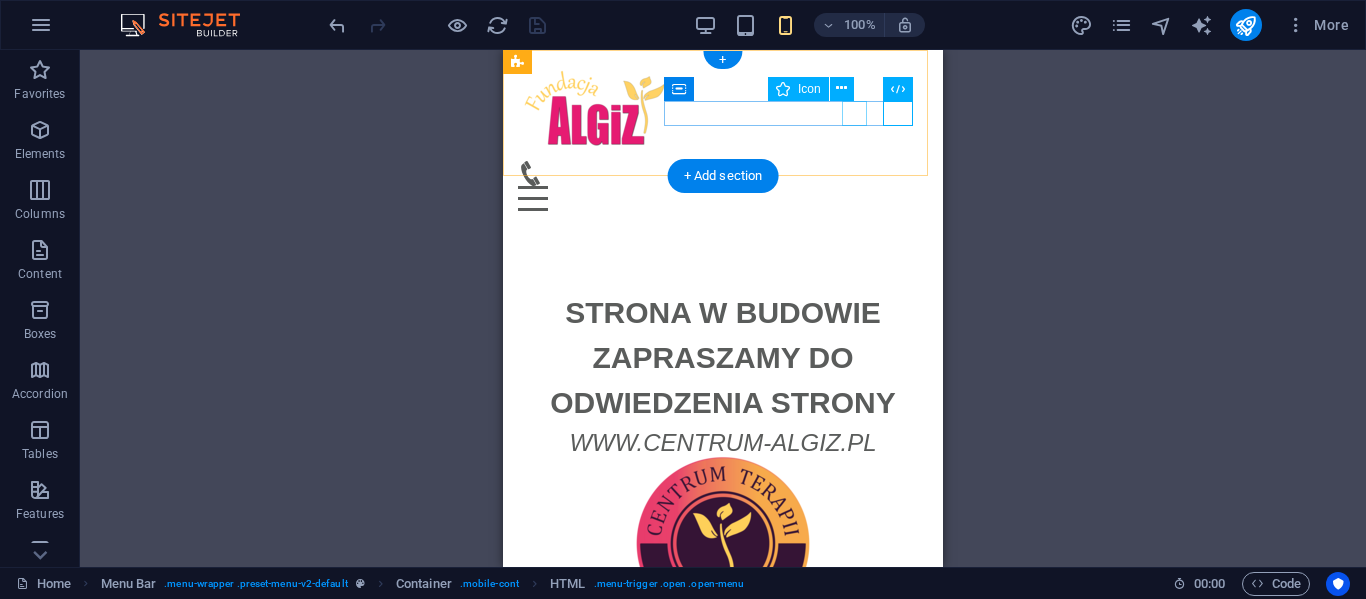 click at bounding box center [715, 173] 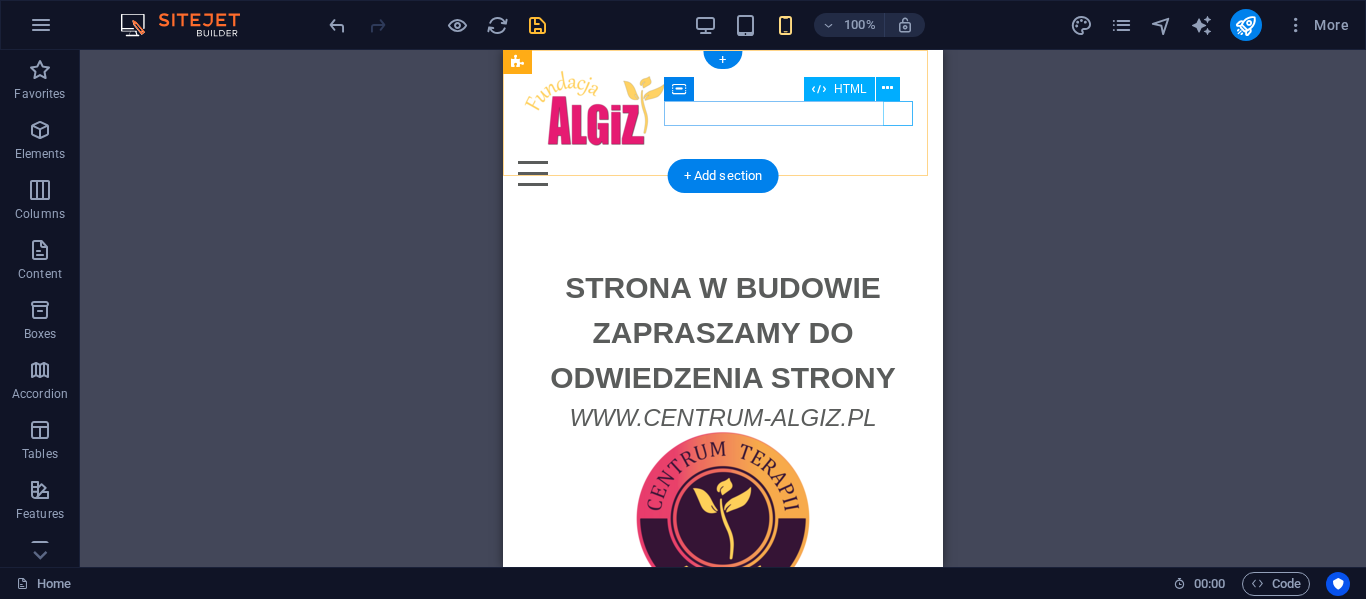 click on "Menu" at bounding box center (723, 173) 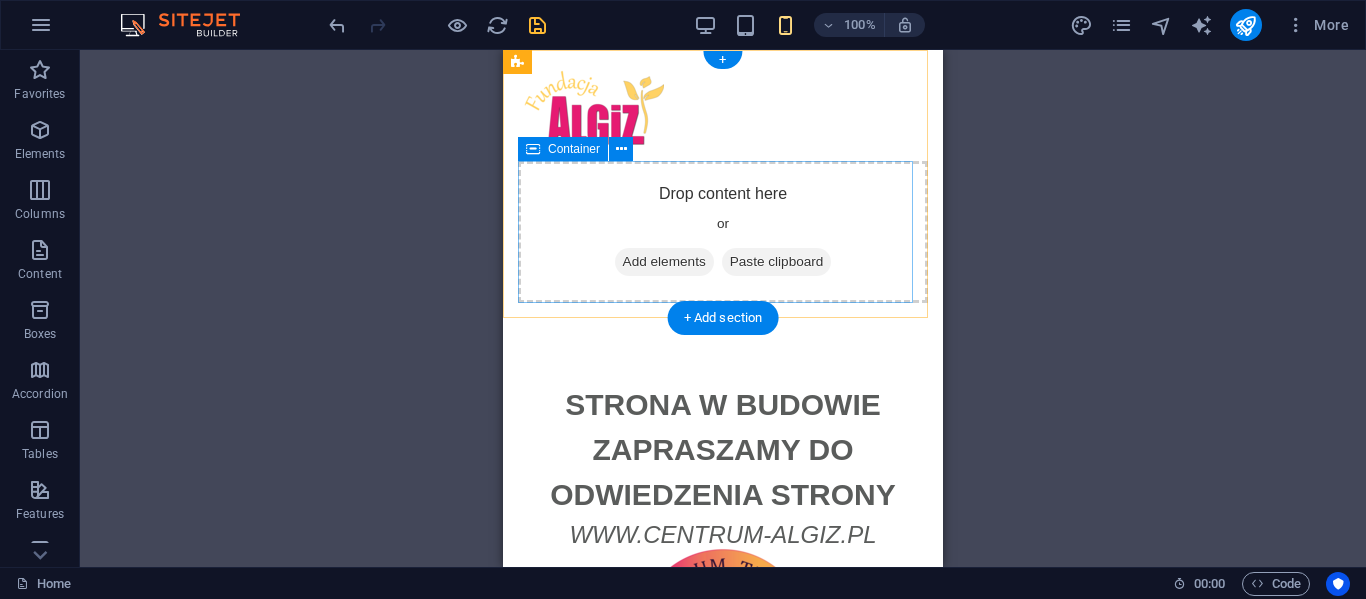 click on "Drop content here or  Add elements  Paste clipboard" at bounding box center (723, 232) 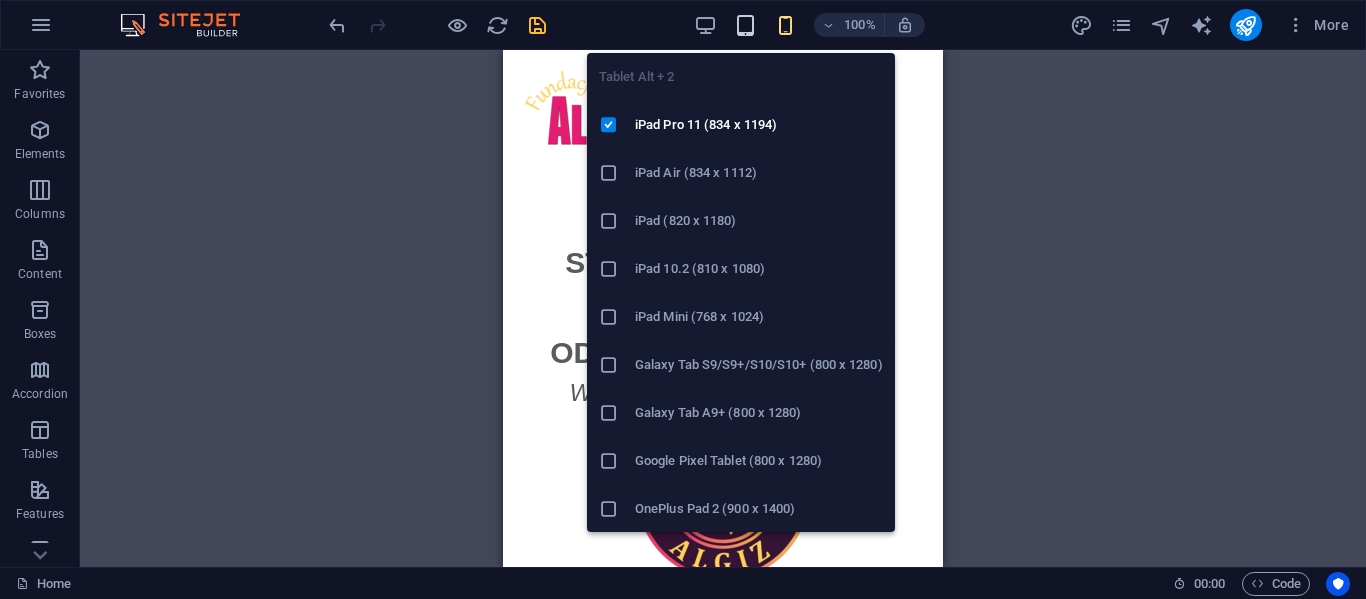 click at bounding box center [745, 25] 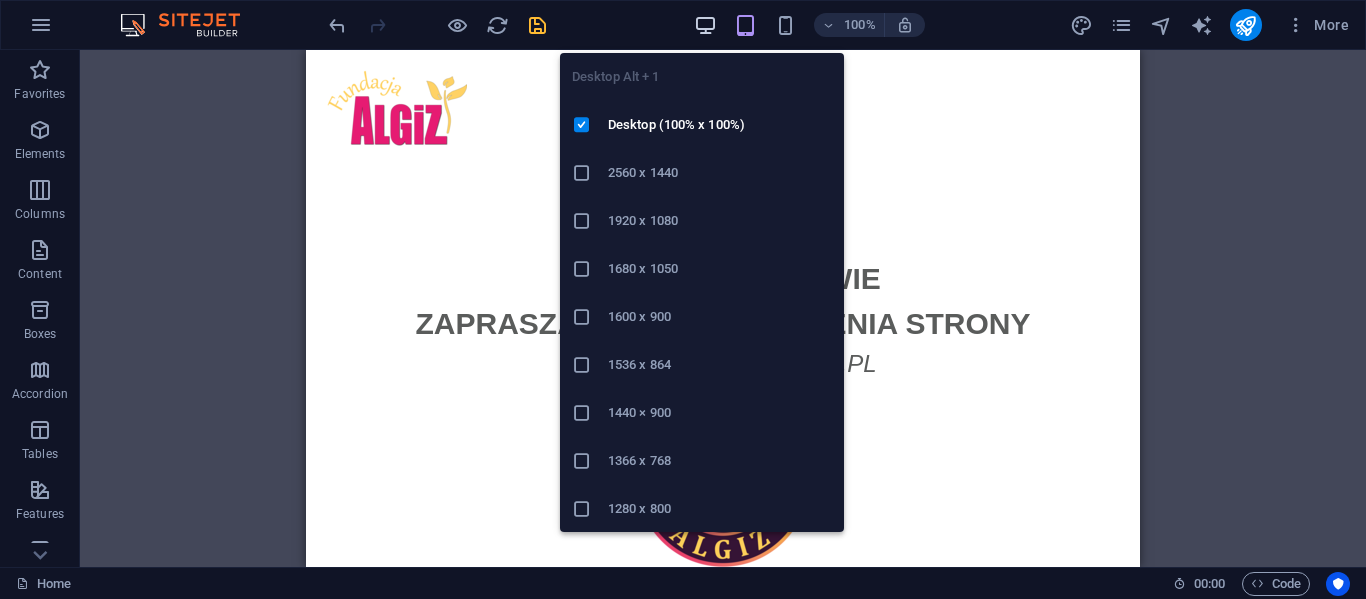 click at bounding box center (705, 25) 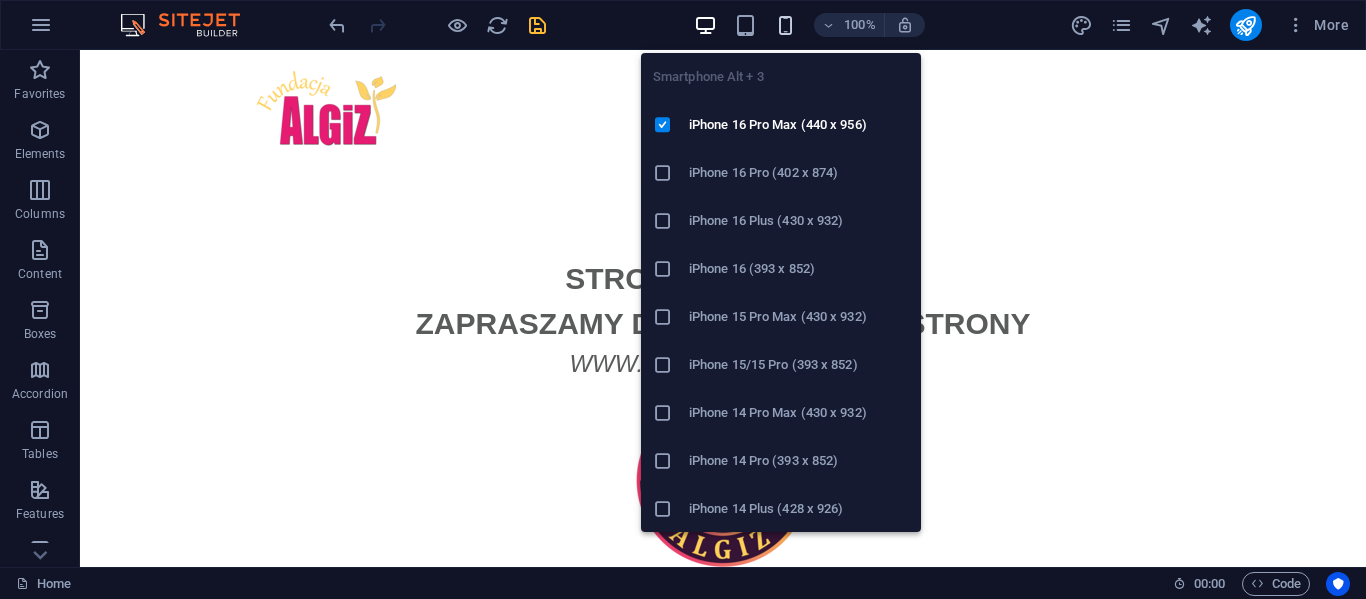 click at bounding box center [785, 25] 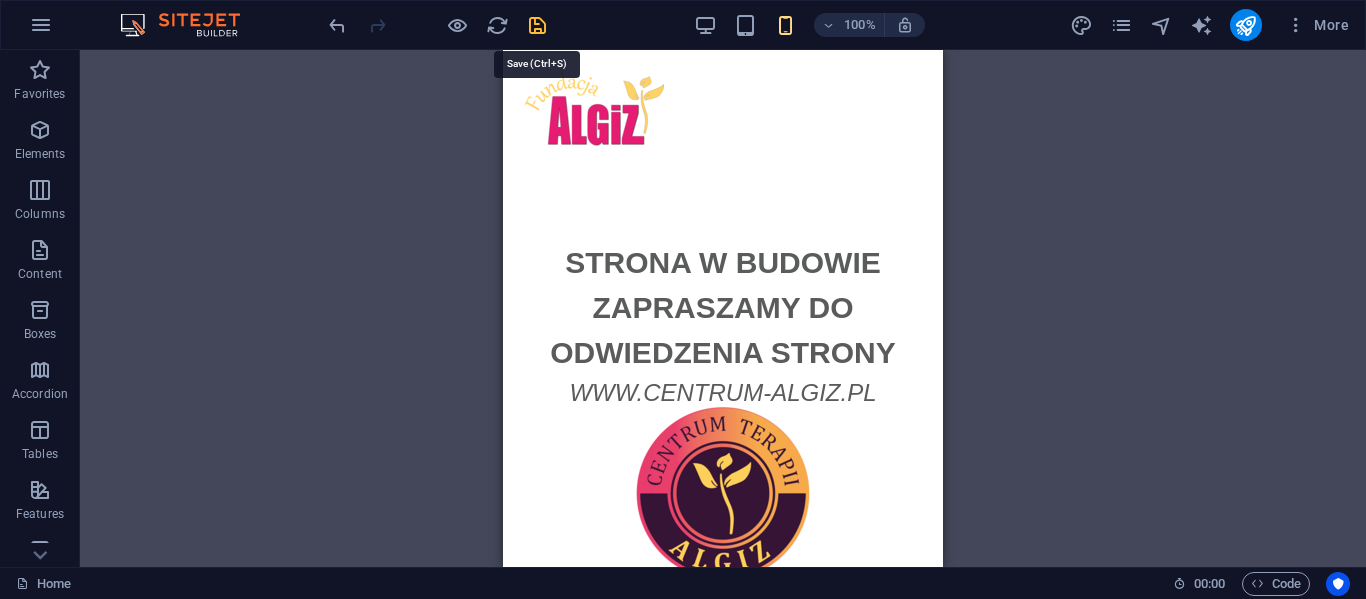 click at bounding box center (537, 25) 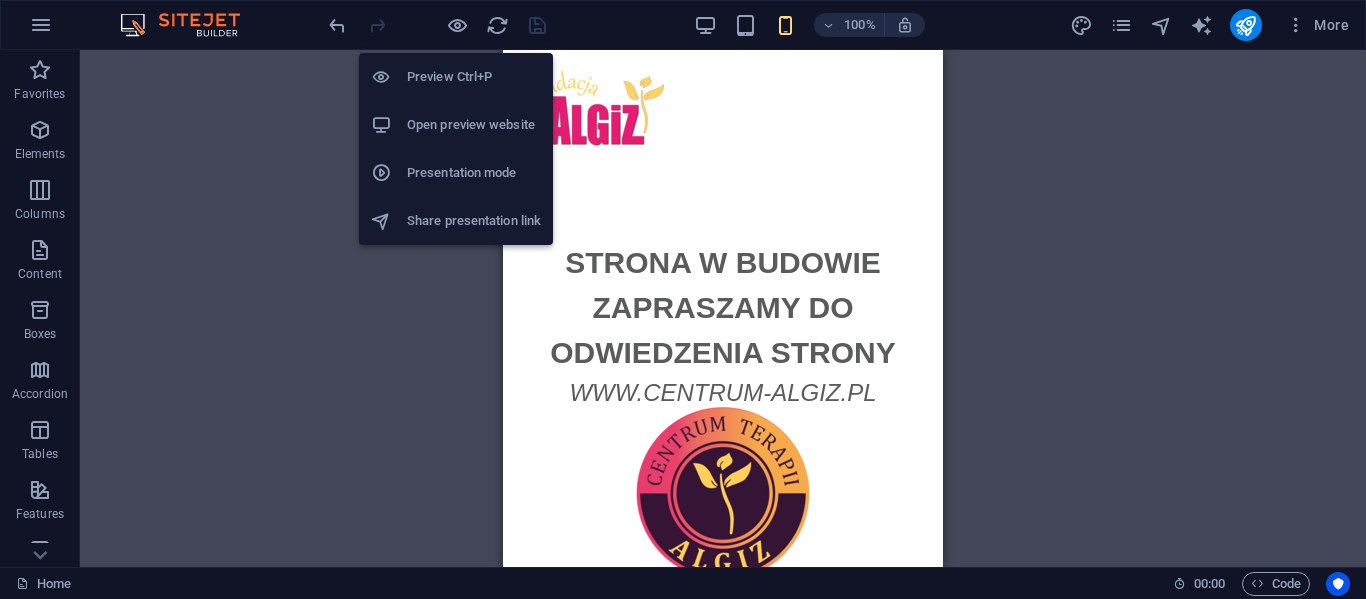 click on "Open preview website" at bounding box center (474, 125) 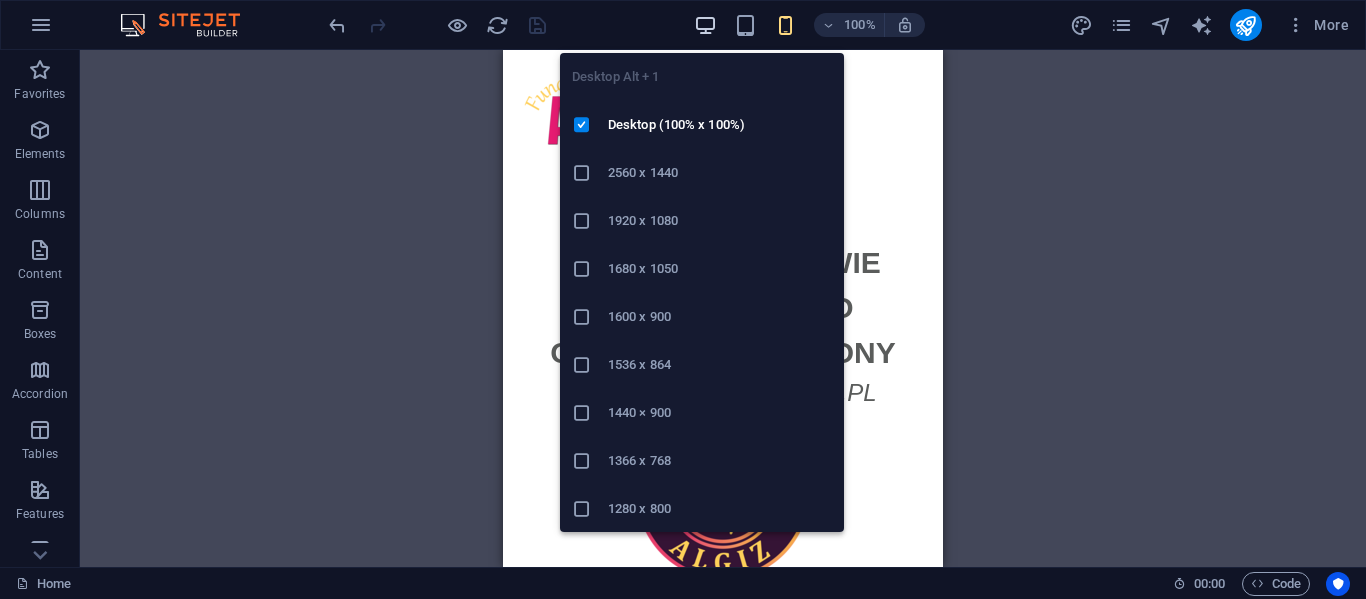 click at bounding box center [705, 25] 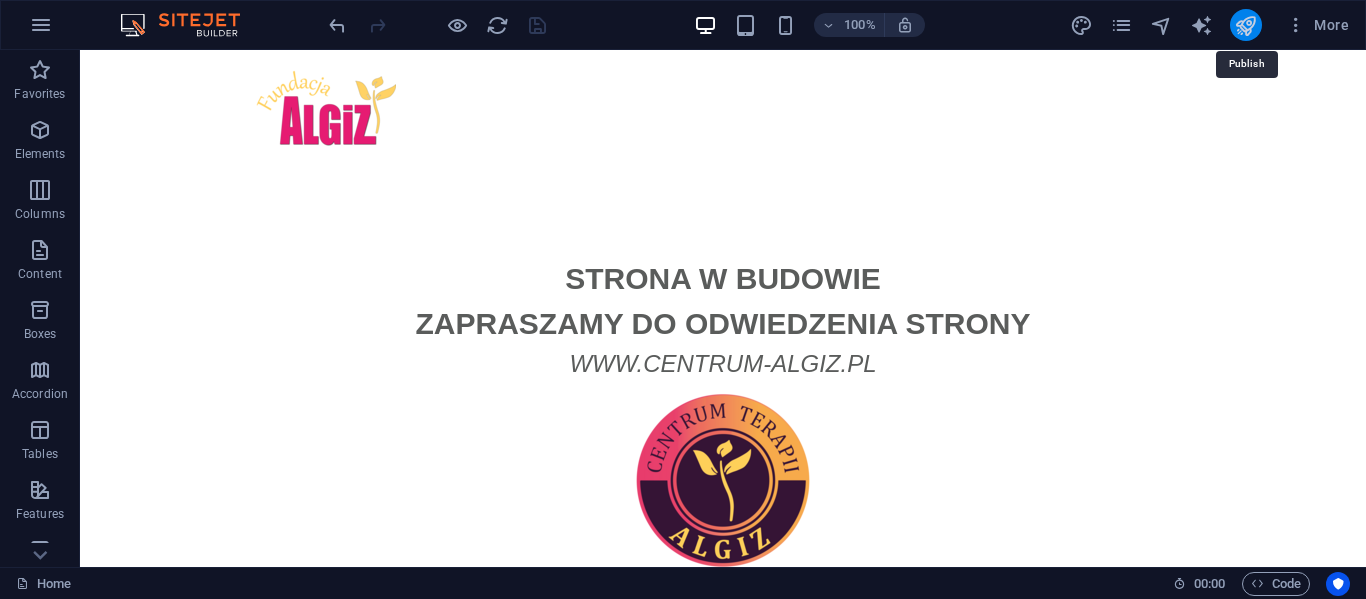click at bounding box center [1245, 25] 